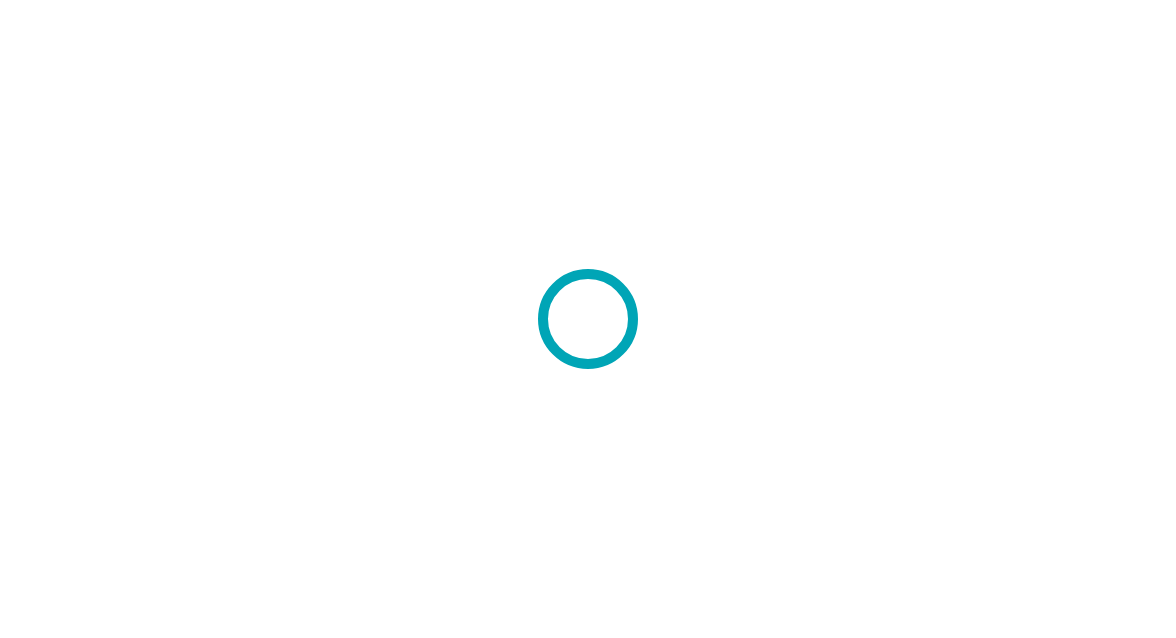 scroll, scrollTop: 0, scrollLeft: 0, axis: both 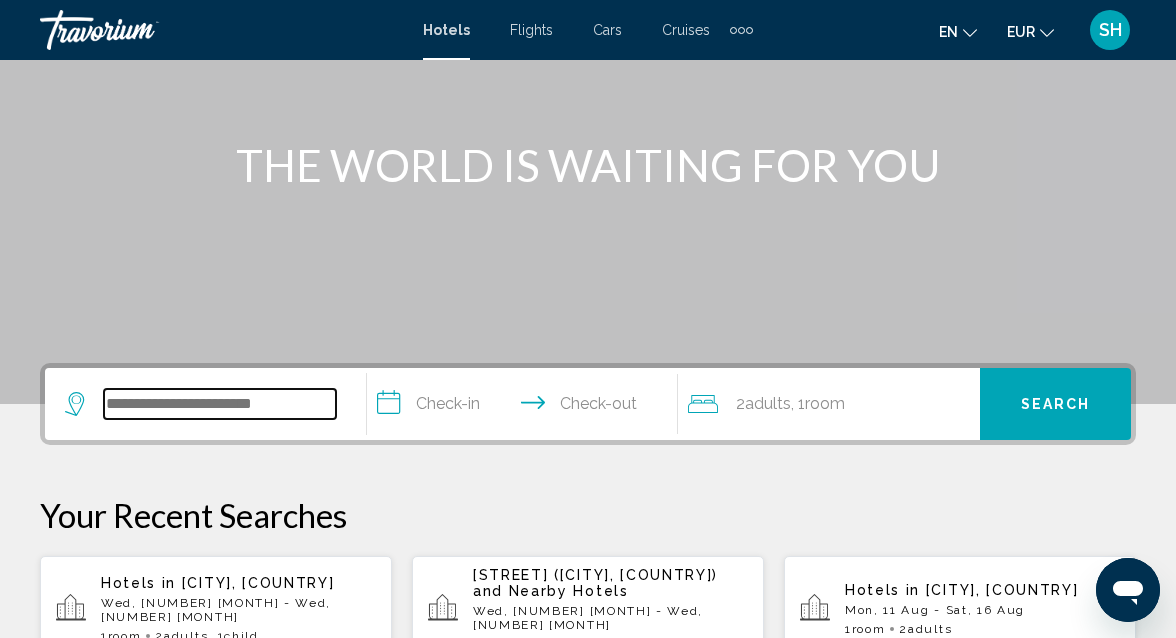 click at bounding box center (220, 404) 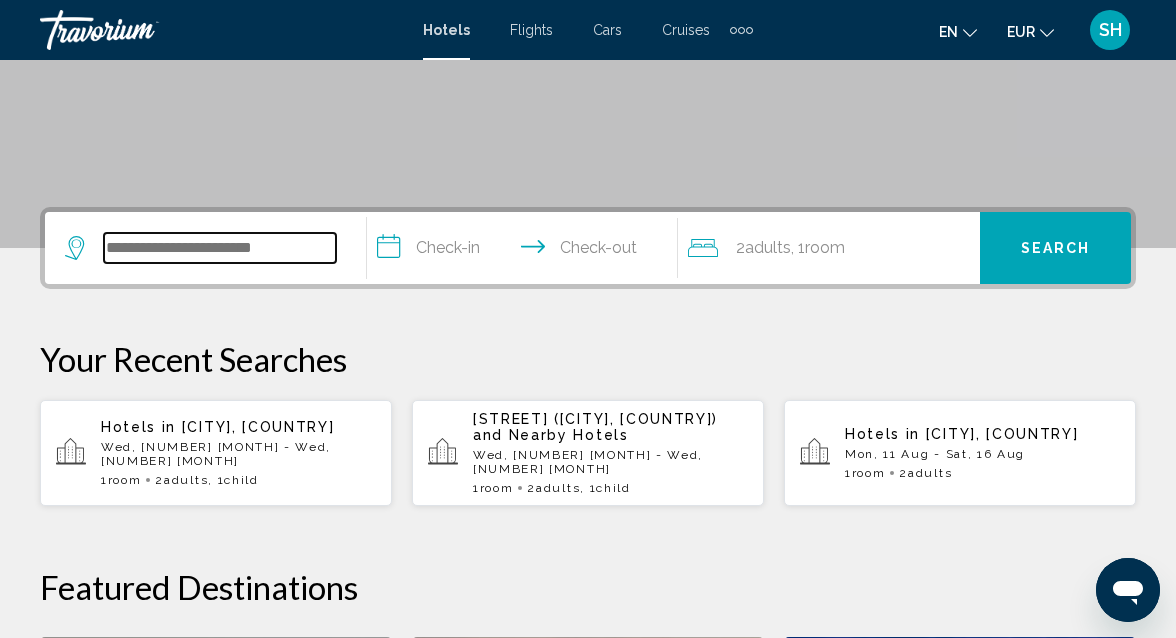 scroll, scrollTop: 494, scrollLeft: 0, axis: vertical 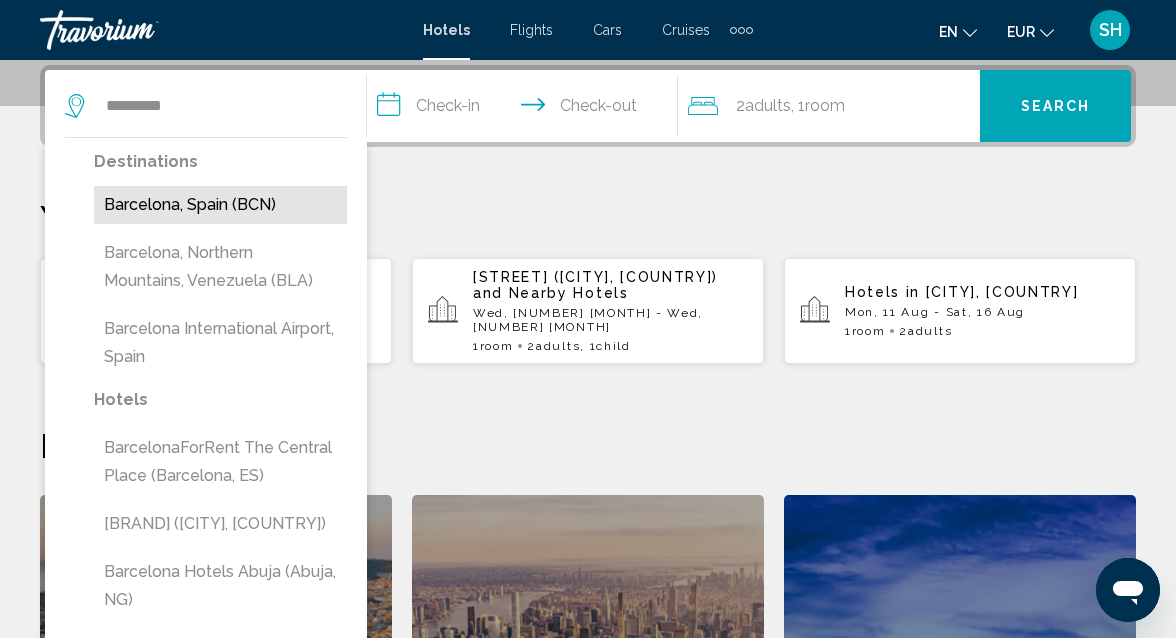 click on "Barcelona, Spain (BCN)" at bounding box center [220, 205] 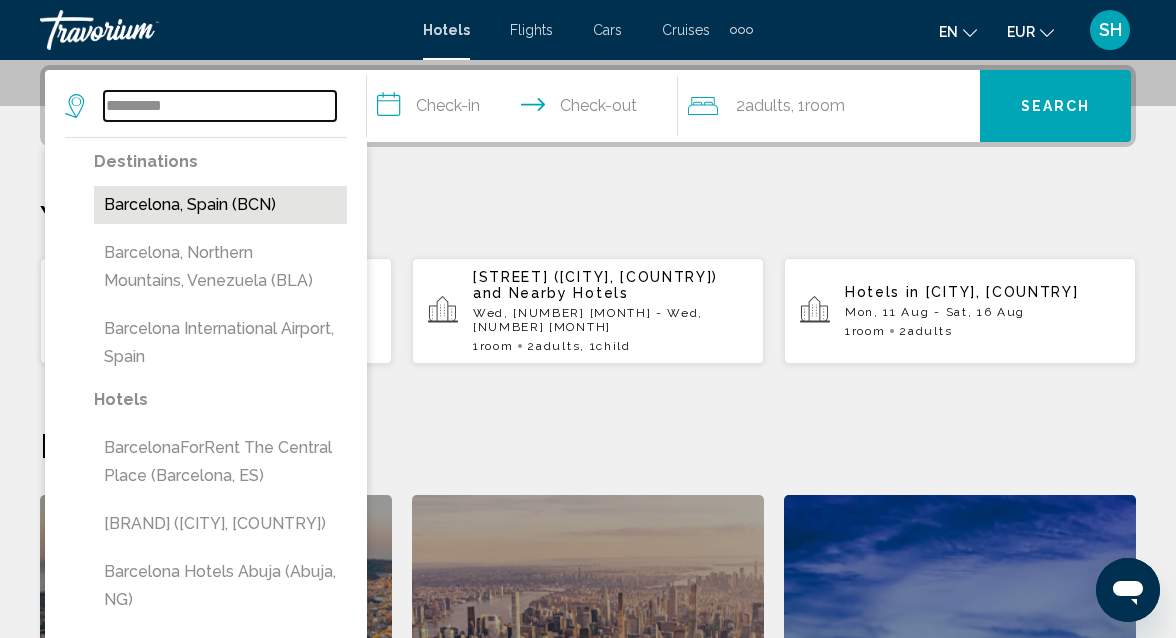 type on "**********" 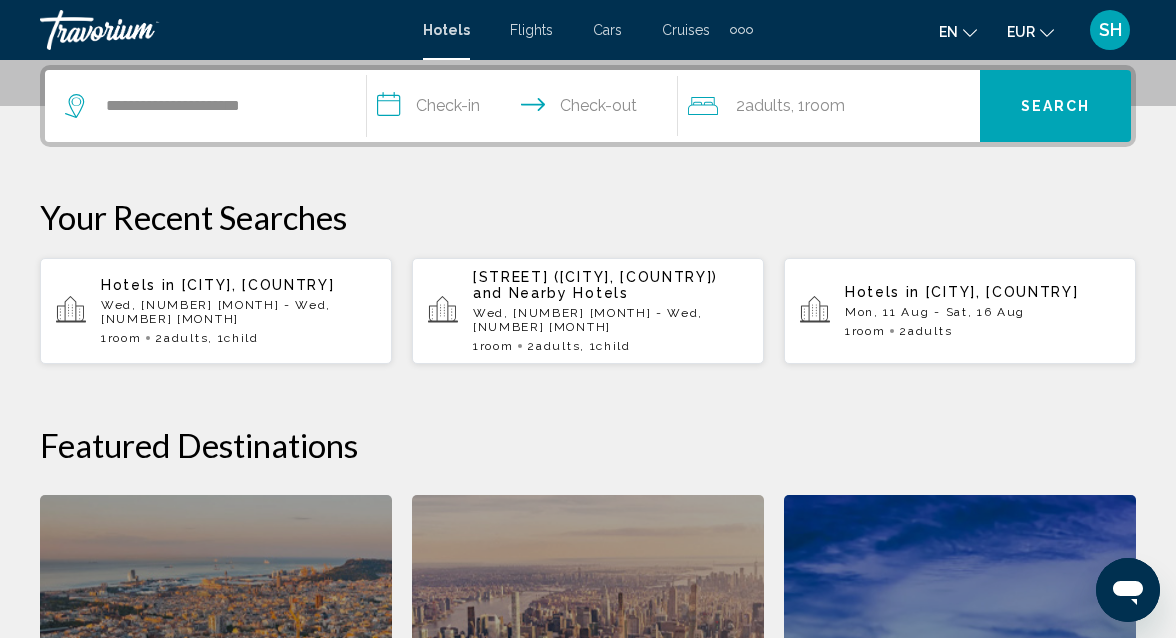 click on "**********" at bounding box center (527, 109) 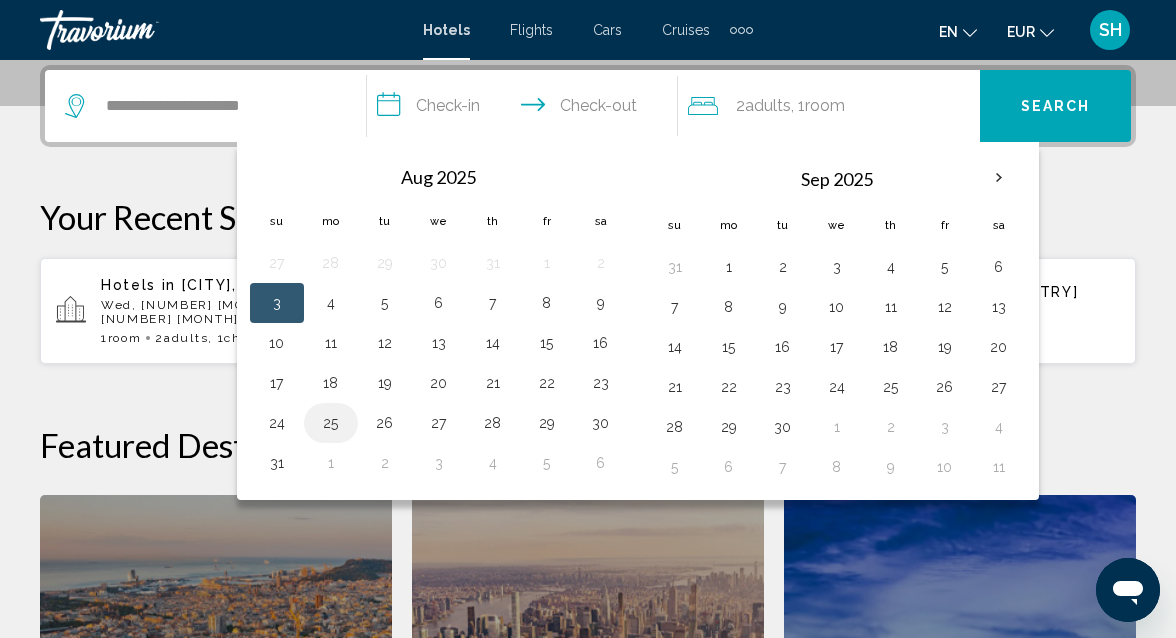 click on "25" at bounding box center [331, 423] 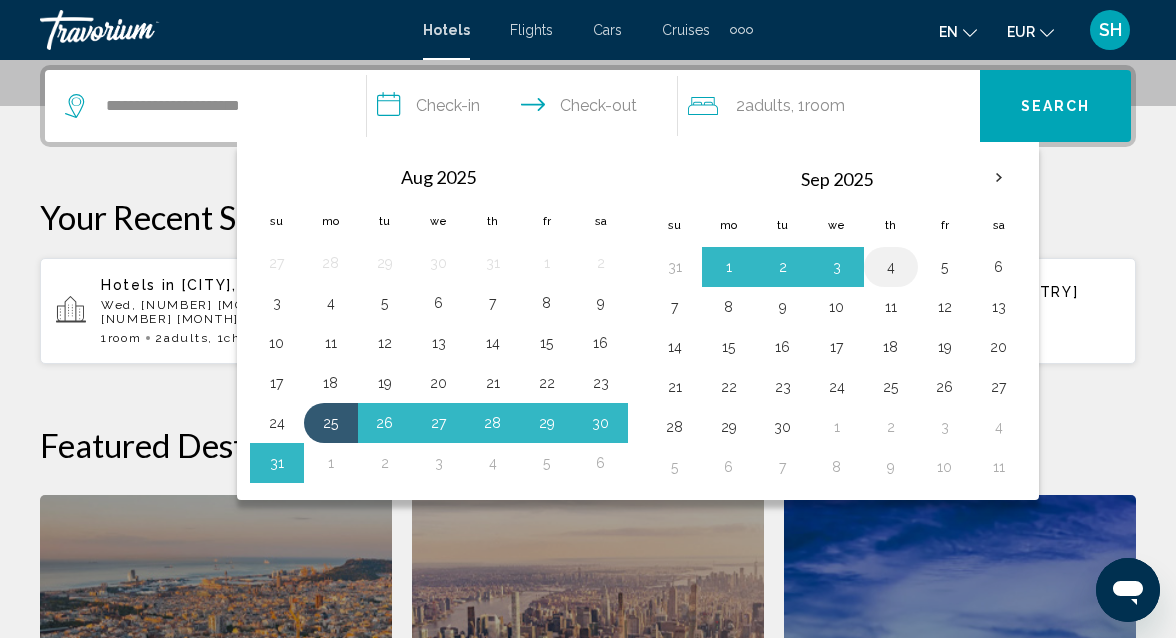 click on "4" at bounding box center [891, 267] 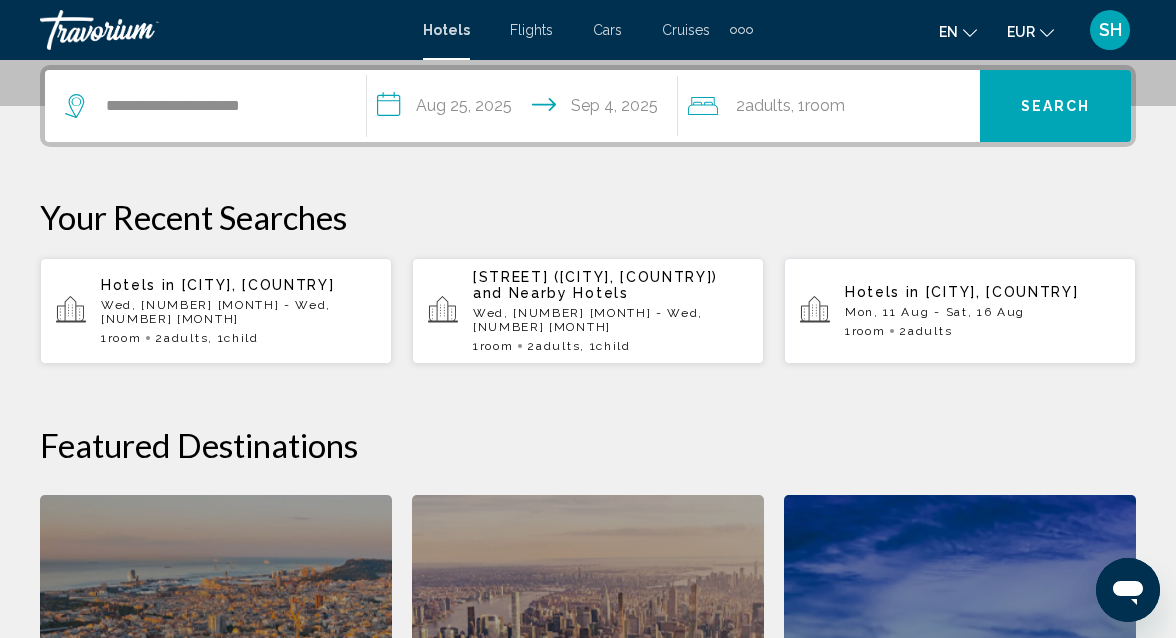 click on "Adults" 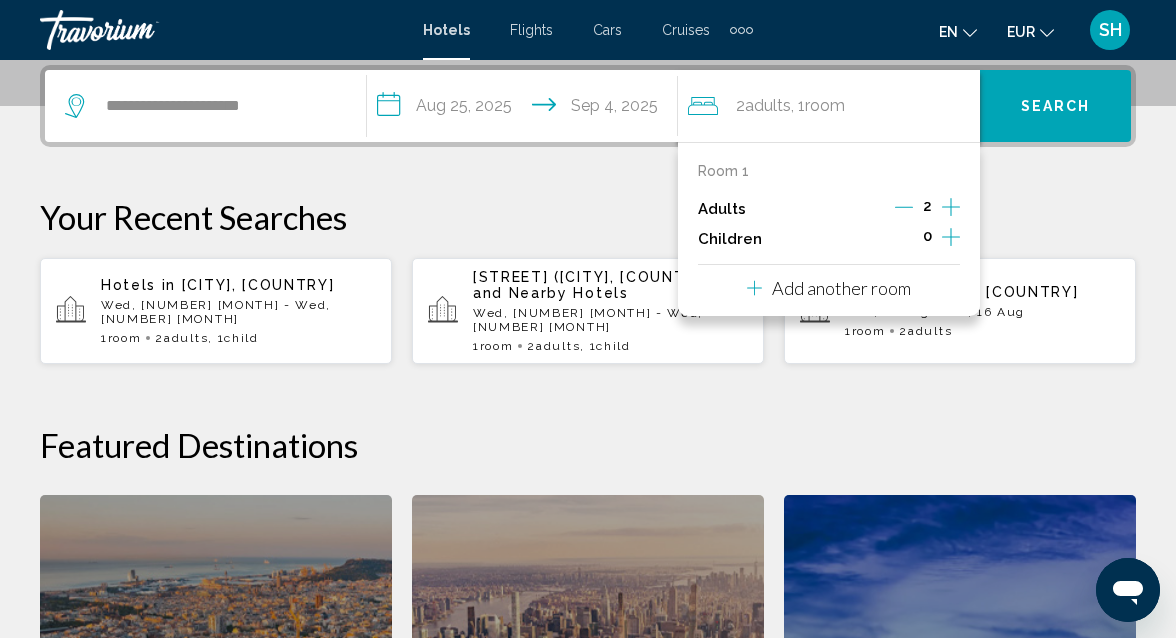 click 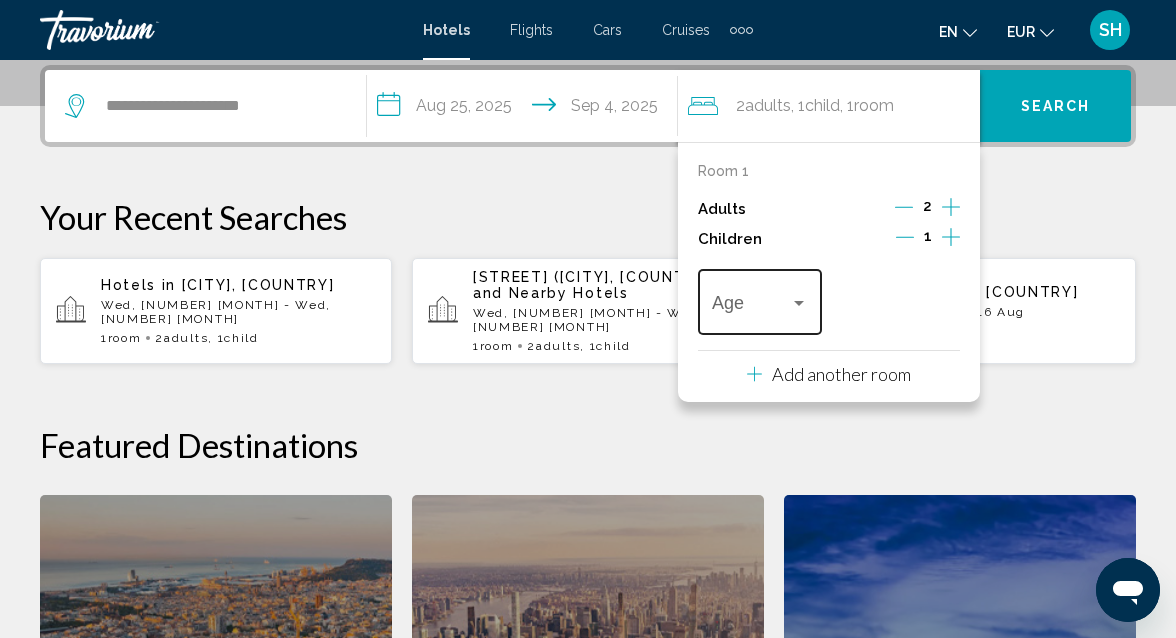 click at bounding box center [799, 303] 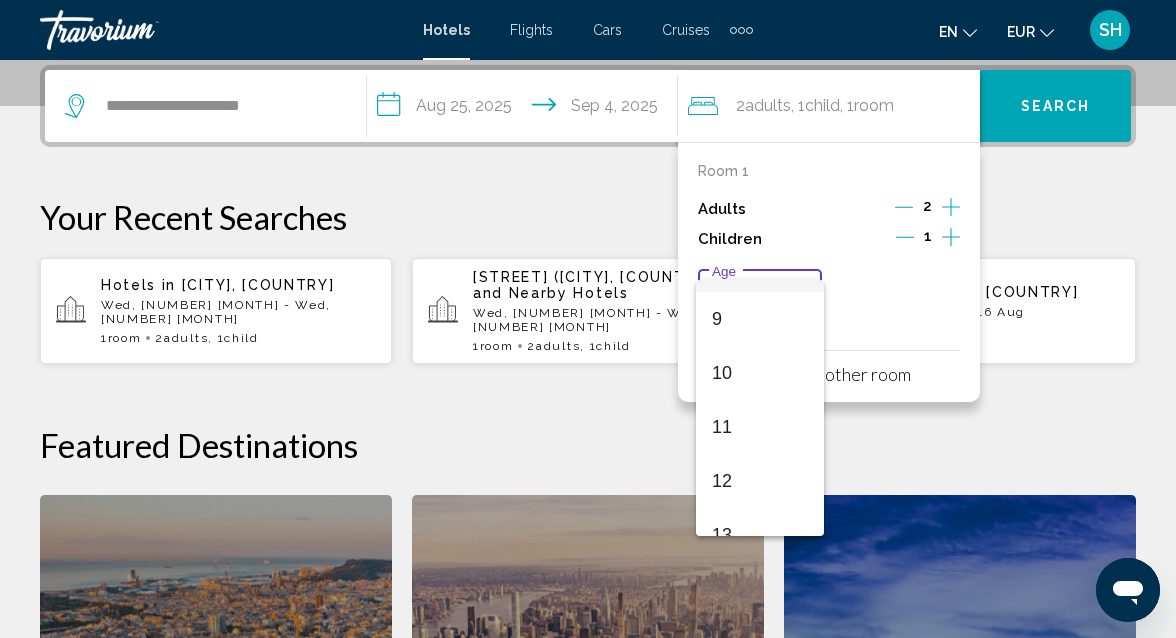 scroll, scrollTop: 478, scrollLeft: 0, axis: vertical 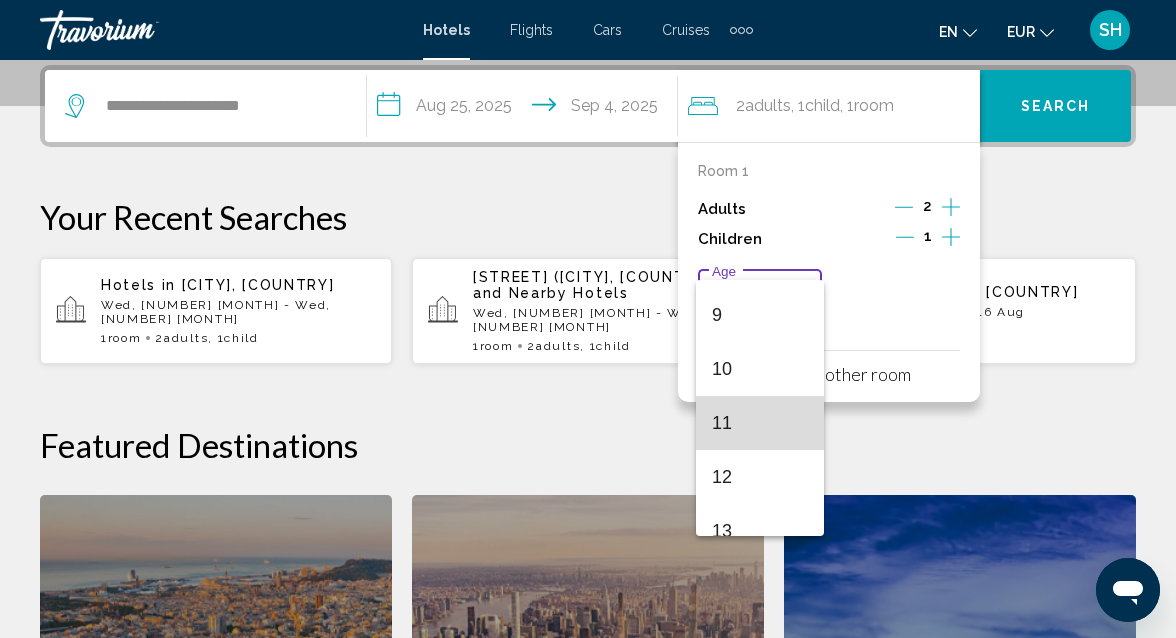 click on "11" at bounding box center [760, 423] 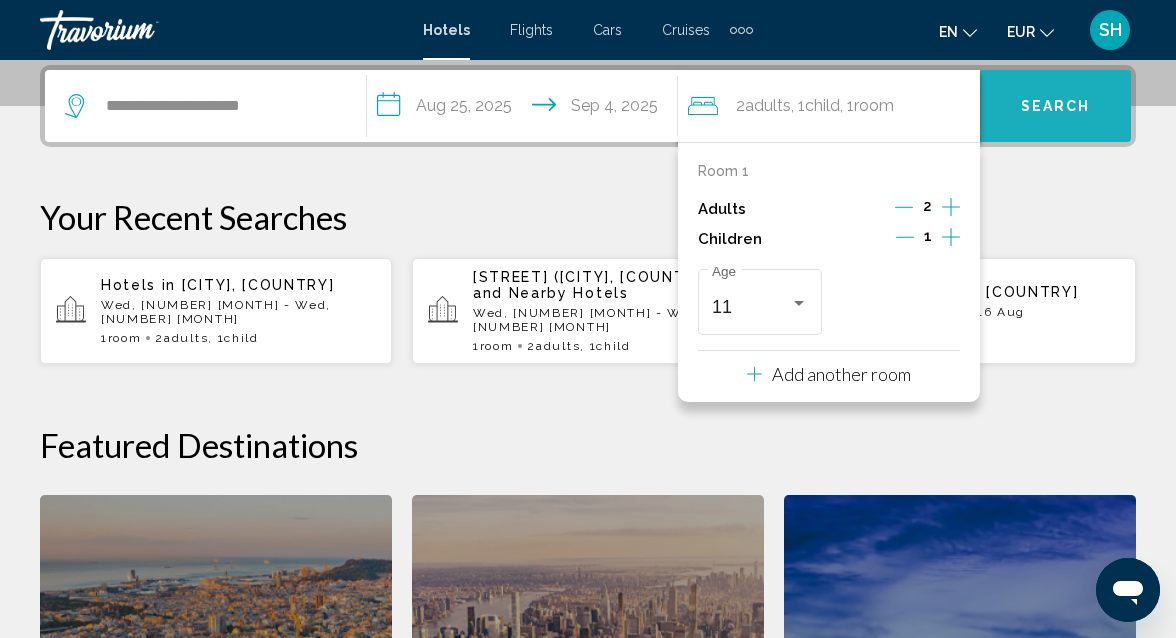 click on "Search" at bounding box center [1056, 107] 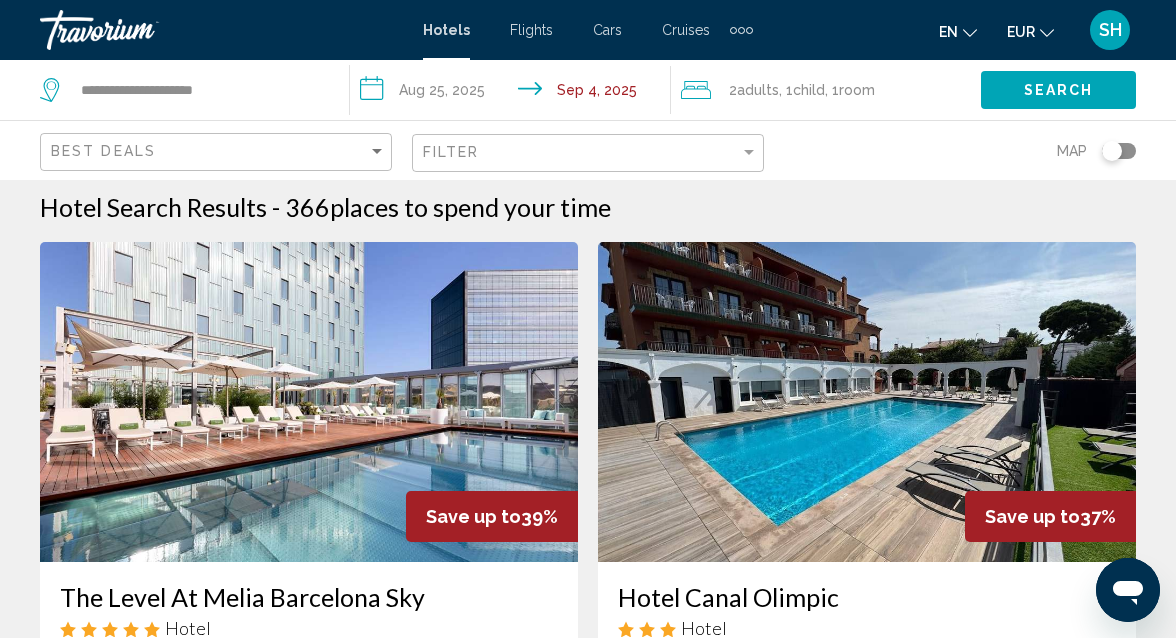 scroll, scrollTop: 0, scrollLeft: 0, axis: both 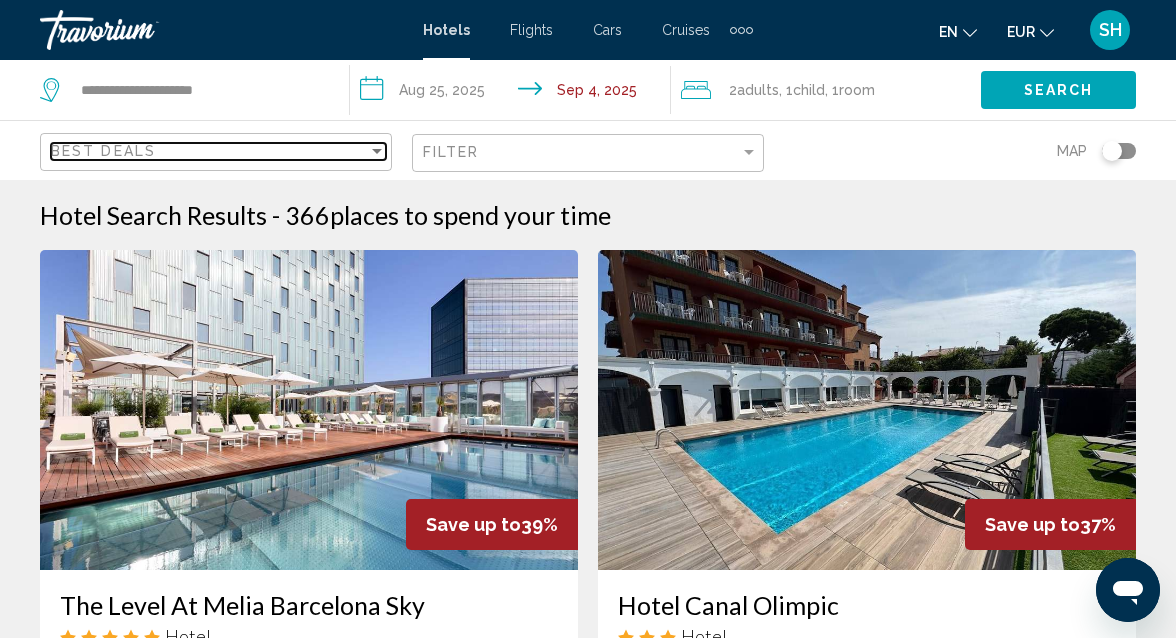 click at bounding box center [377, 151] 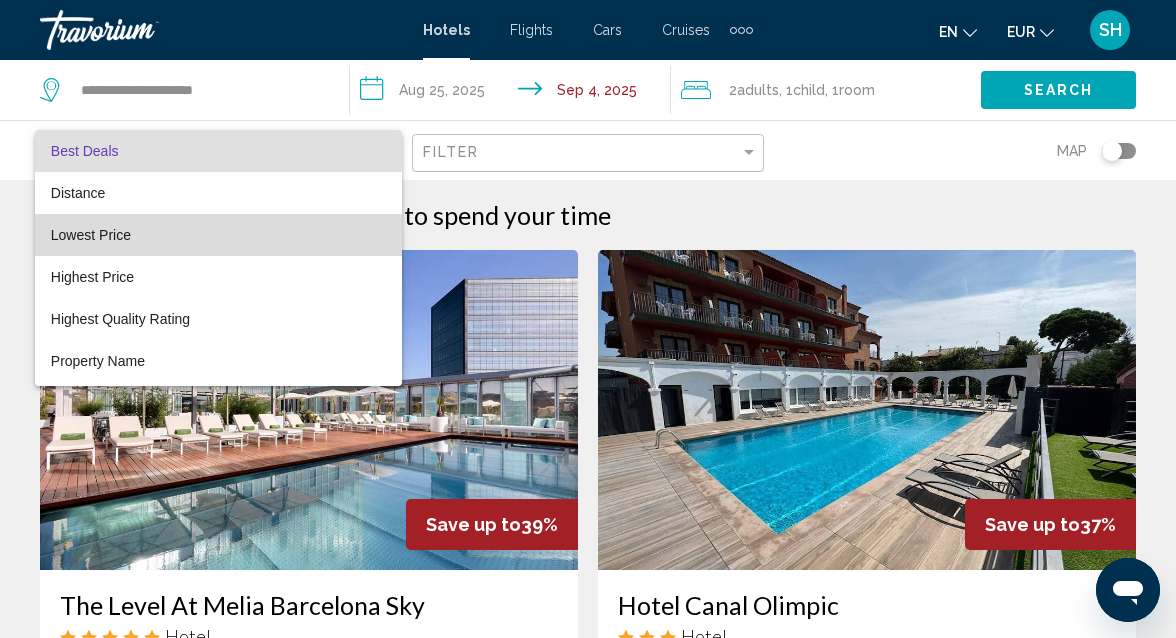 click on "Lowest Price" at bounding box center [218, 235] 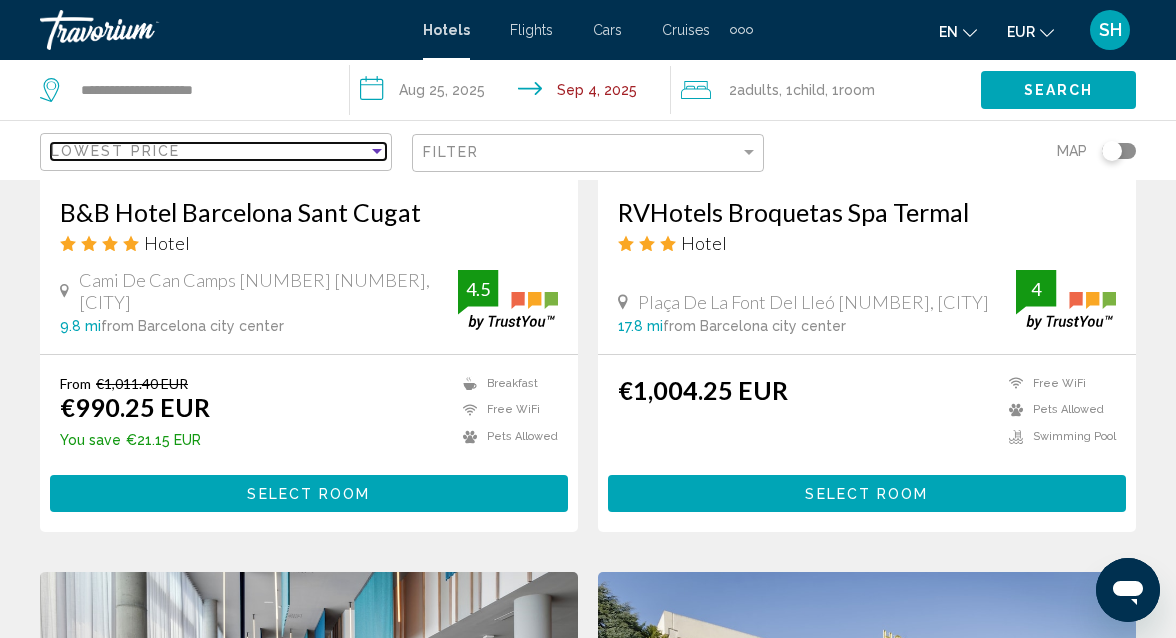 scroll, scrollTop: 3301, scrollLeft: 0, axis: vertical 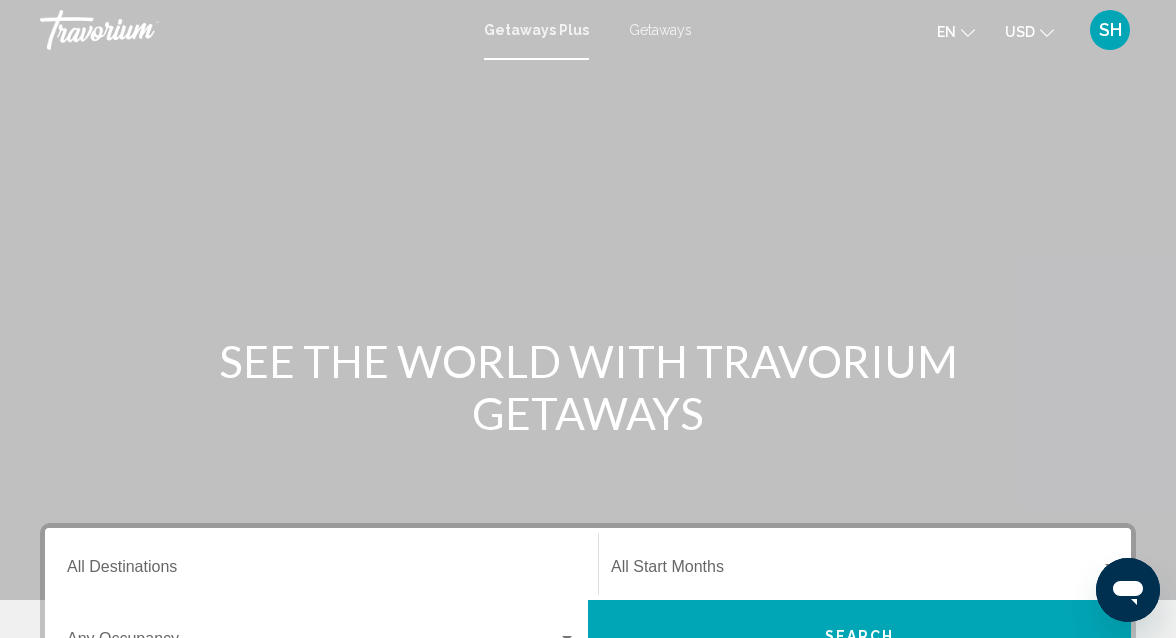 click on "Destination All Destinations" at bounding box center (321, 571) 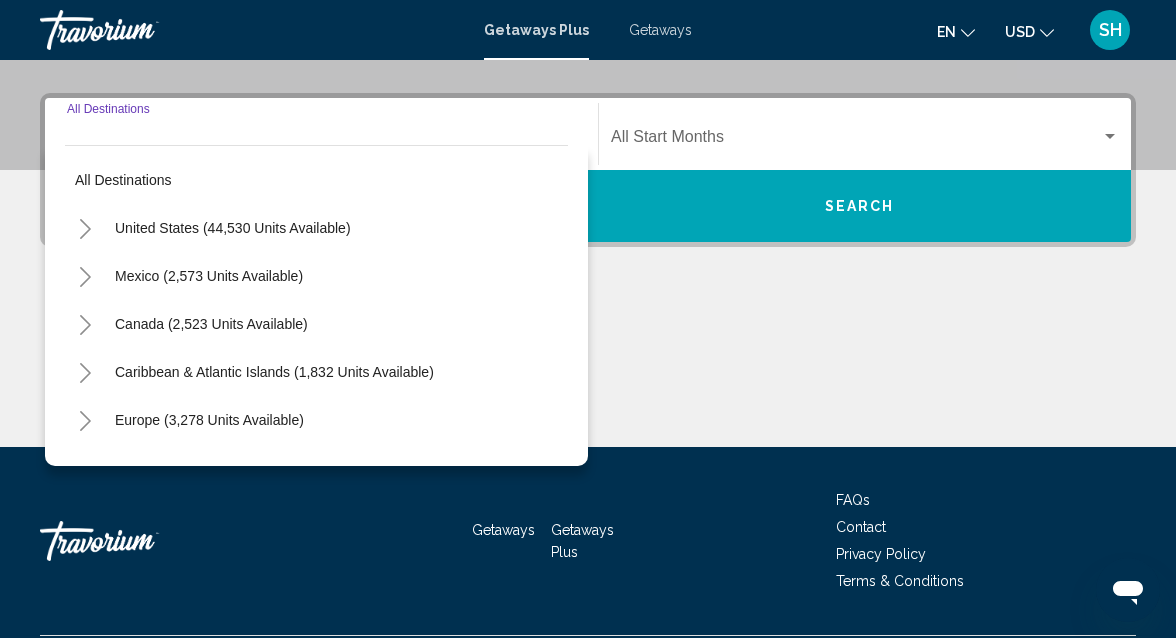 scroll, scrollTop: 458, scrollLeft: 0, axis: vertical 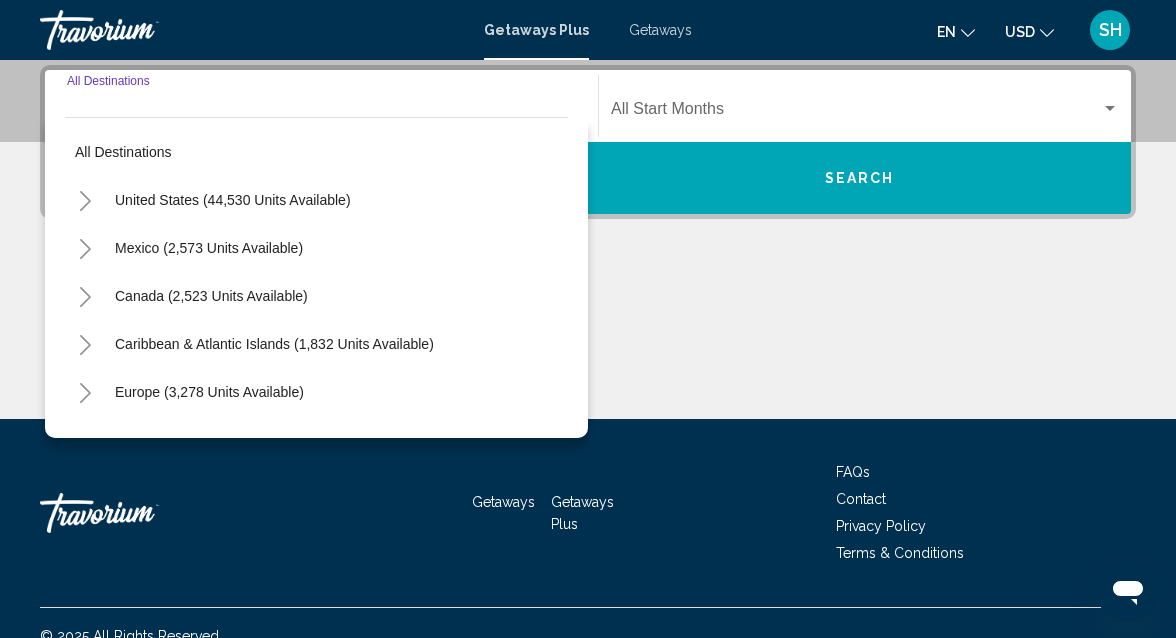 click 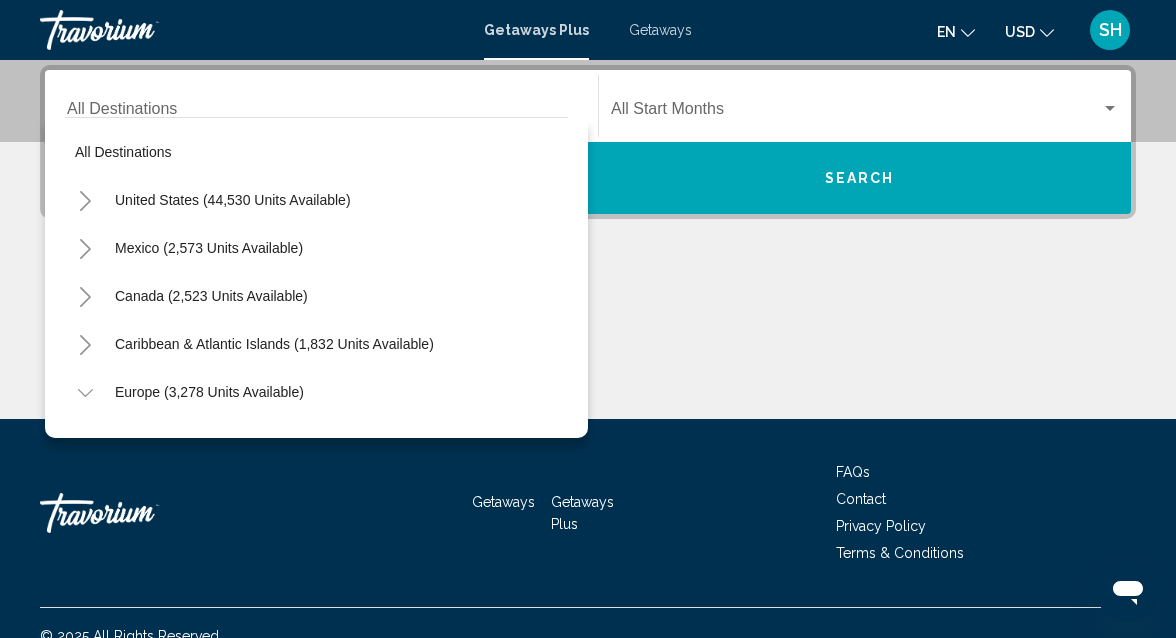 type 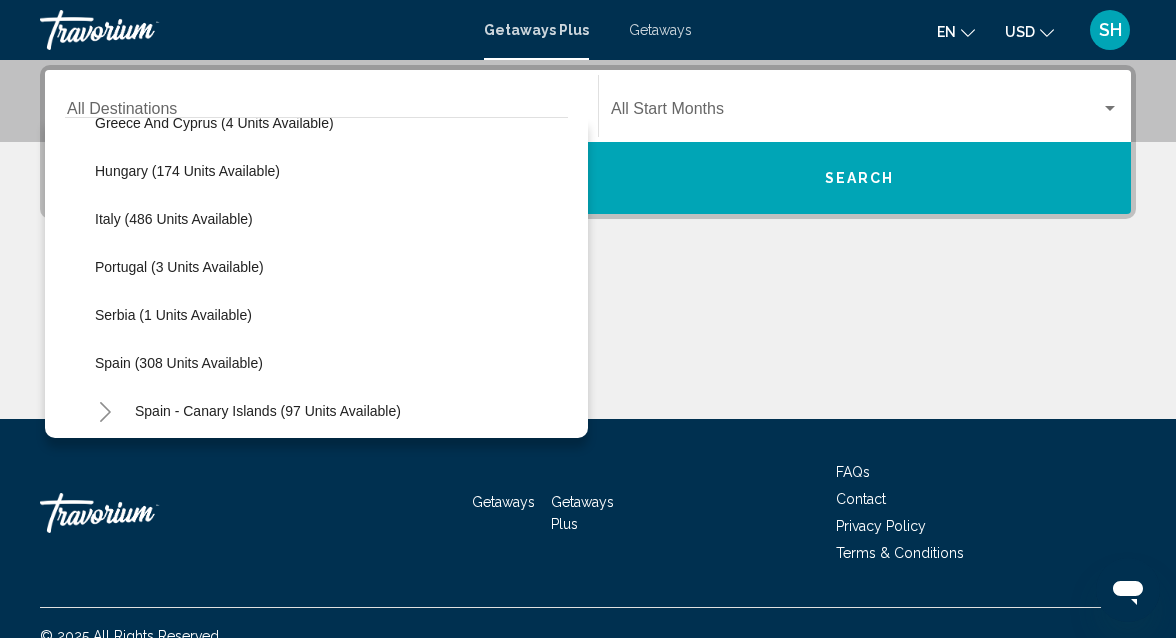 scroll, scrollTop: 608, scrollLeft: 0, axis: vertical 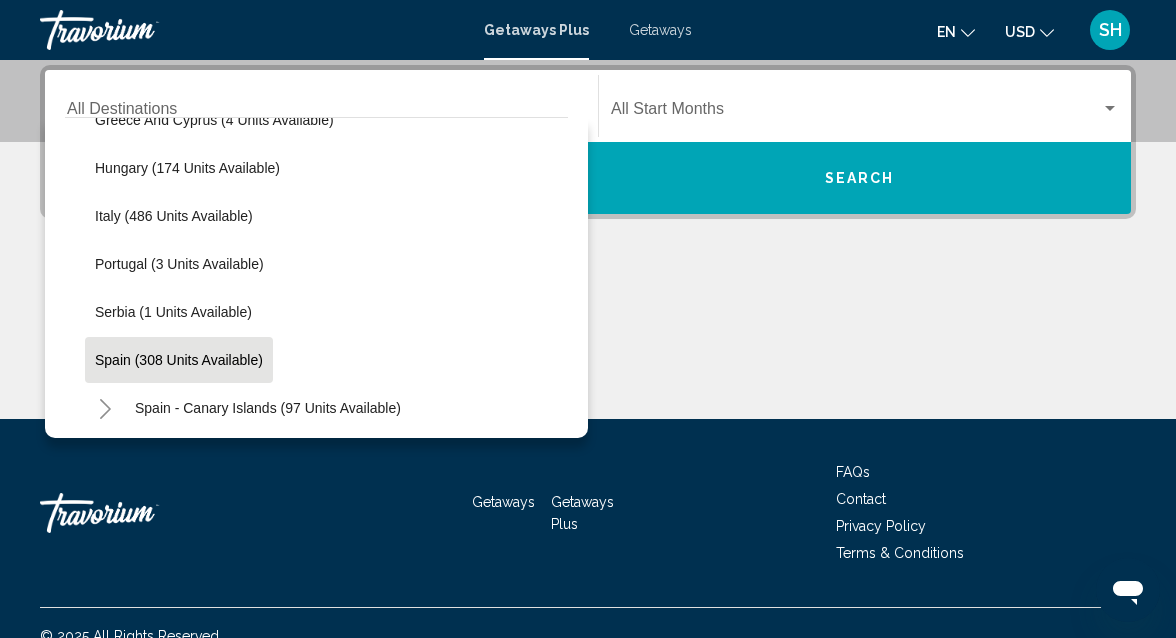 click on "Spain (308 units available)" 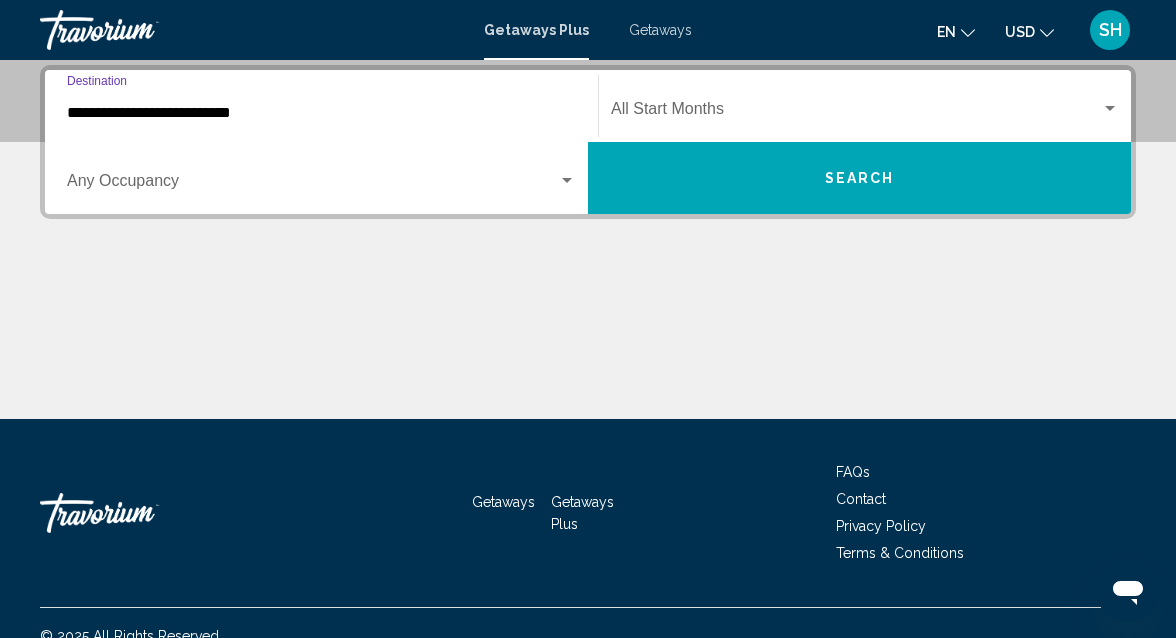 click on "Start Month All Start Months" 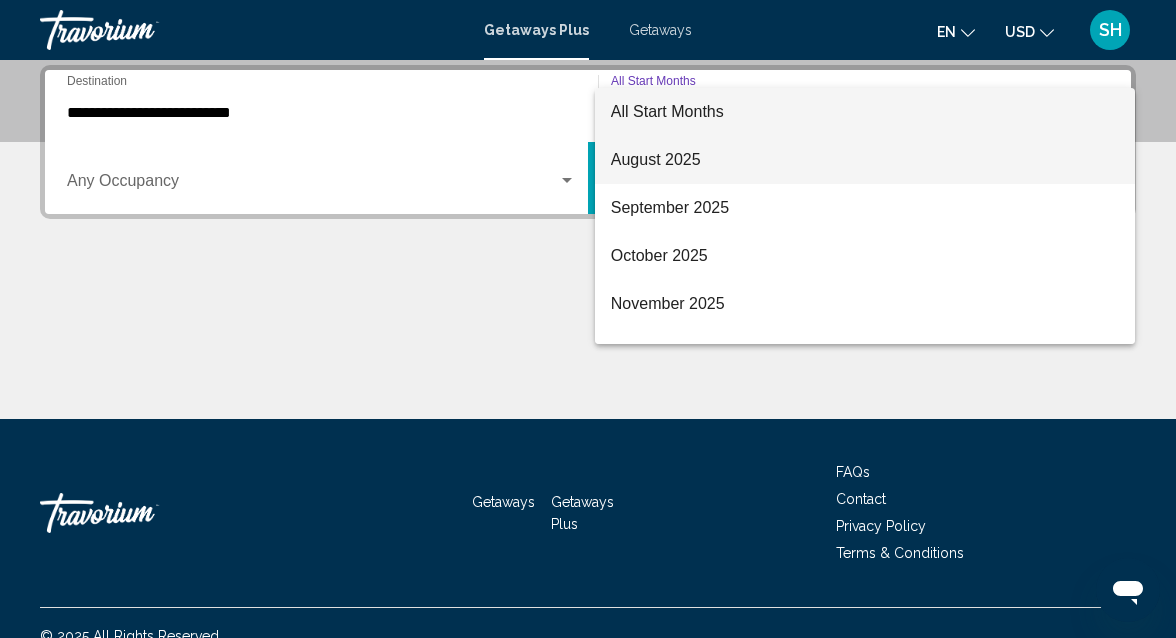click on "August 2025" at bounding box center (865, 160) 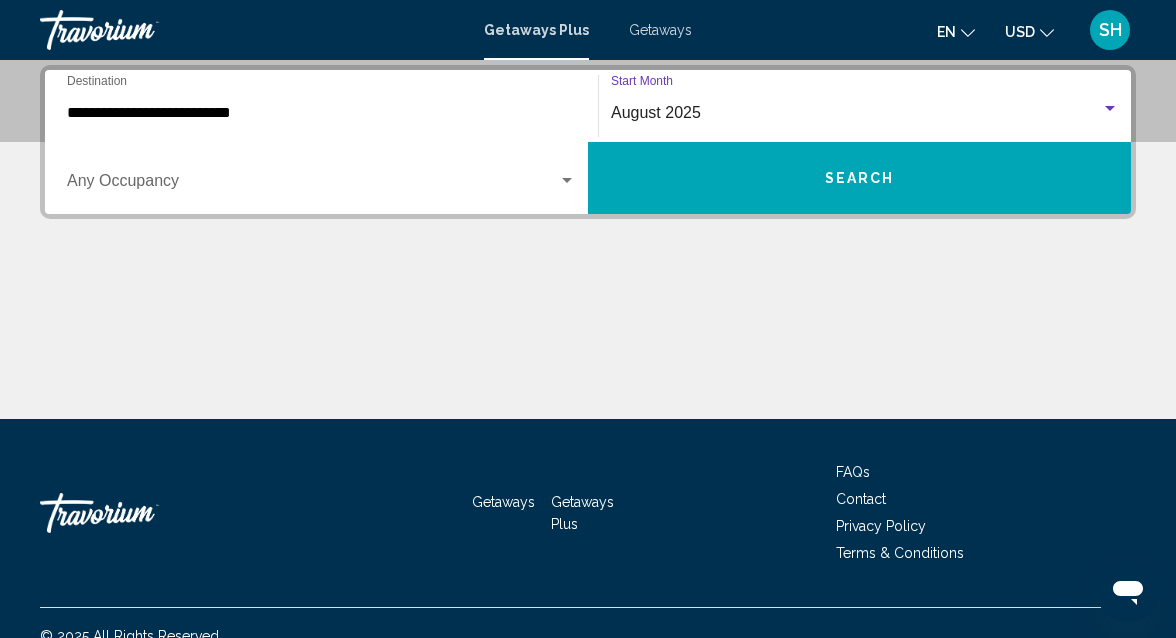 click on "Search" at bounding box center [859, 178] 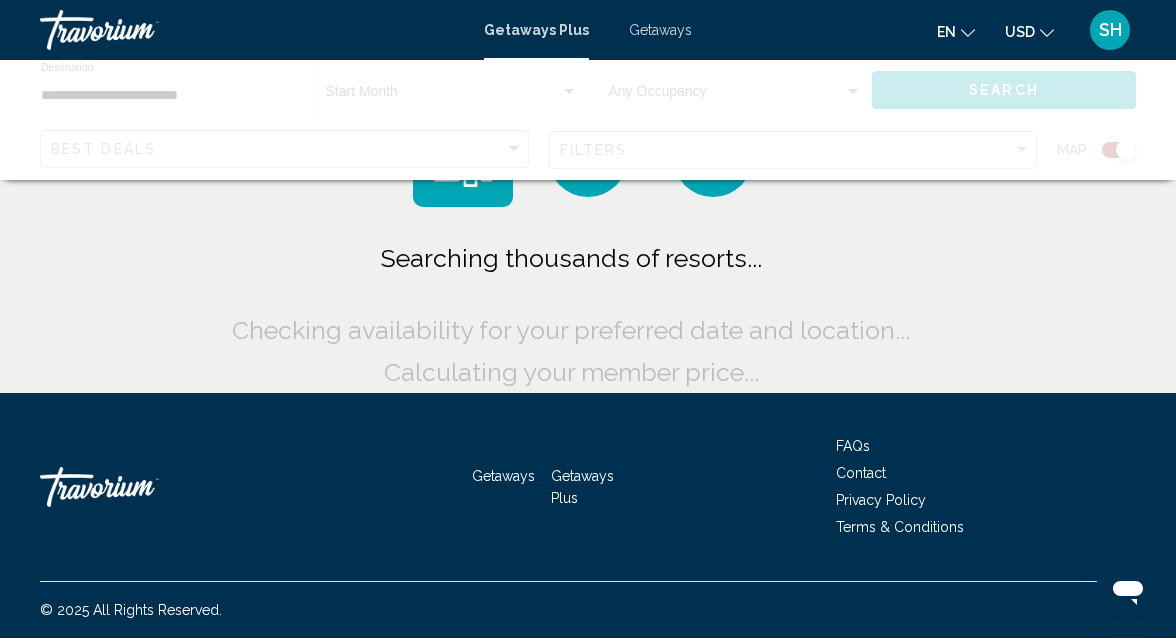 scroll, scrollTop: 0, scrollLeft: 0, axis: both 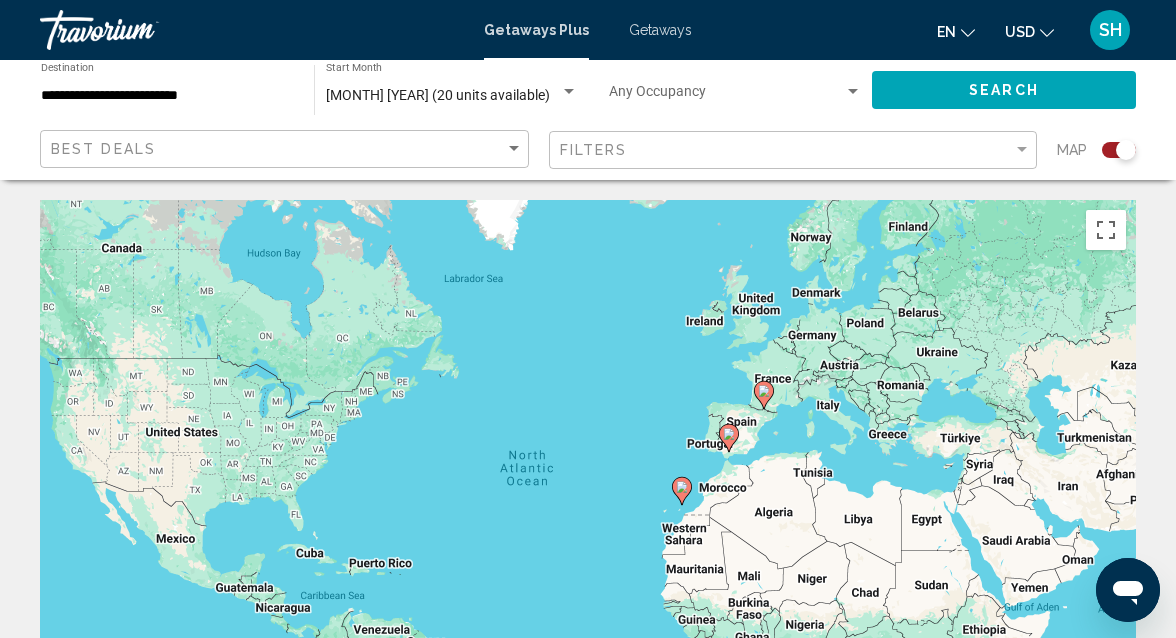 click on "Getaways" at bounding box center (660, 30) 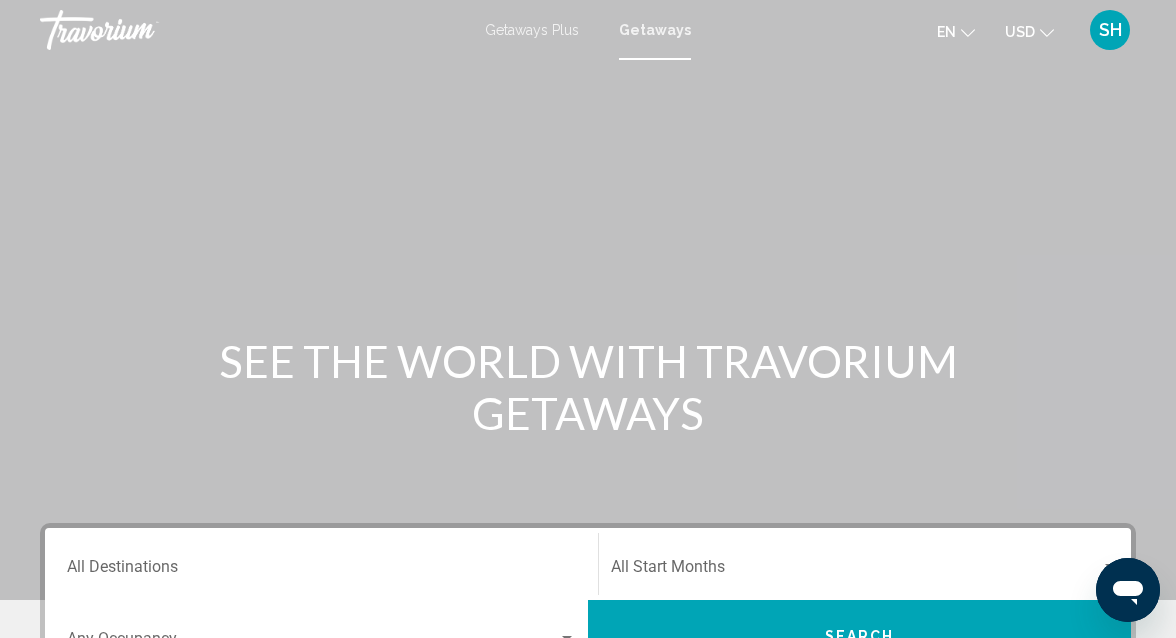 click on "Destination All Destinations" at bounding box center (321, 571) 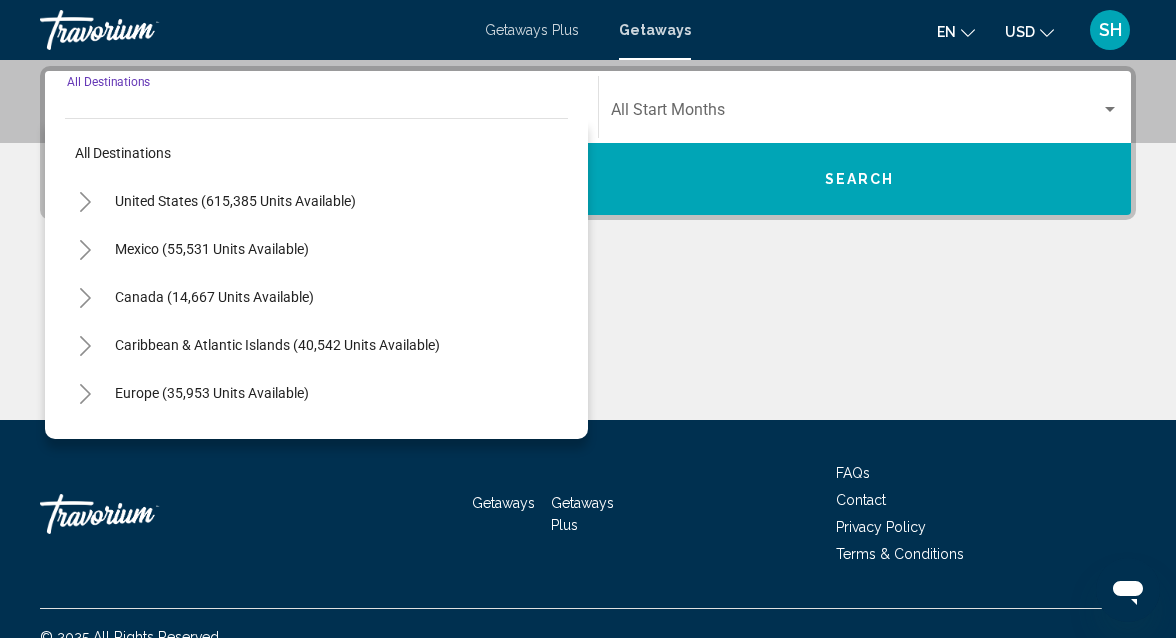 scroll, scrollTop: 458, scrollLeft: 0, axis: vertical 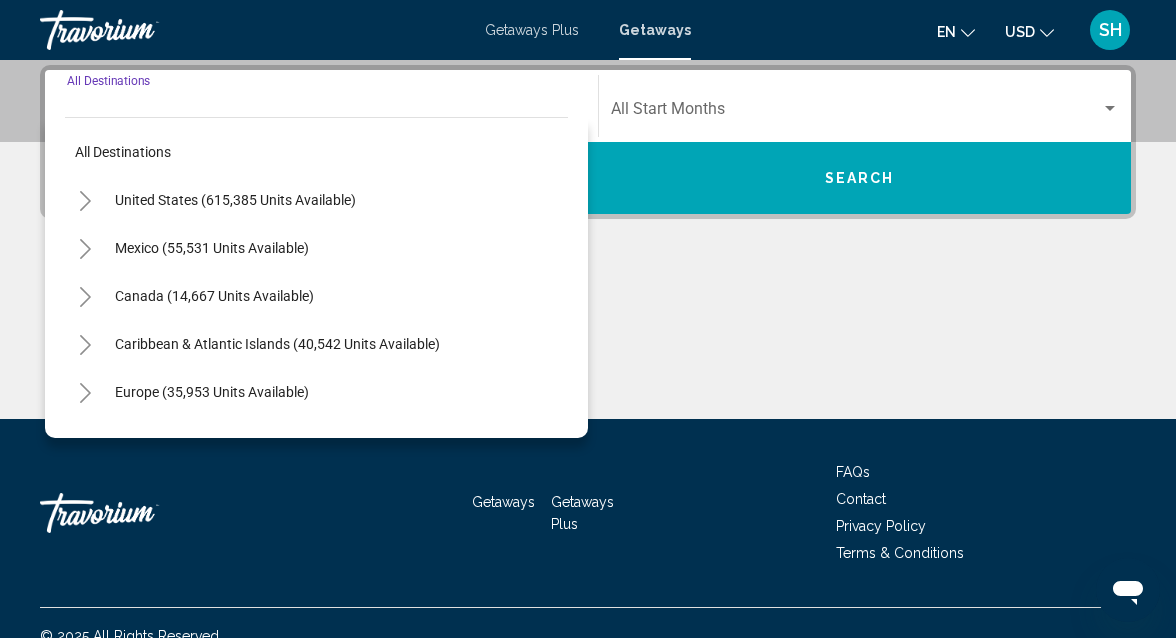 click 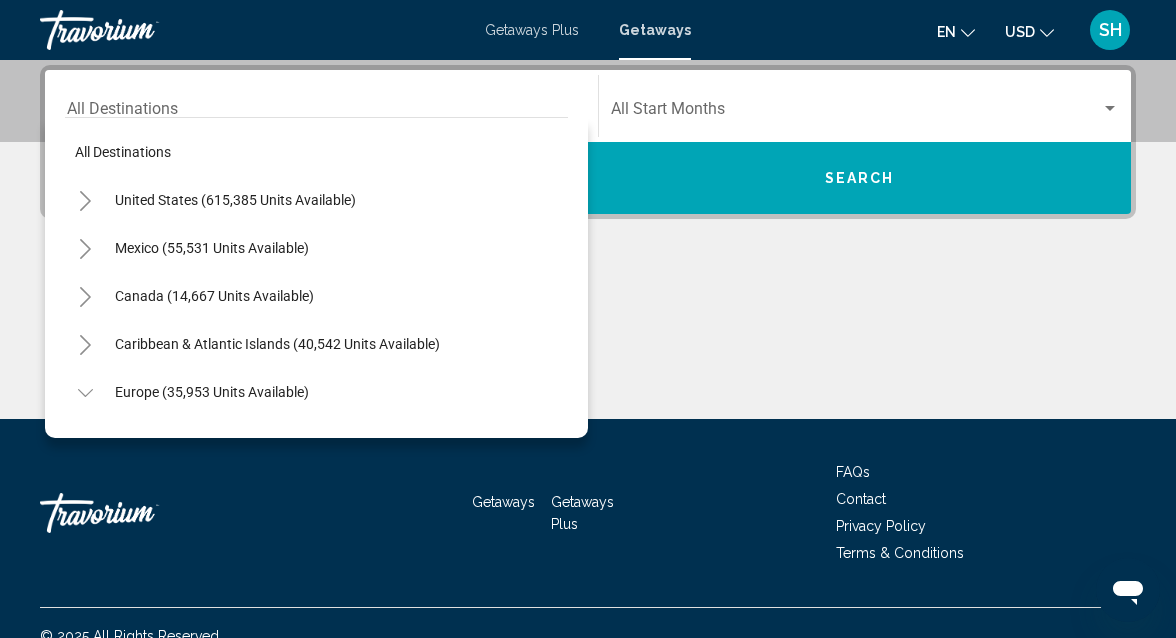 type 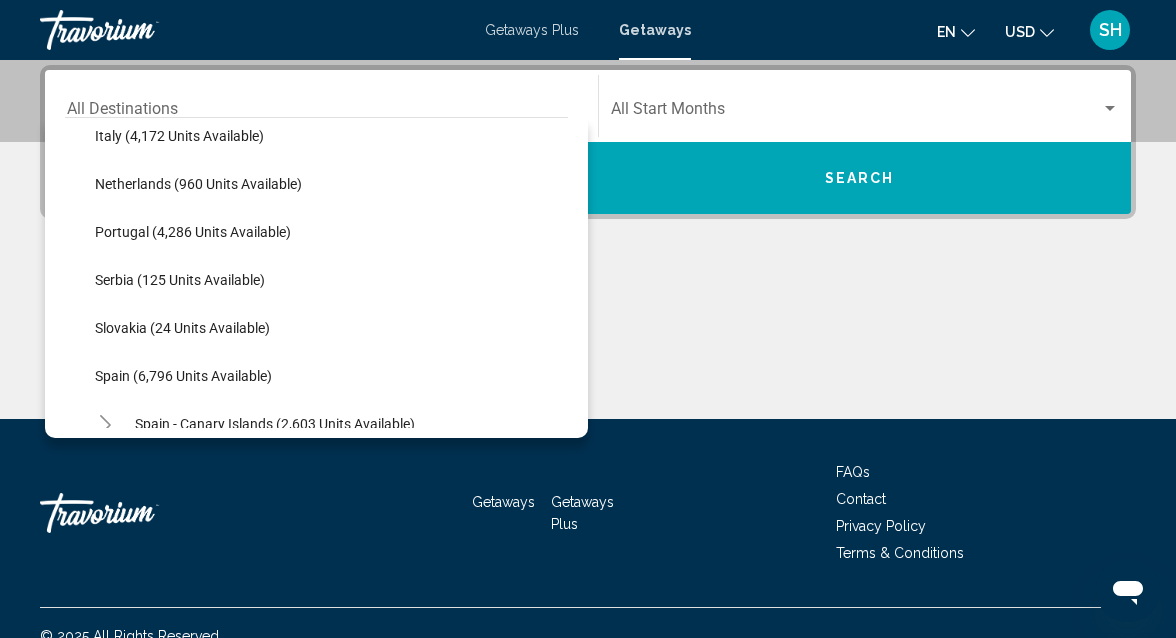 scroll, scrollTop: 864, scrollLeft: 0, axis: vertical 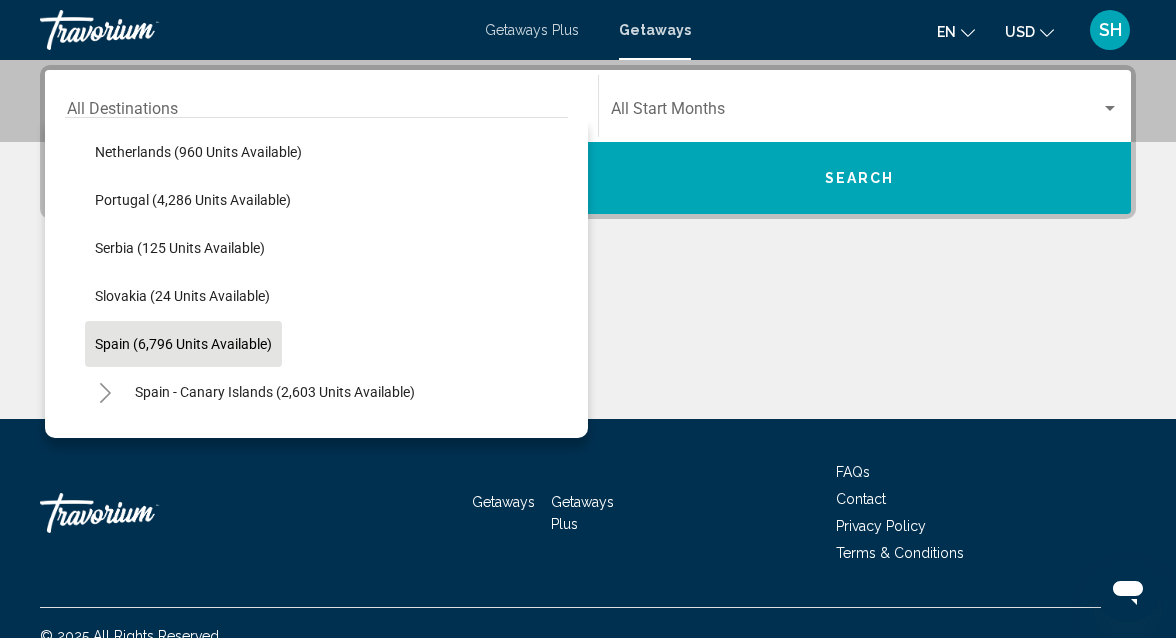 click on "Spain (6,796 units available)" 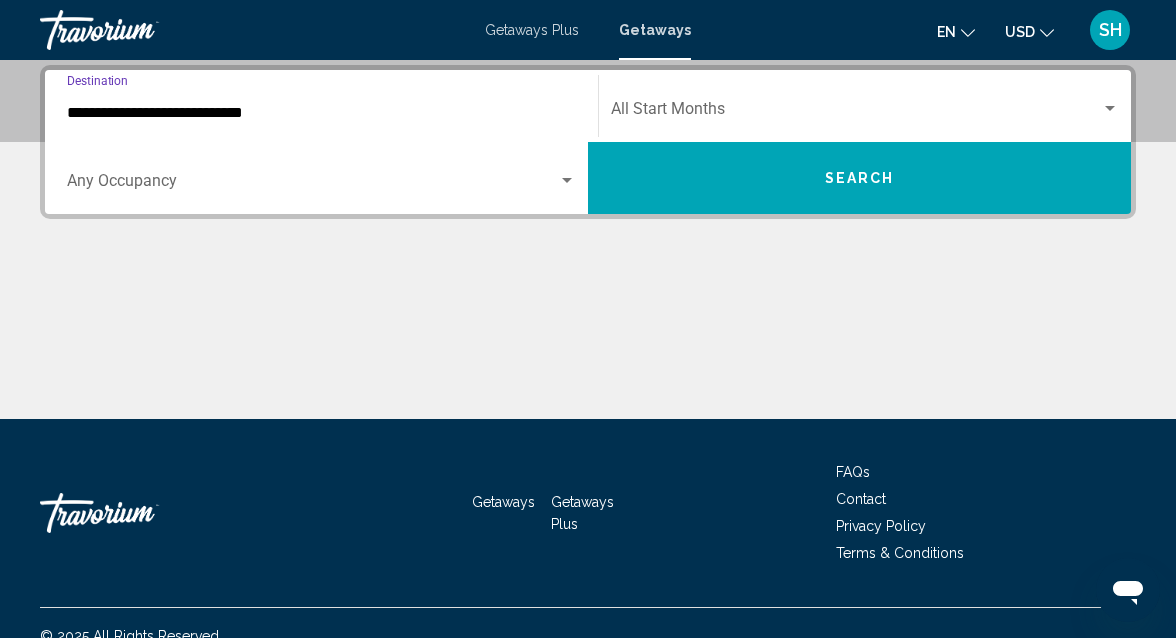 click on "Start Month All Start Months" 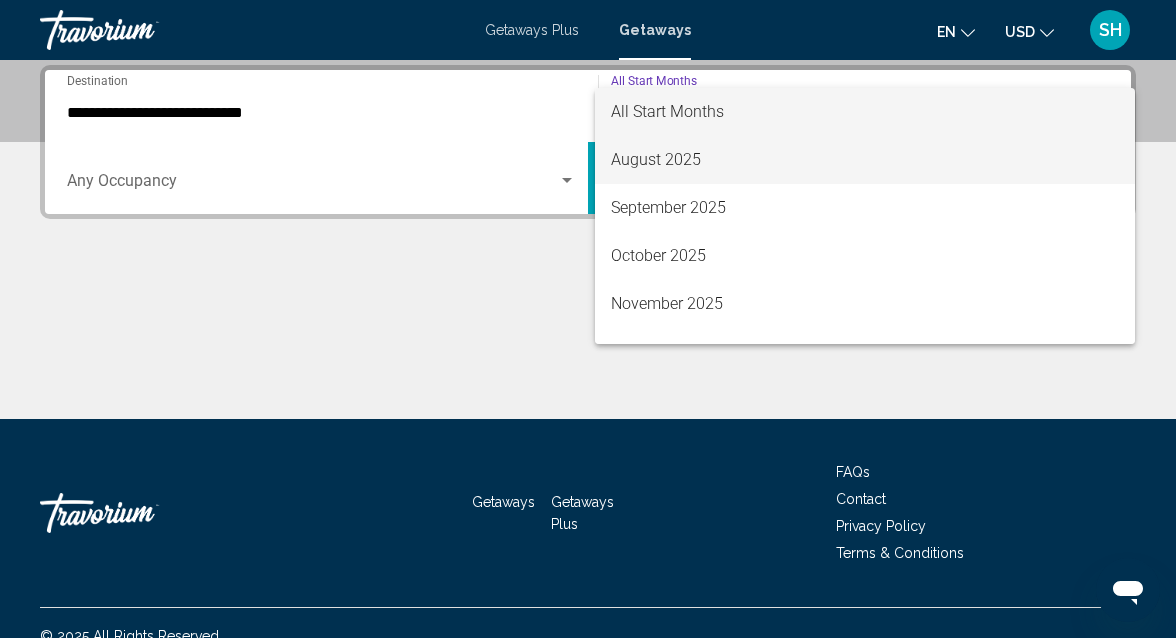 click on "August 2025" at bounding box center (865, 160) 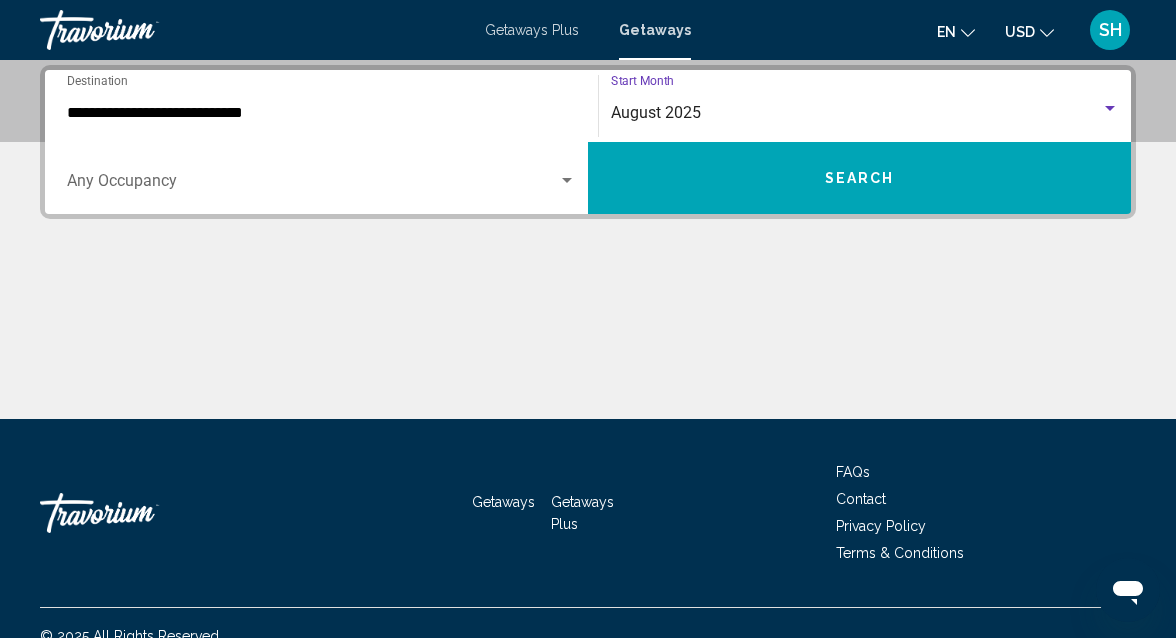 click on "Search" at bounding box center [859, 178] 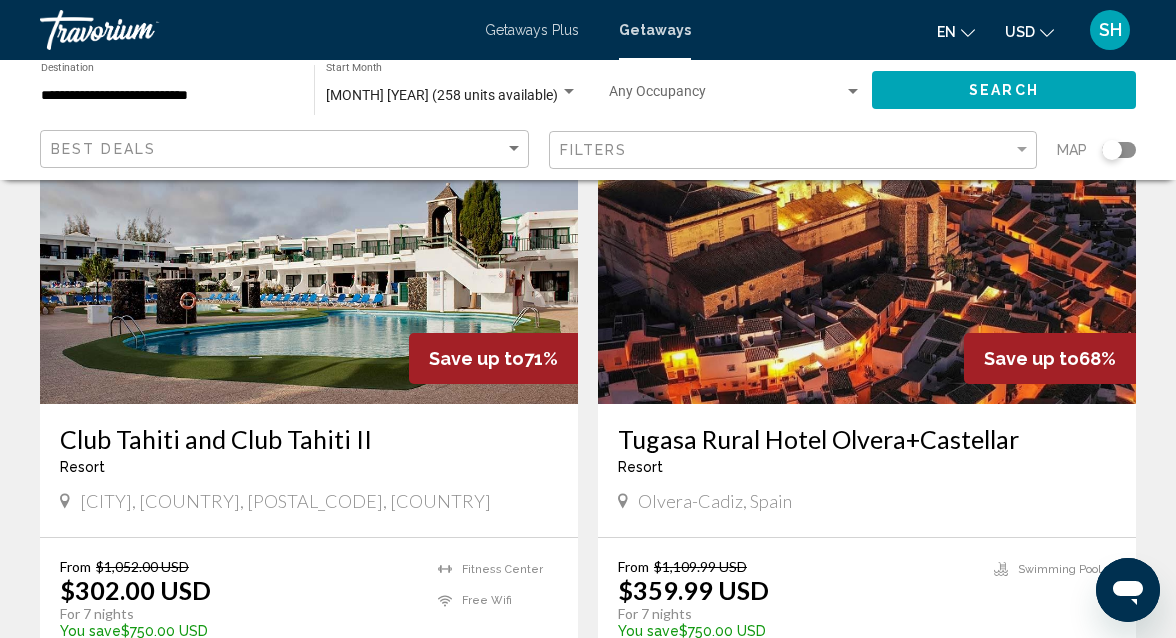 scroll, scrollTop: 2880, scrollLeft: 0, axis: vertical 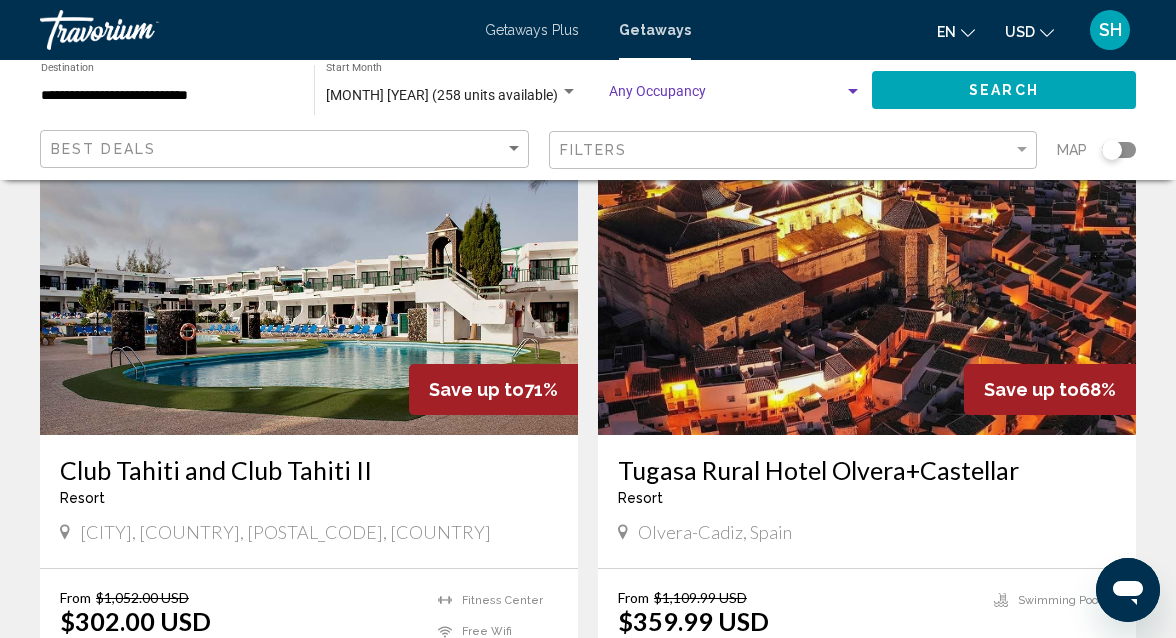 click at bounding box center (853, 92) 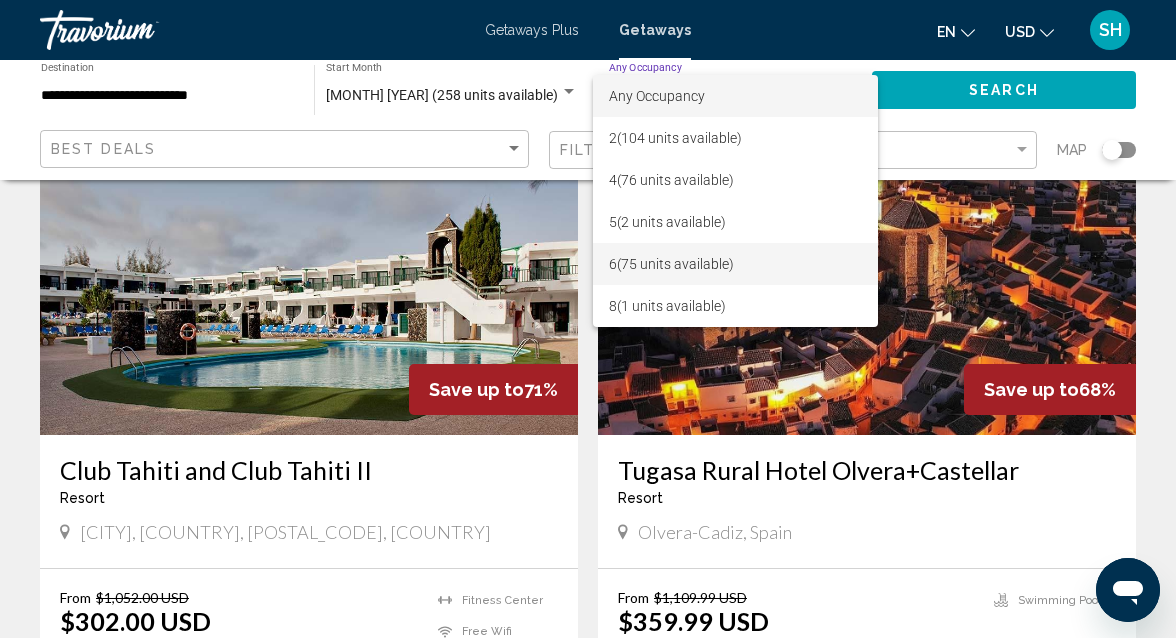 click on "6  (75 units available)" at bounding box center (735, 264) 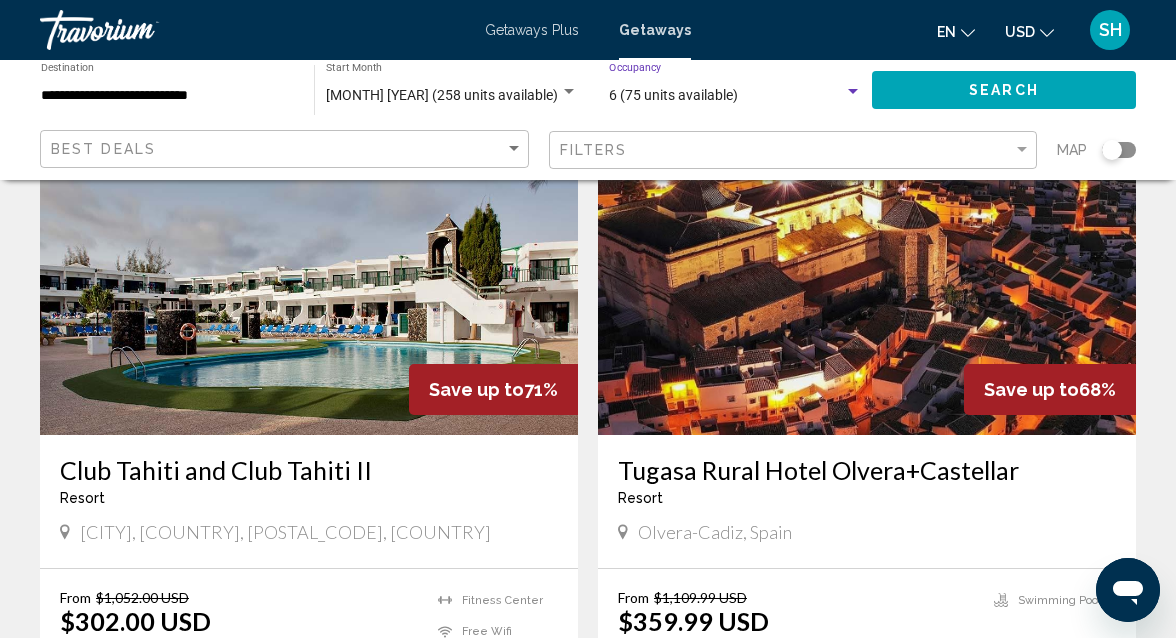 click on "Search" 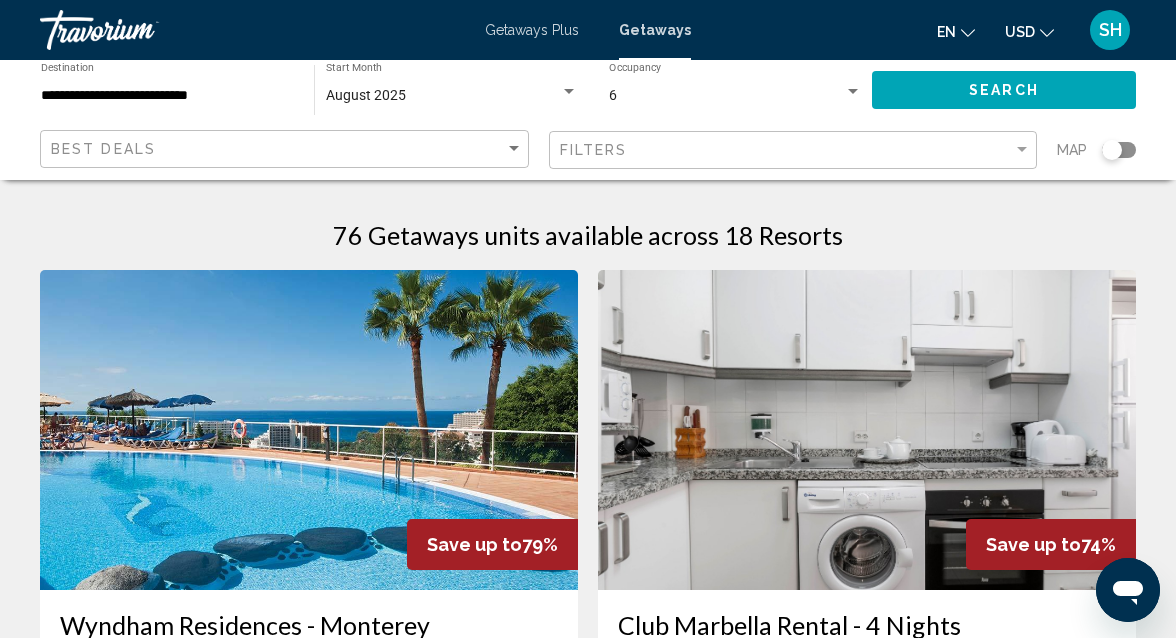 type 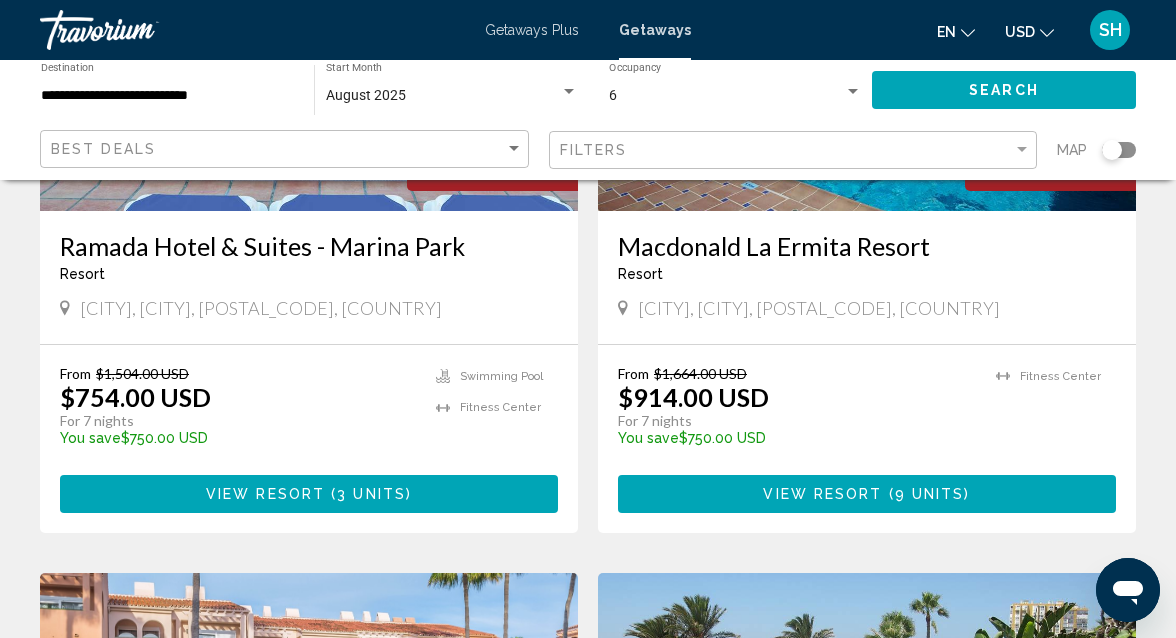 scroll, scrollTop: 3136, scrollLeft: 0, axis: vertical 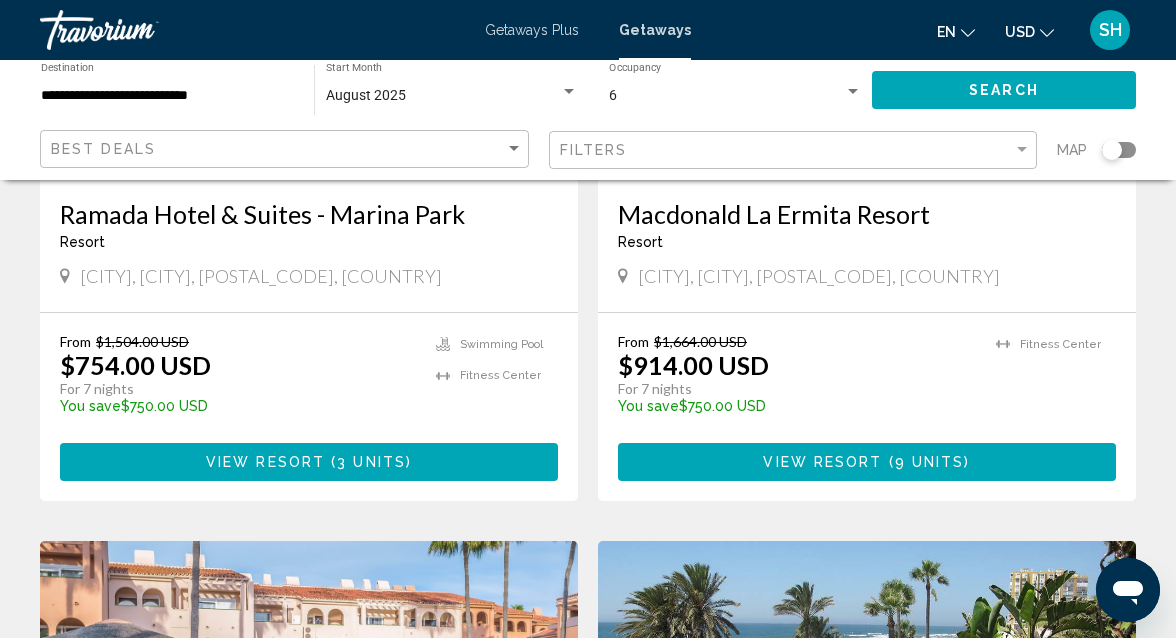 click on "**********" at bounding box center (167, 96) 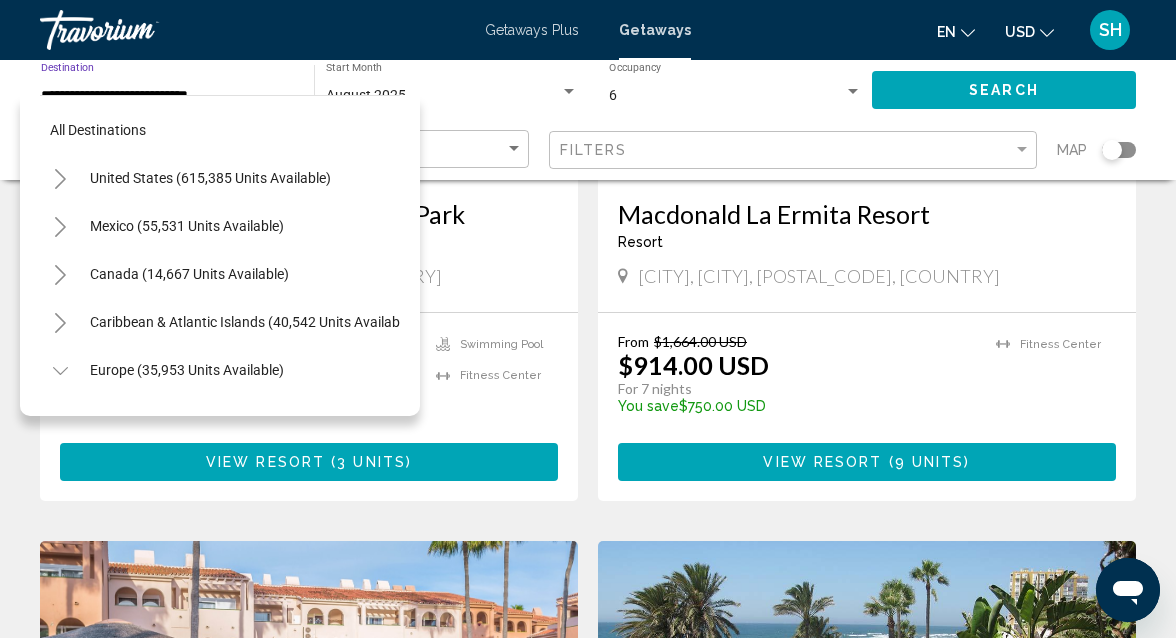 scroll, scrollTop: 935, scrollLeft: 0, axis: vertical 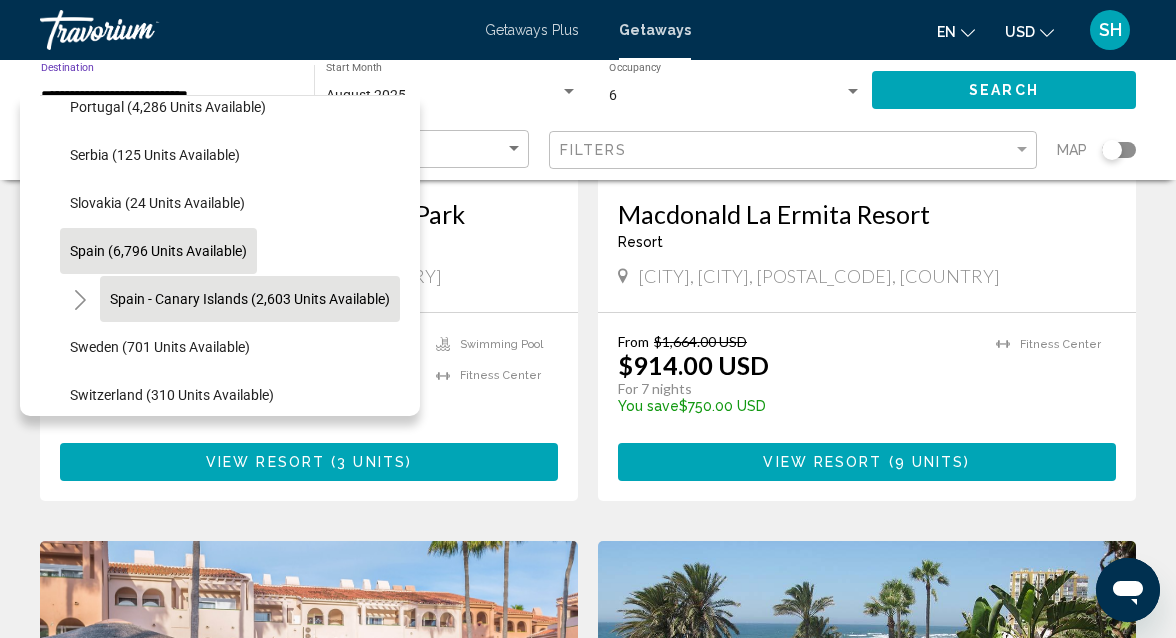 click on "Spain - Canary Islands (2,603 units available)" 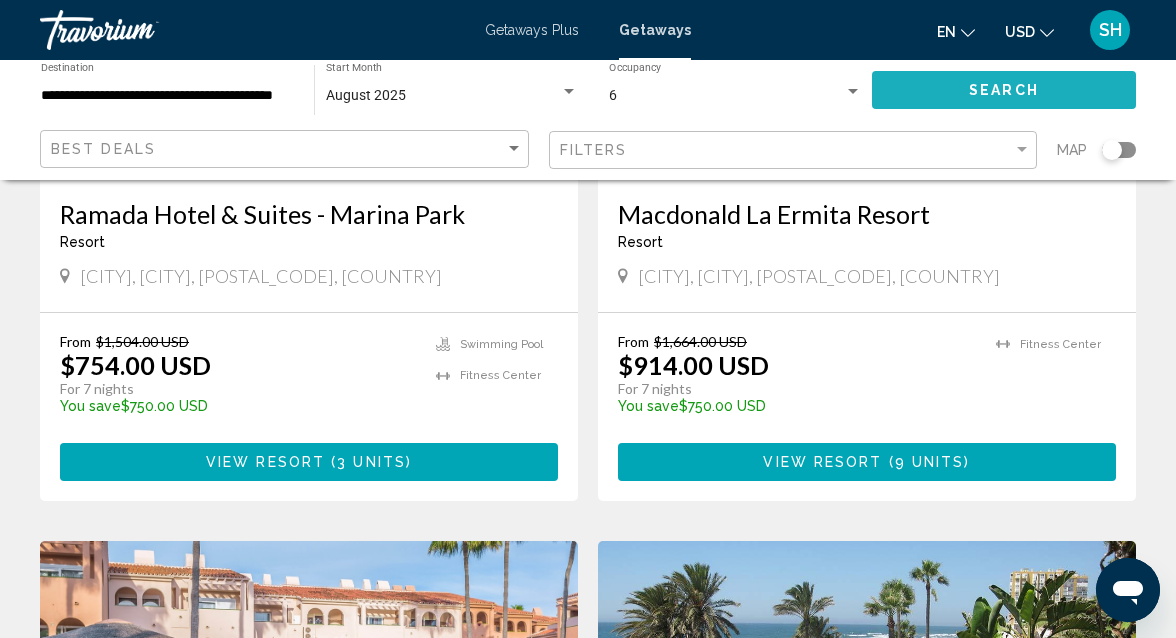 click on "Search" 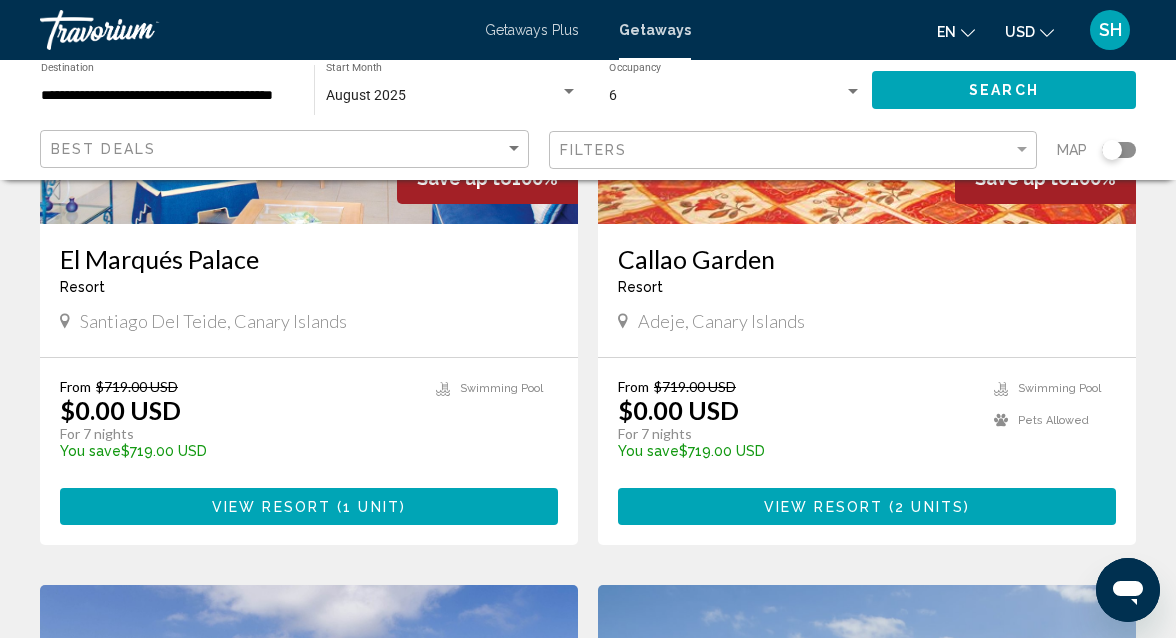 scroll, scrollTop: 384, scrollLeft: 0, axis: vertical 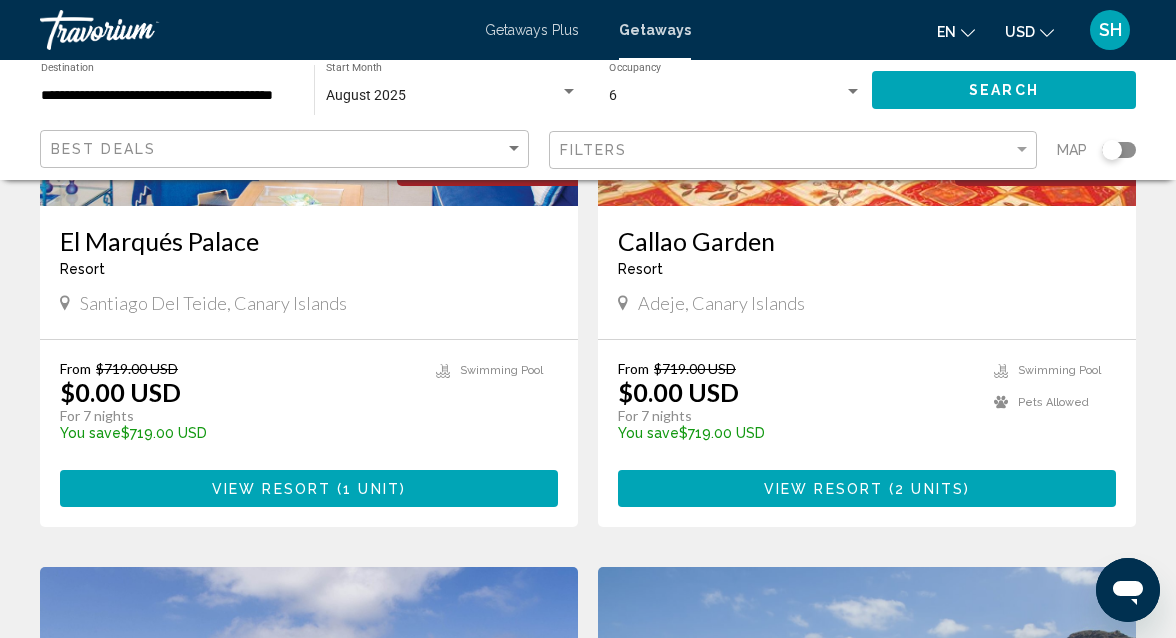 click on "View Resort    ( 2 units )" at bounding box center [867, 488] 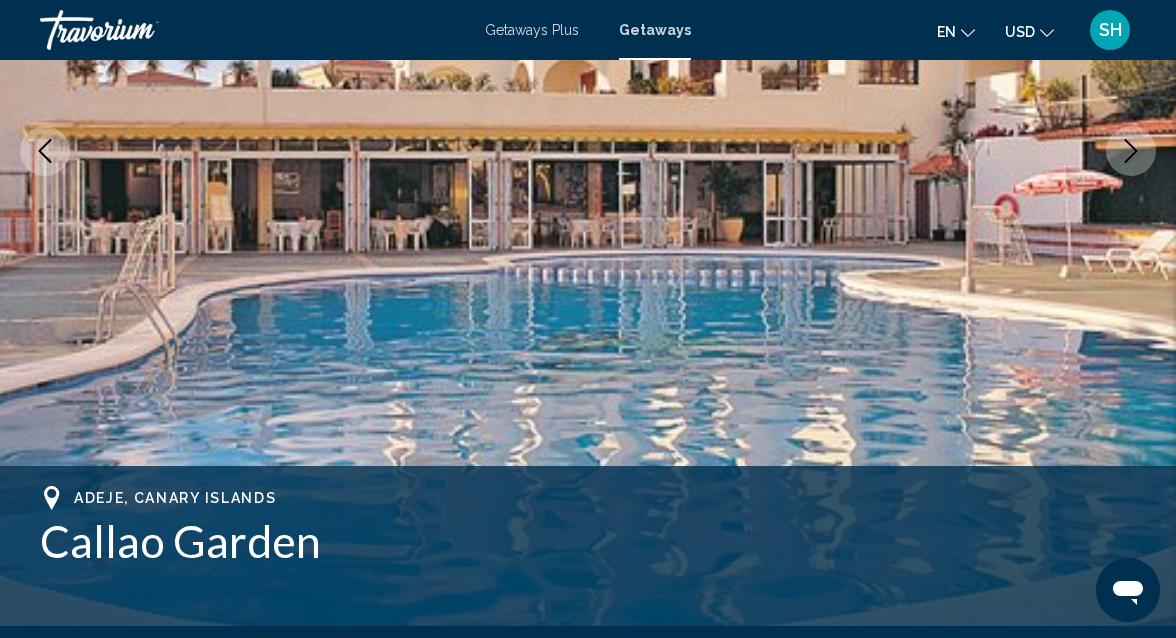 scroll, scrollTop: 216, scrollLeft: 0, axis: vertical 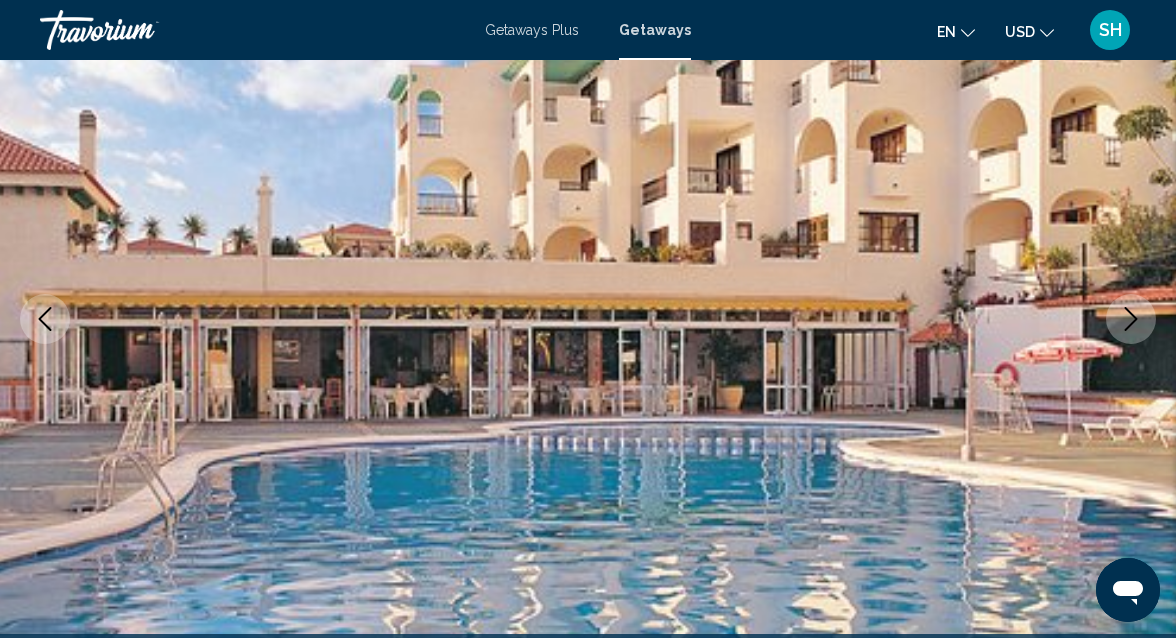 type 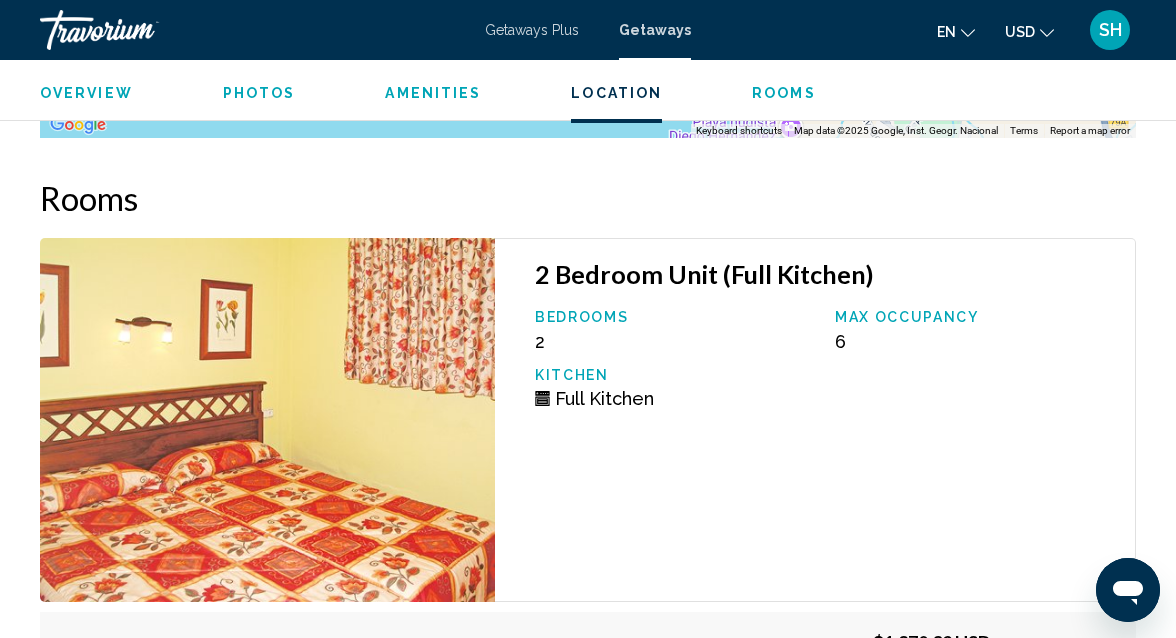 scroll, scrollTop: 3806, scrollLeft: 0, axis: vertical 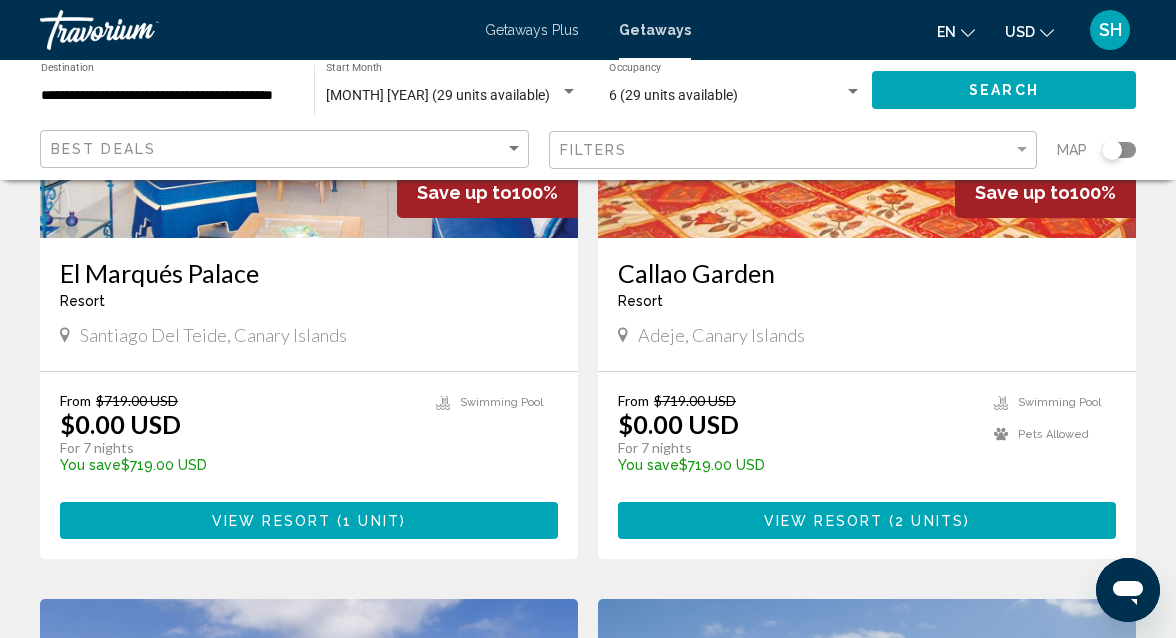 click on "View Resort" at bounding box center [271, 521] 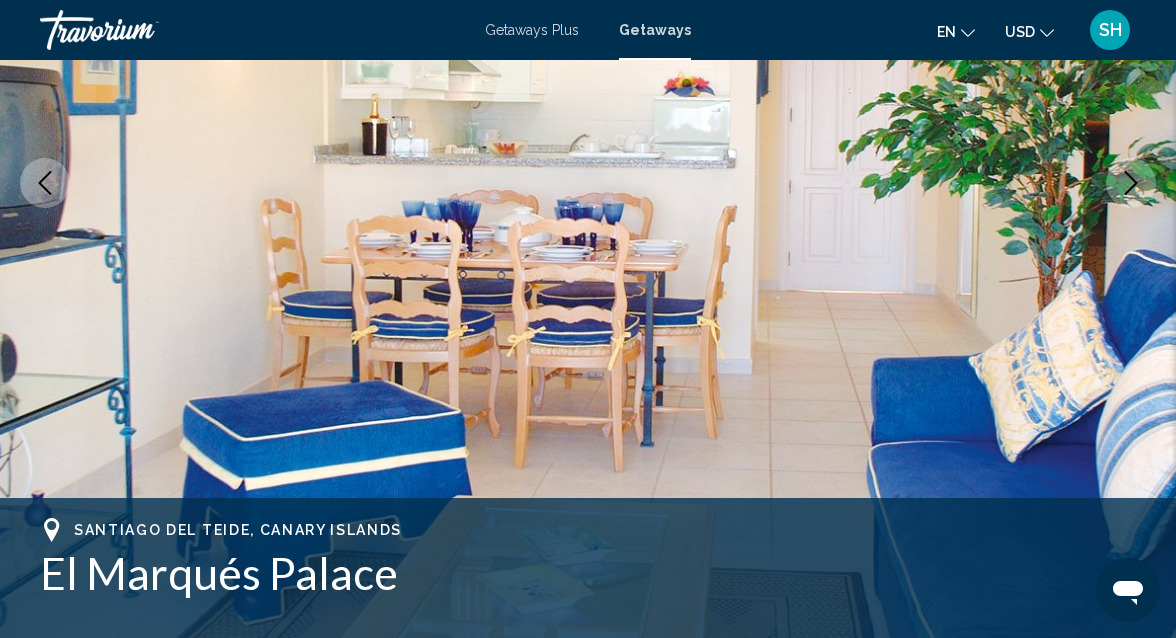 scroll, scrollTop: 216, scrollLeft: 0, axis: vertical 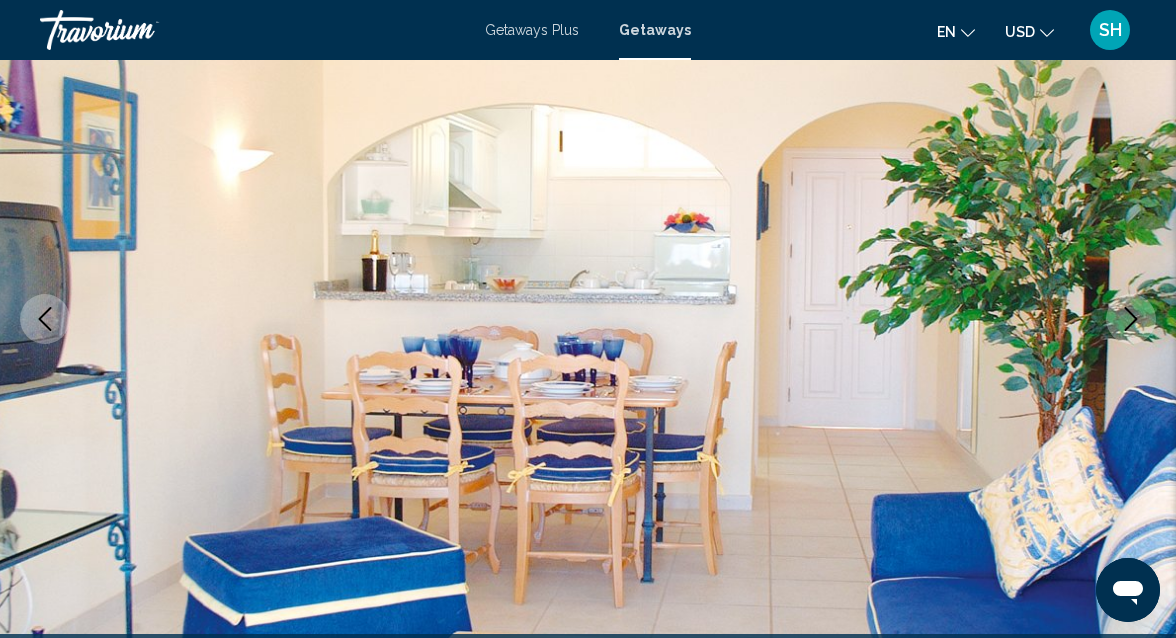 type 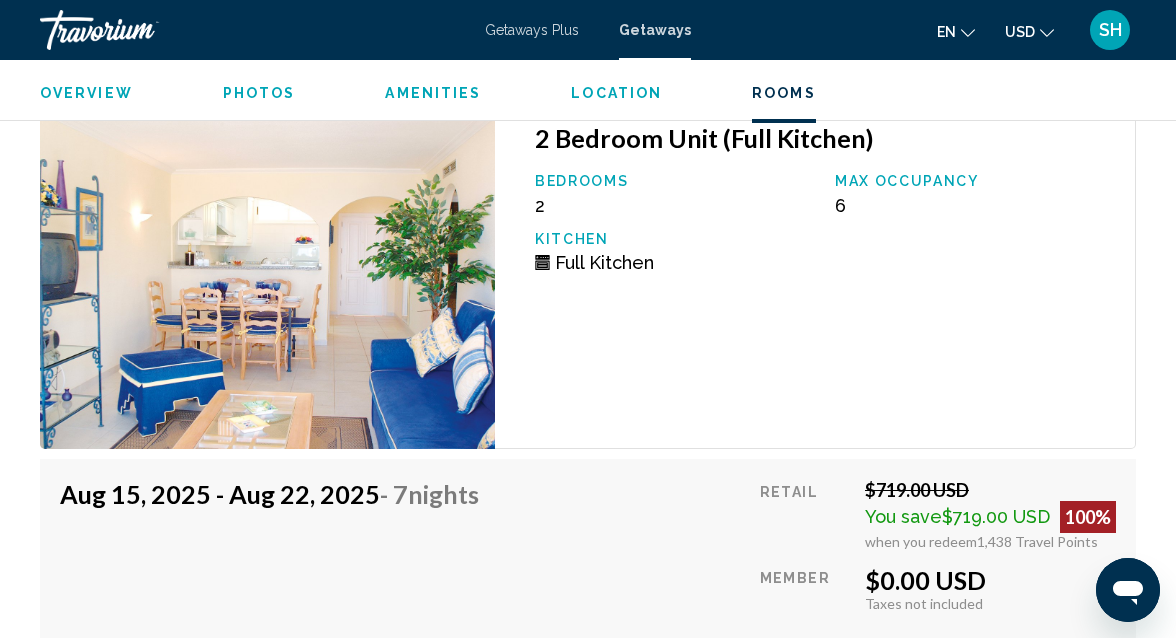 scroll, scrollTop: 3384, scrollLeft: 0, axis: vertical 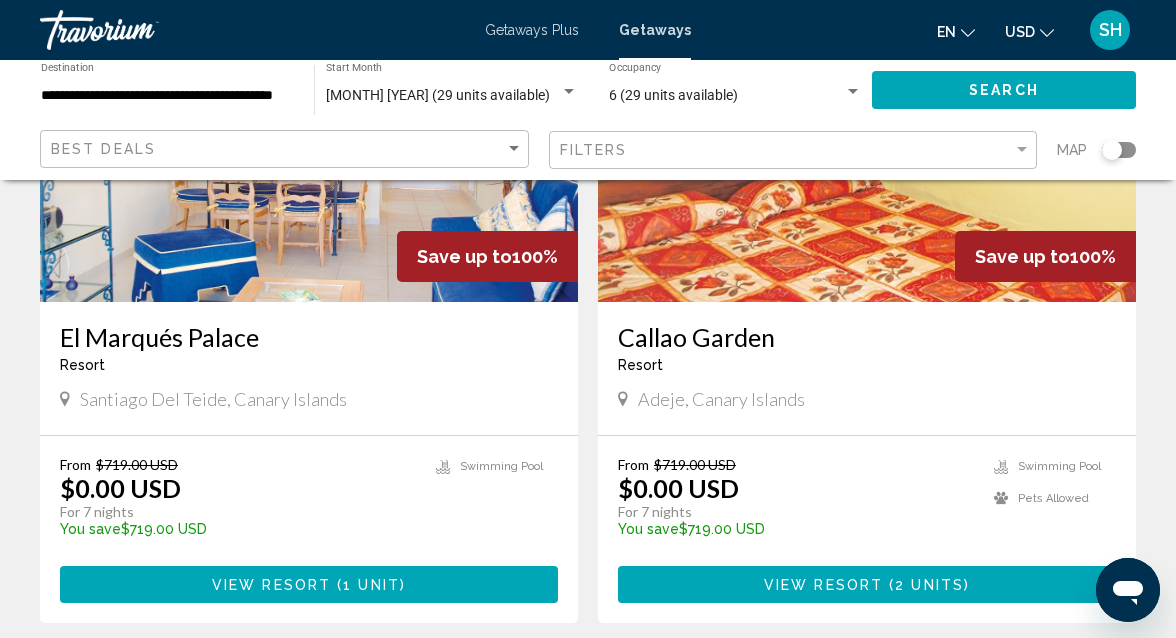 click on "View Resort    ( 2 units )" at bounding box center [867, 584] 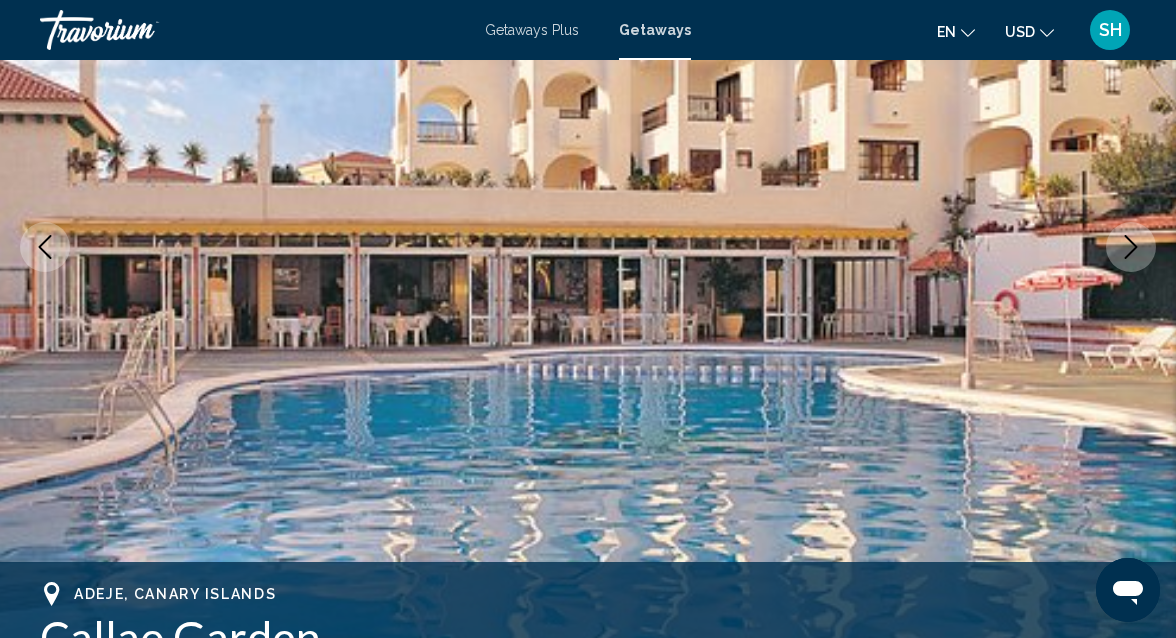 scroll, scrollTop: 216, scrollLeft: 0, axis: vertical 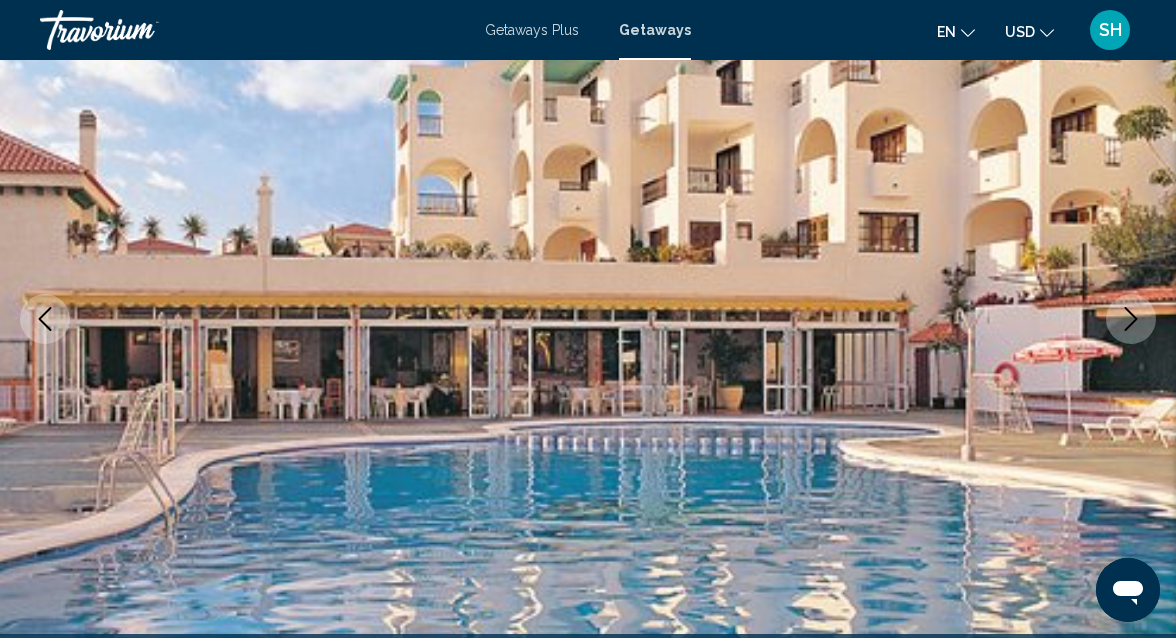 type 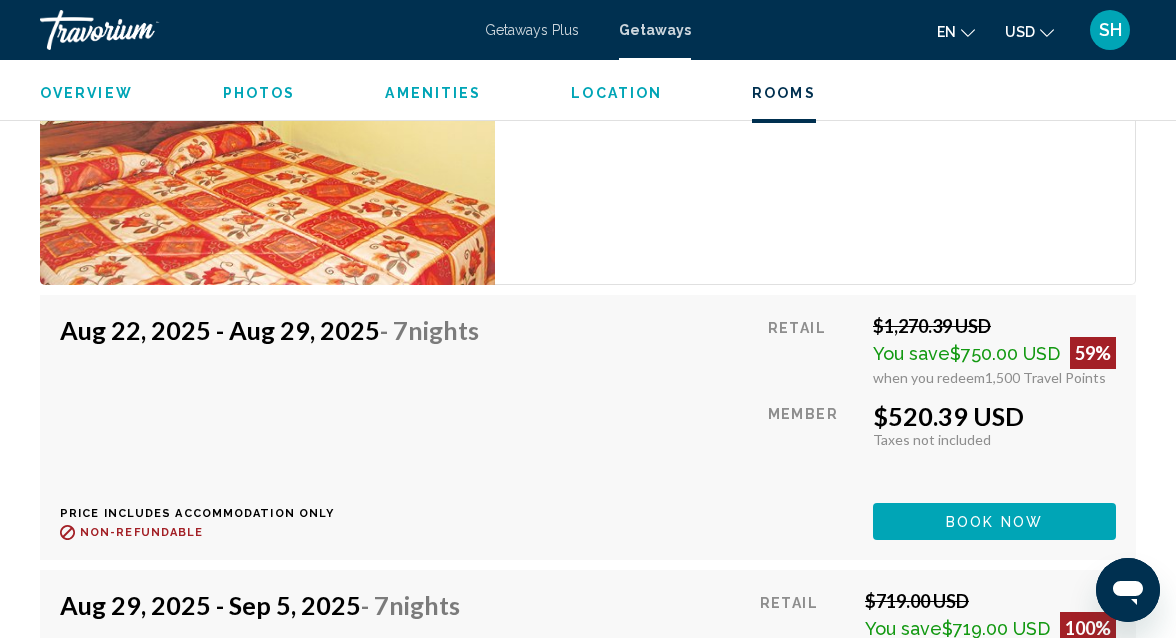 scroll, scrollTop: 4152, scrollLeft: 0, axis: vertical 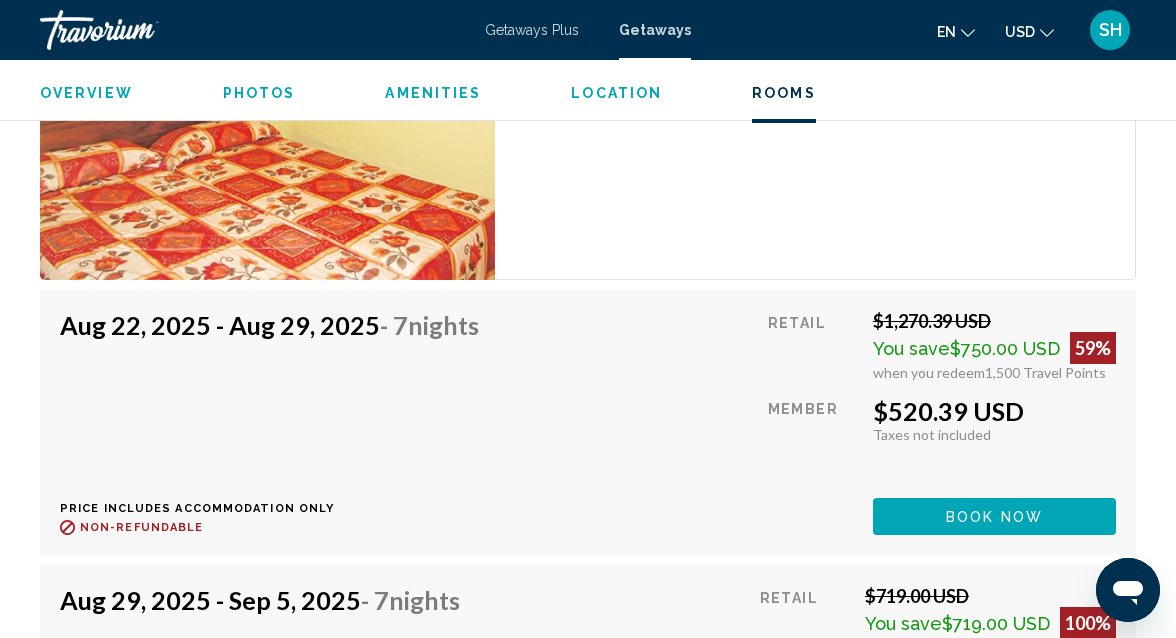 click on "Aug 22, 2025 - Aug 29, 2025  - 7  Nights" at bounding box center [269, 325] 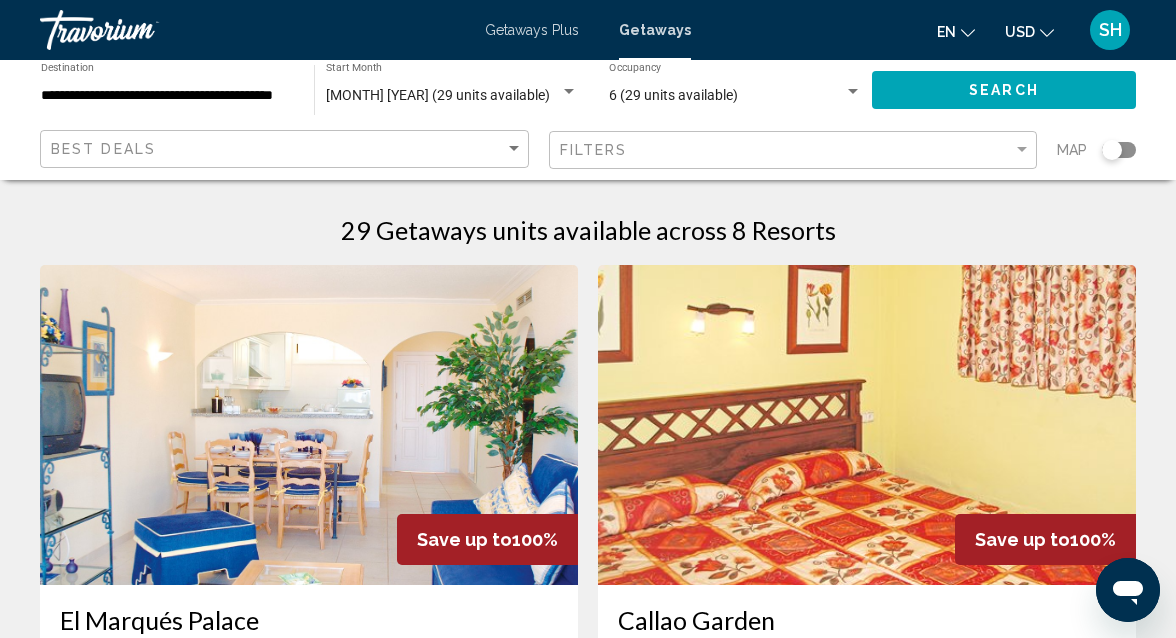 scroll, scrollTop: 0, scrollLeft: 0, axis: both 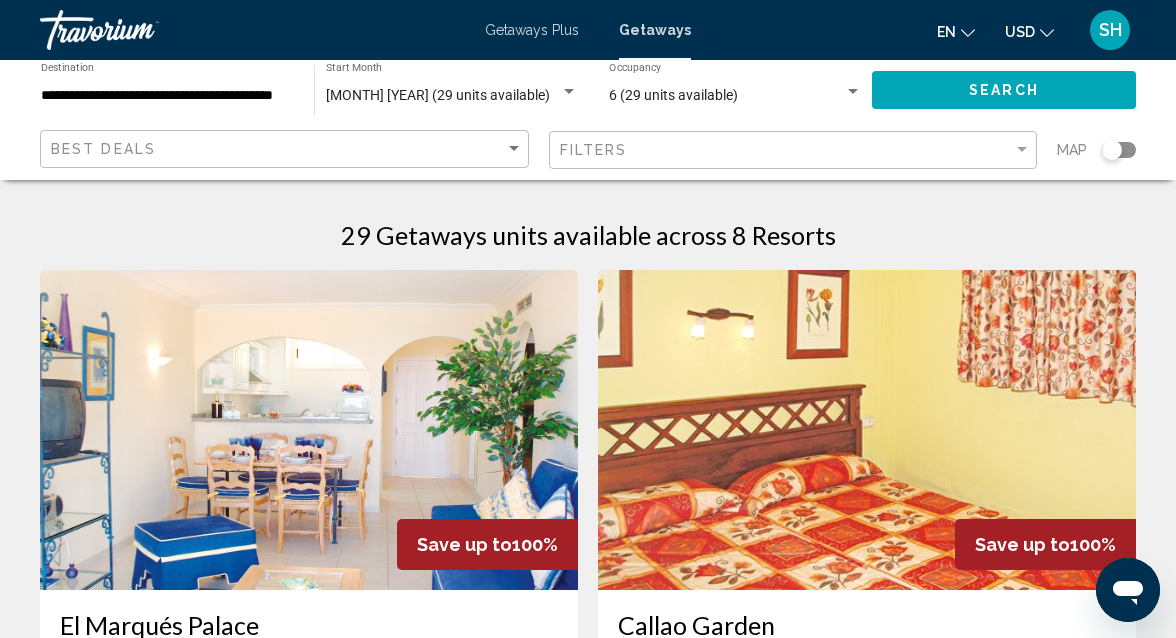 click on "**********" at bounding box center [167, 96] 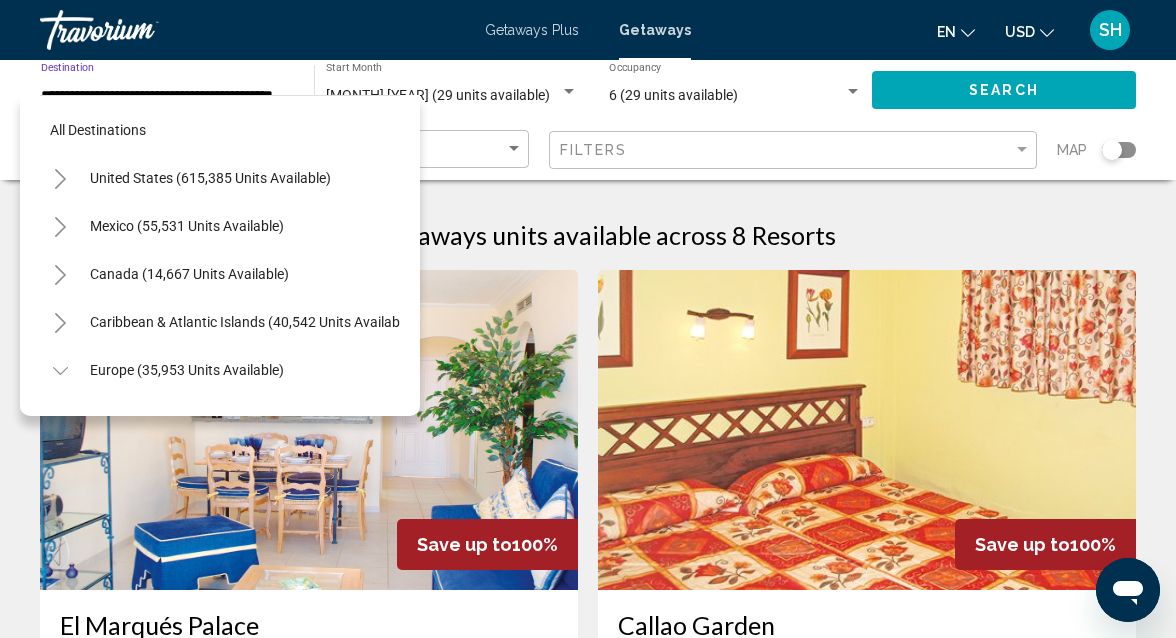 scroll, scrollTop: 983, scrollLeft: 0, axis: vertical 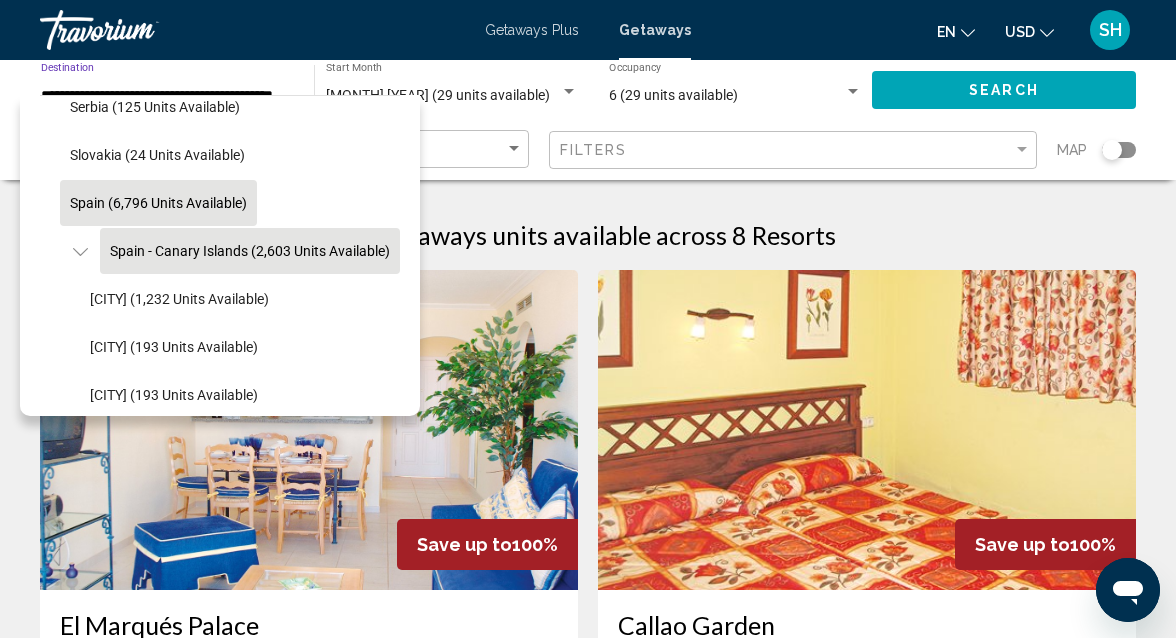 click on "Spain (6,796 units available)" 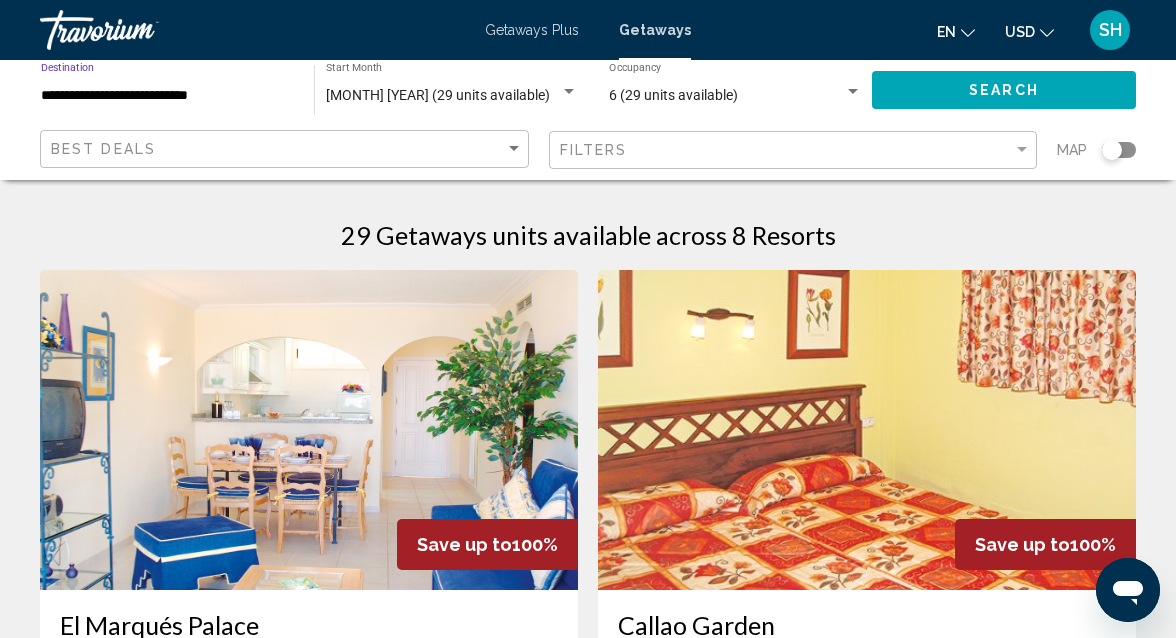 click on "Search" 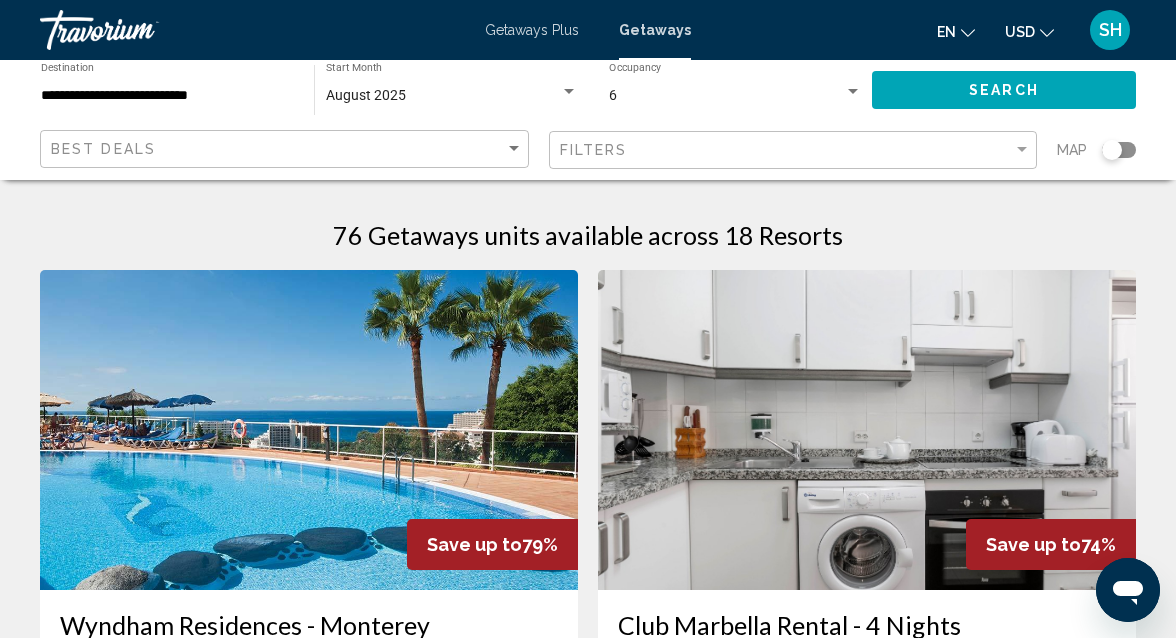 type 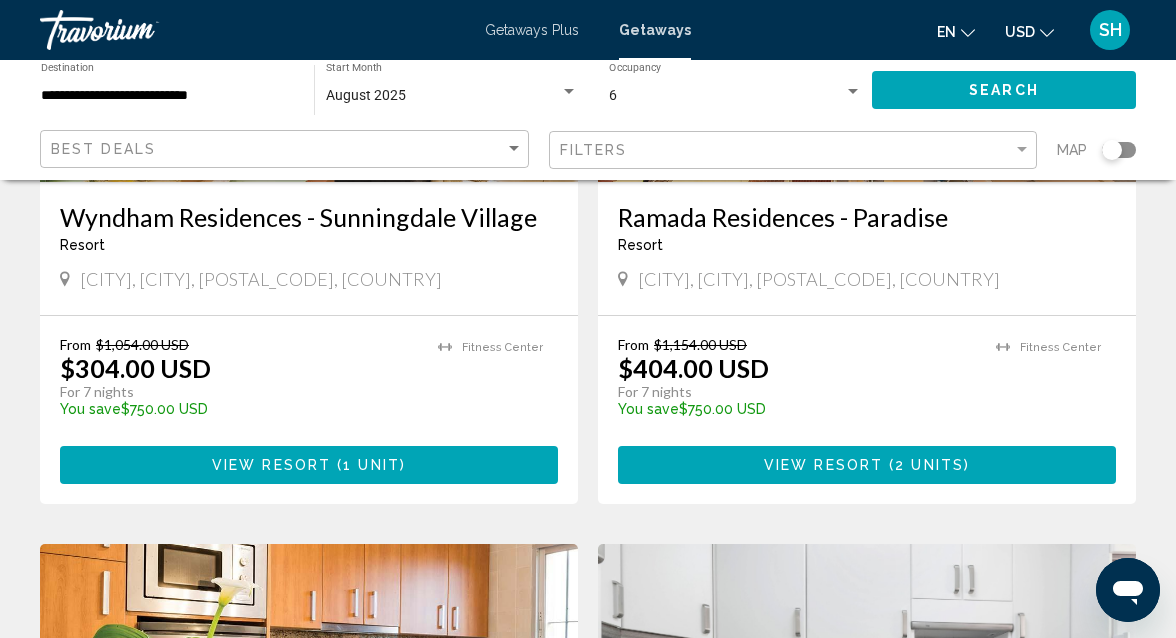 scroll, scrollTop: 1088, scrollLeft: 0, axis: vertical 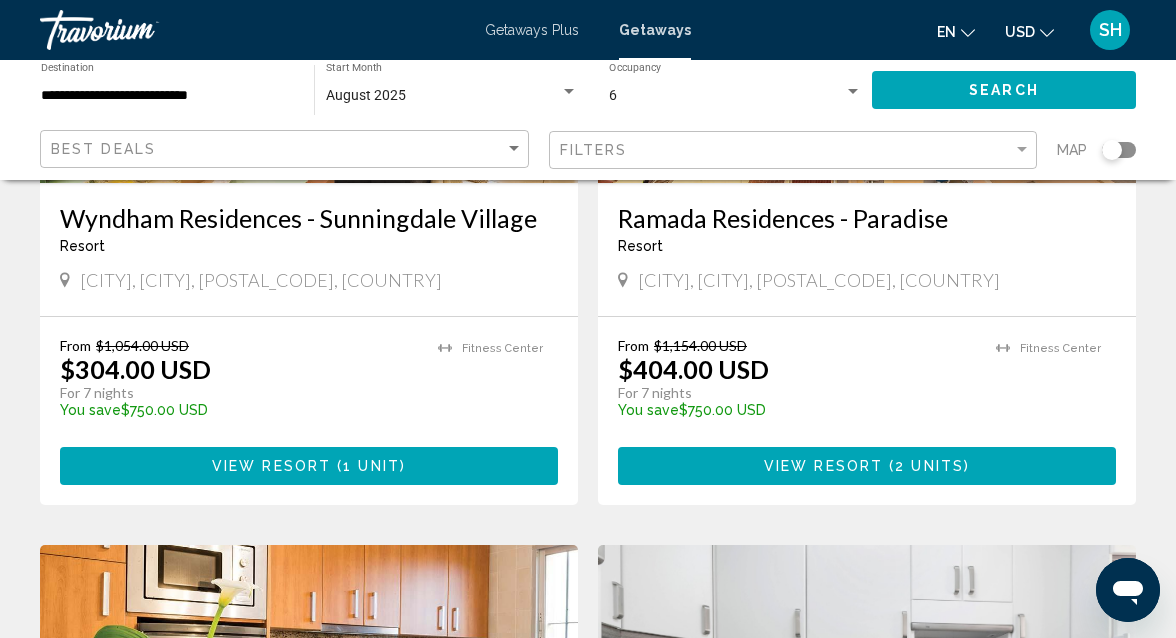click on "View Resort    ( 1 unit )" at bounding box center (309, 465) 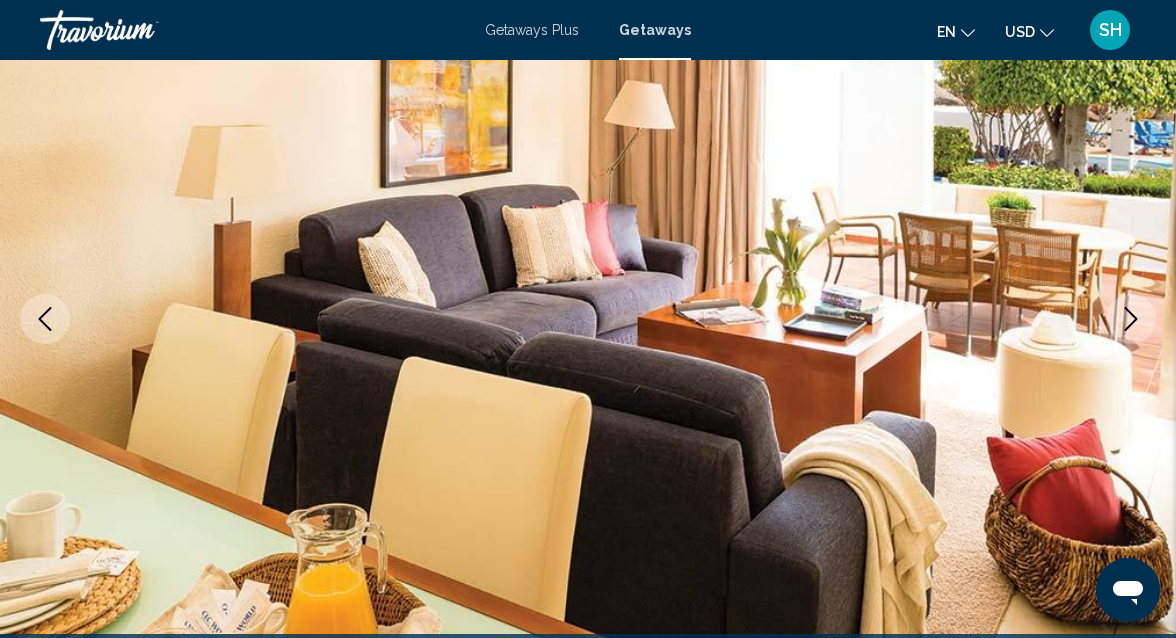 type 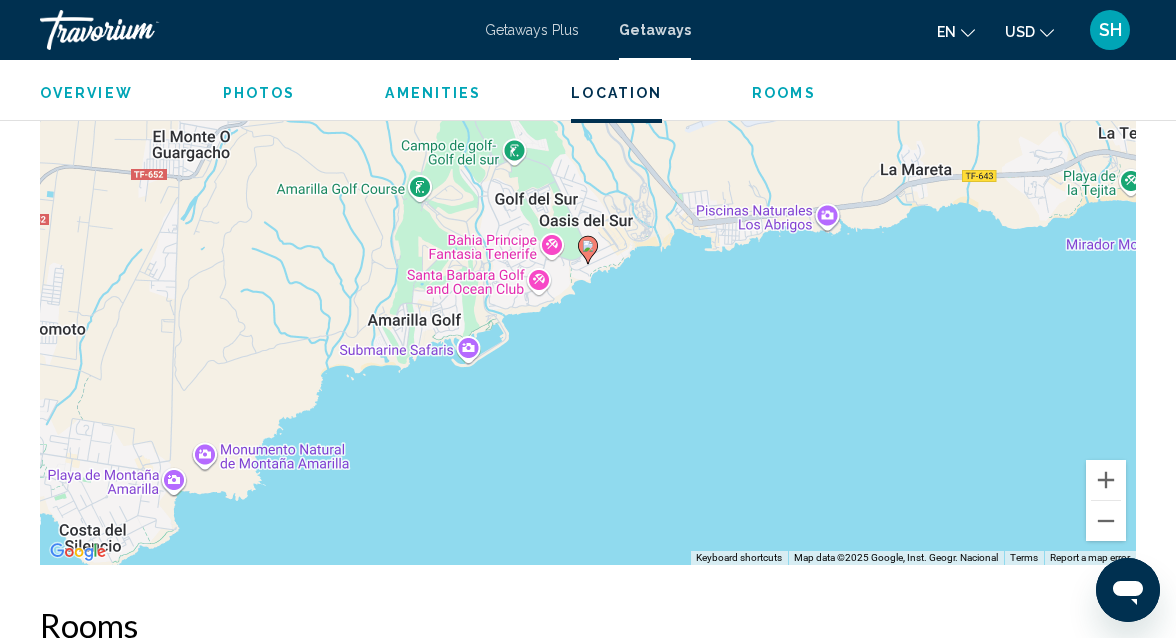 scroll, scrollTop: 3224, scrollLeft: 0, axis: vertical 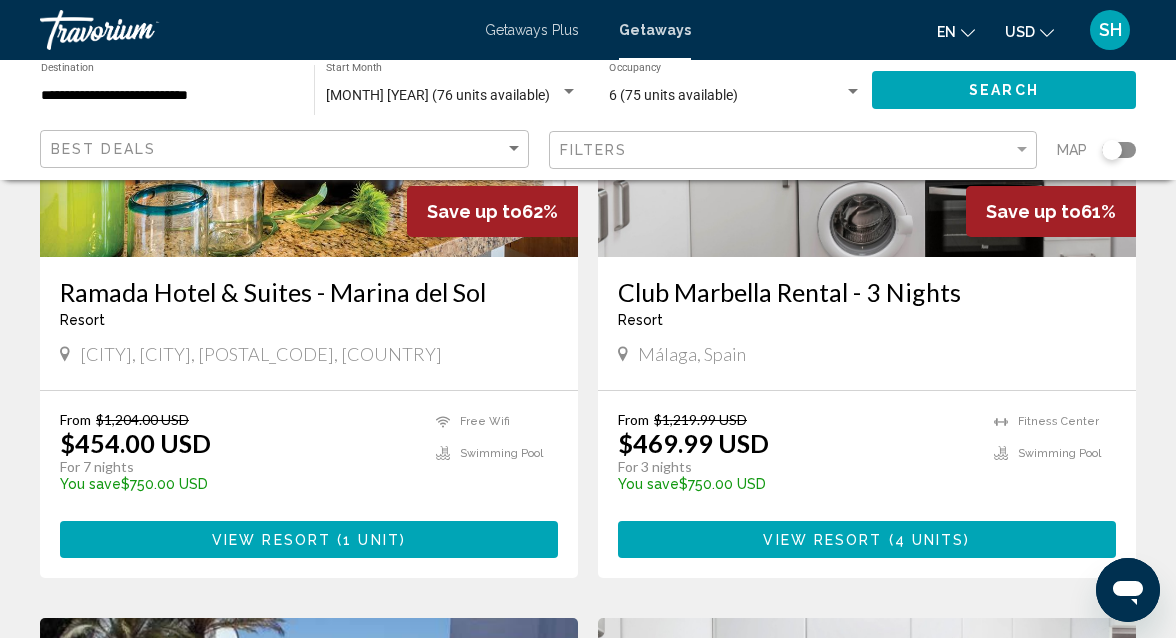 click on "View Resort    ( 1 unit )" at bounding box center [309, 539] 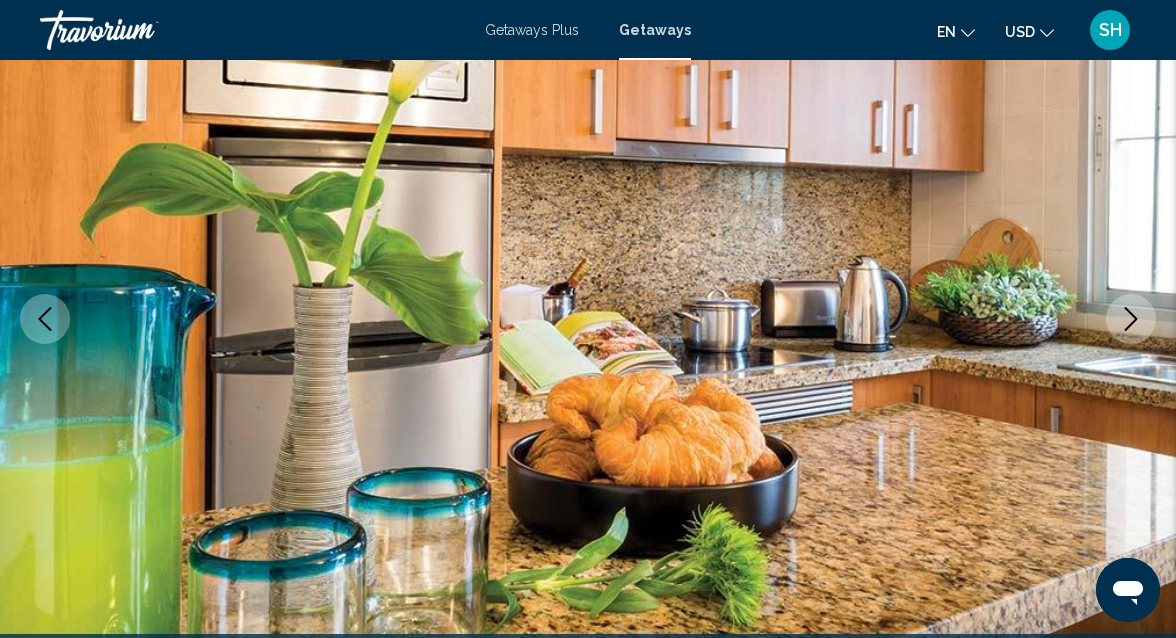 type 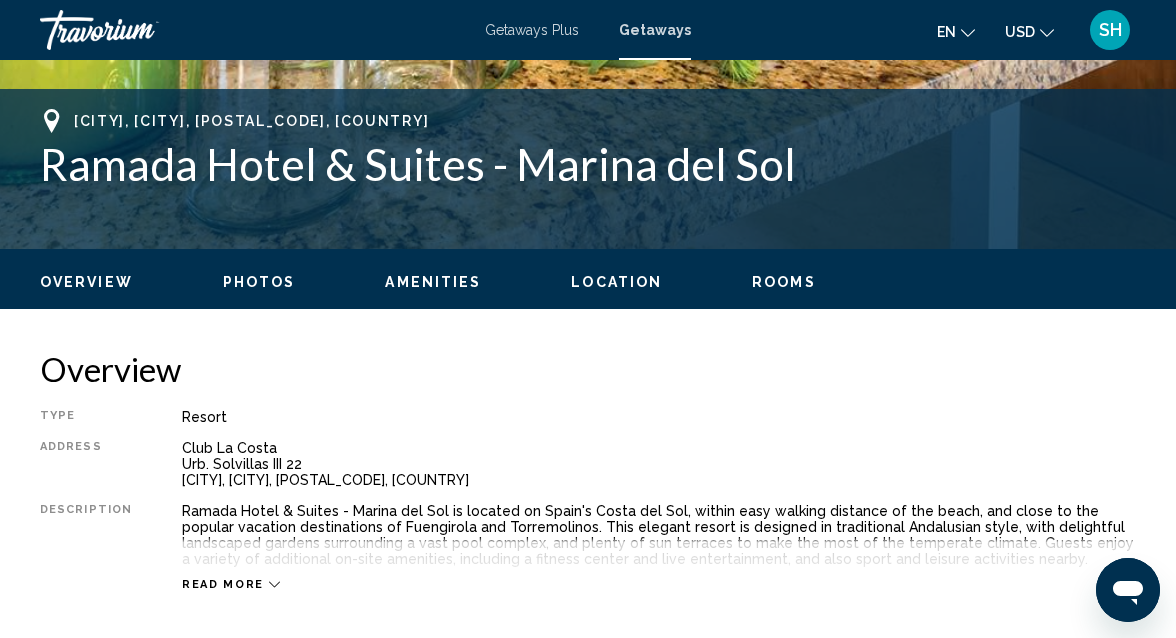 scroll, scrollTop: 760, scrollLeft: 0, axis: vertical 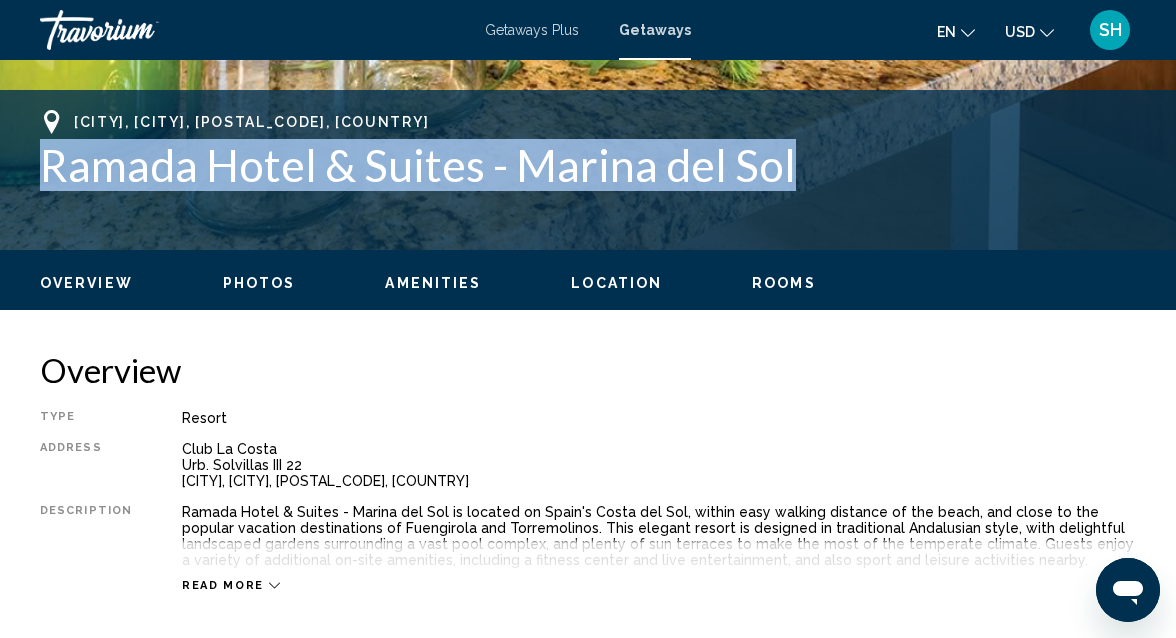 drag, startPoint x: 789, startPoint y: 168, endPoint x: 28, endPoint y: 185, distance: 761.1899 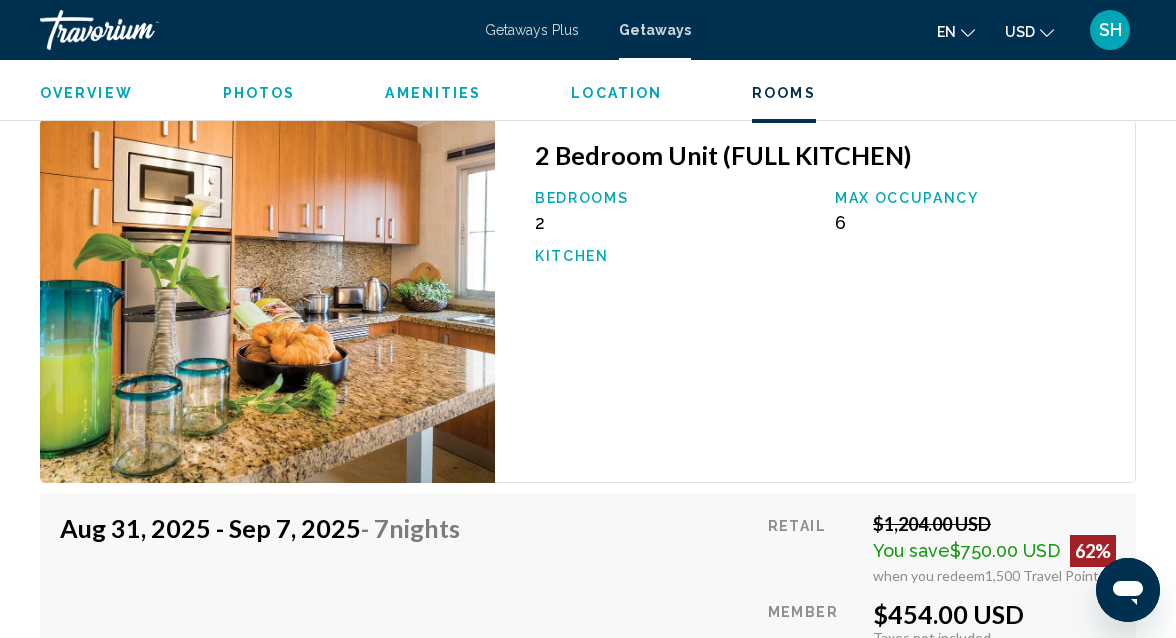 scroll, scrollTop: 3832, scrollLeft: 0, axis: vertical 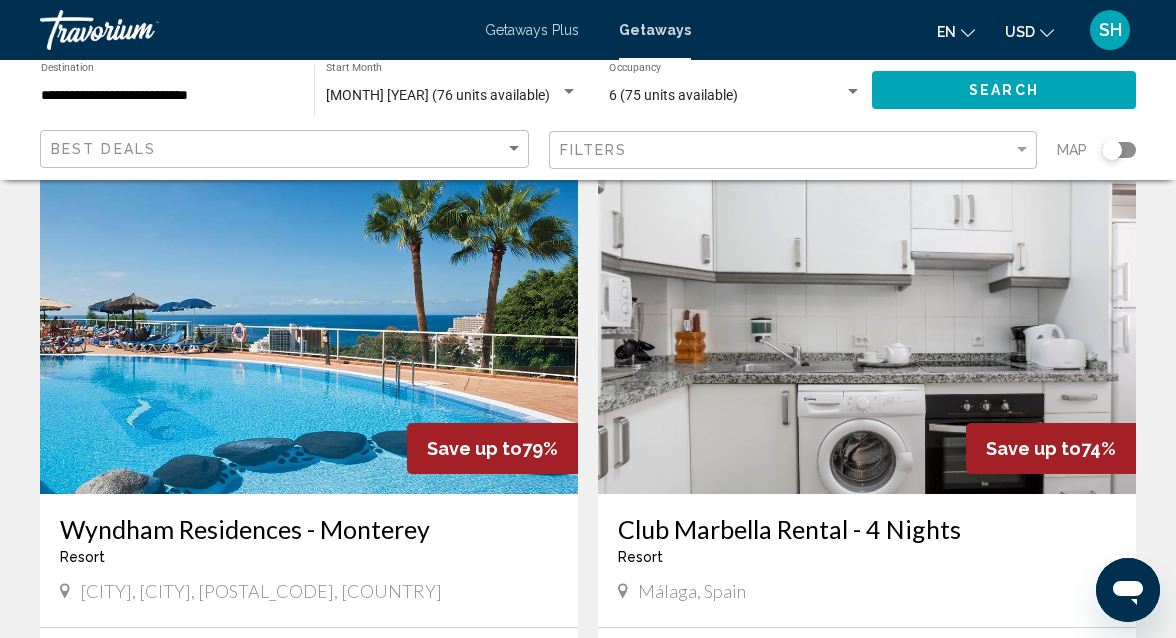 click at bounding box center [853, 91] 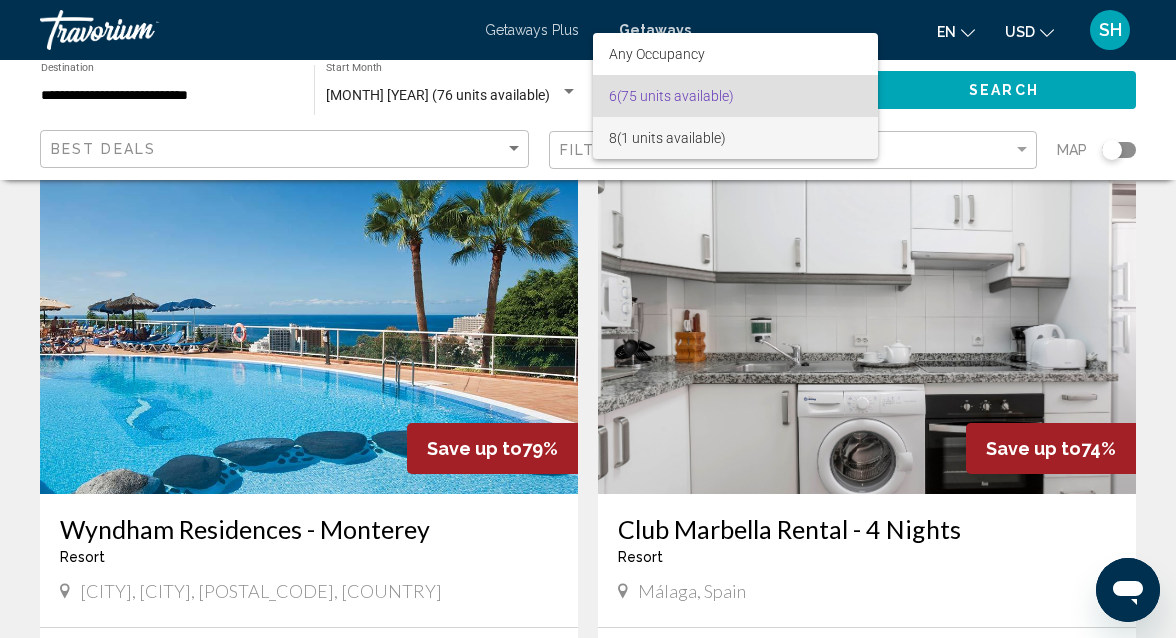 click on "8  (1 units available)" at bounding box center (735, 138) 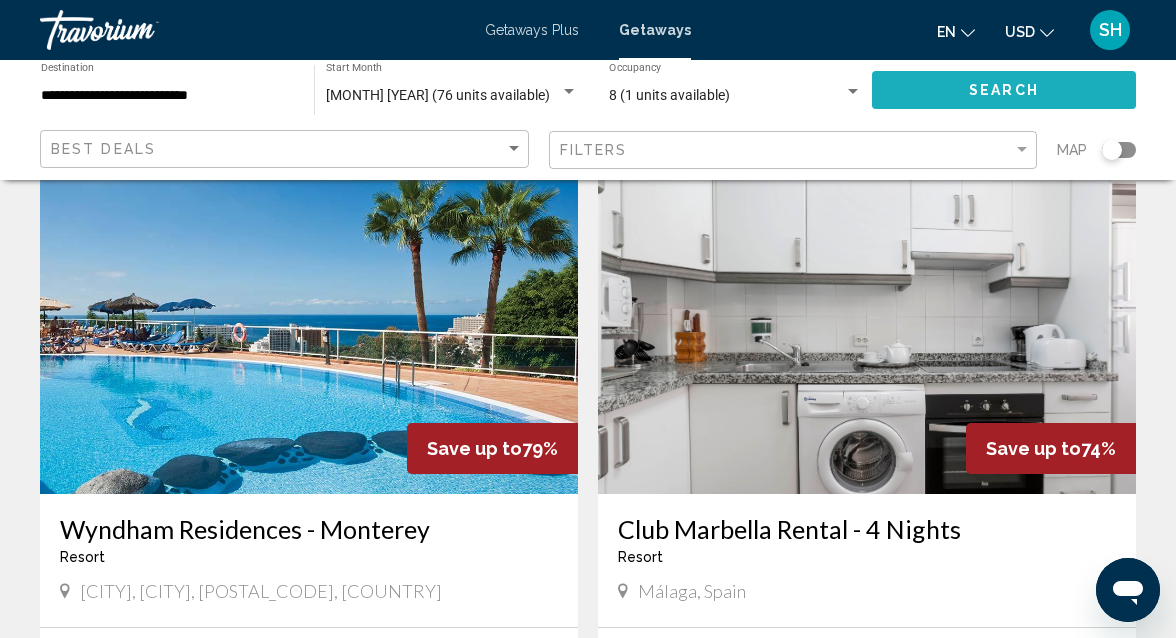 click on "Search" 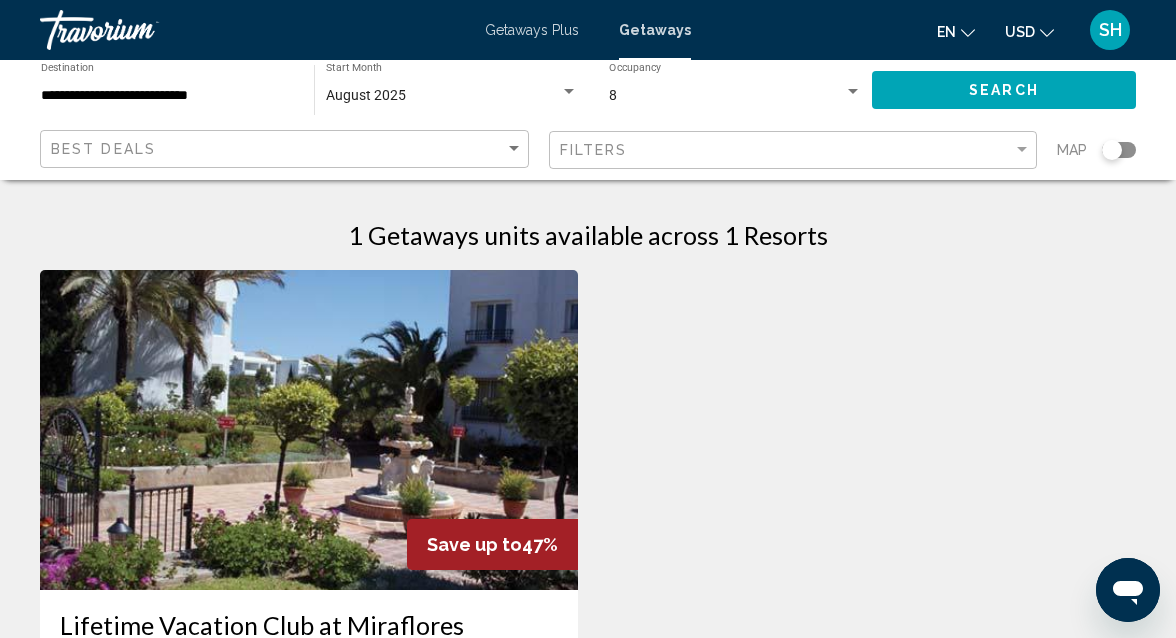 type 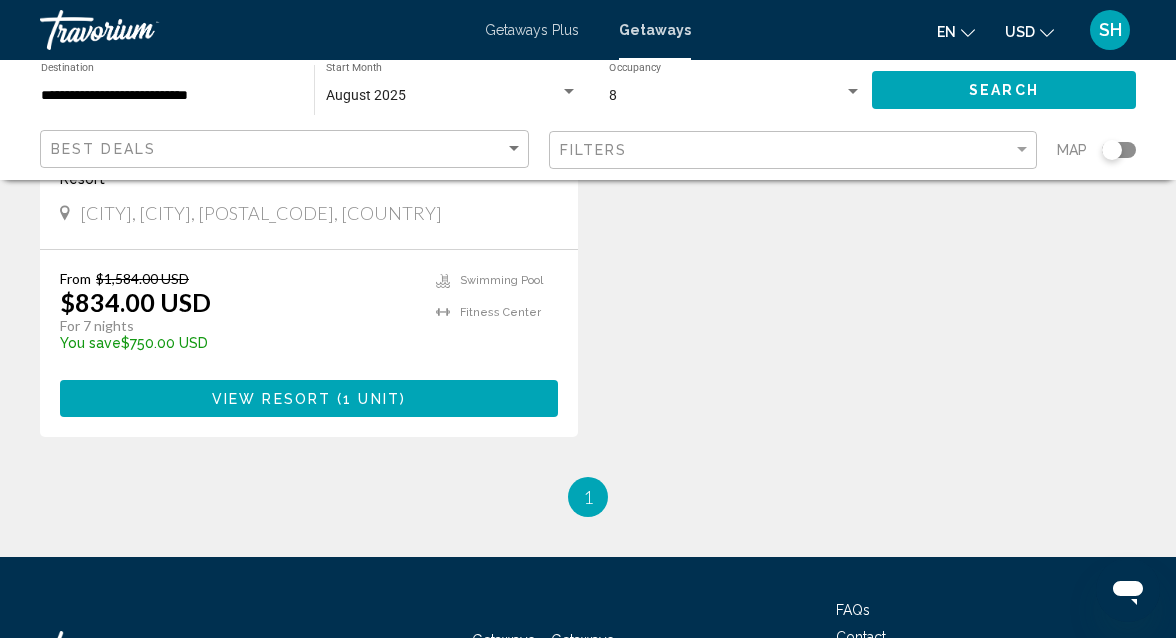 scroll, scrollTop: 480, scrollLeft: 0, axis: vertical 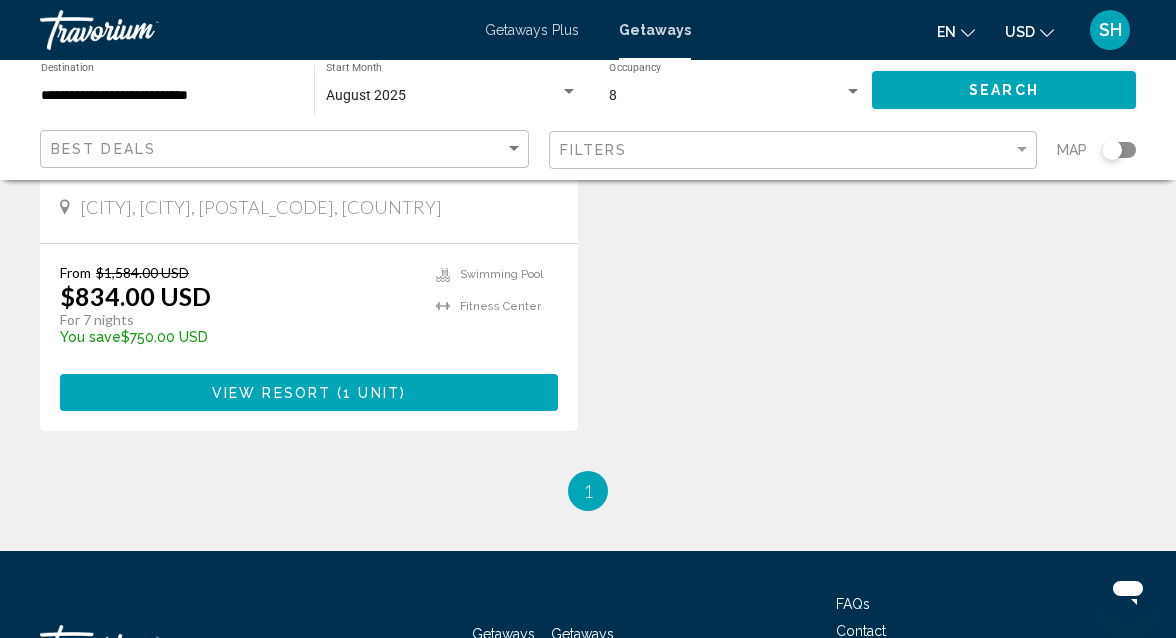 click on "1 unit" at bounding box center (371, 393) 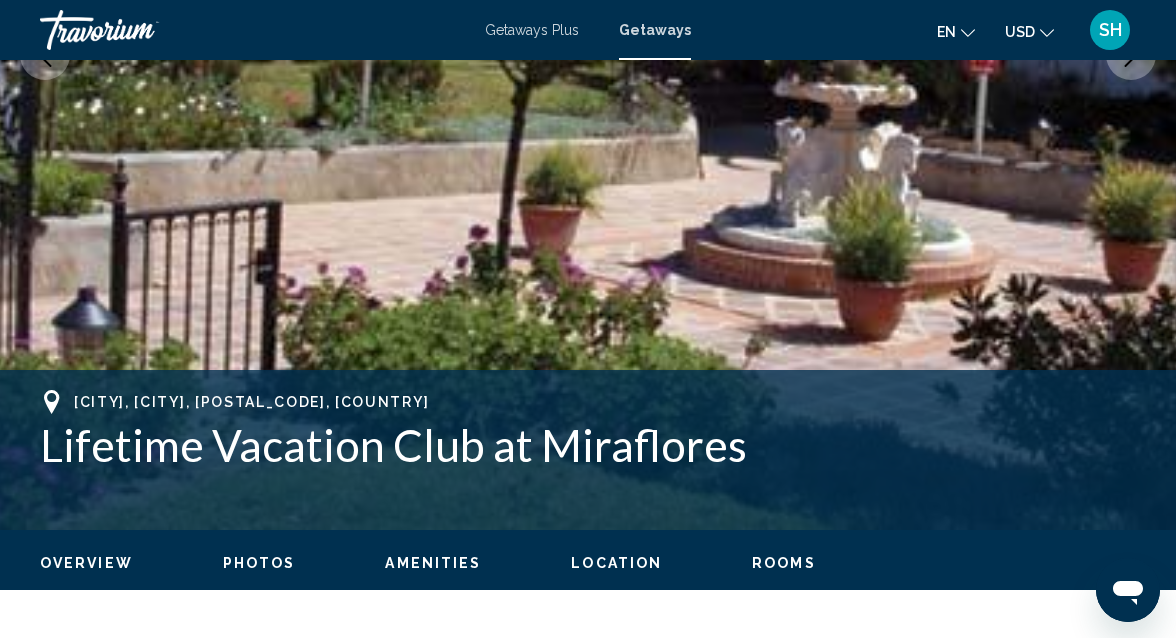 scroll, scrollTop: 216, scrollLeft: 0, axis: vertical 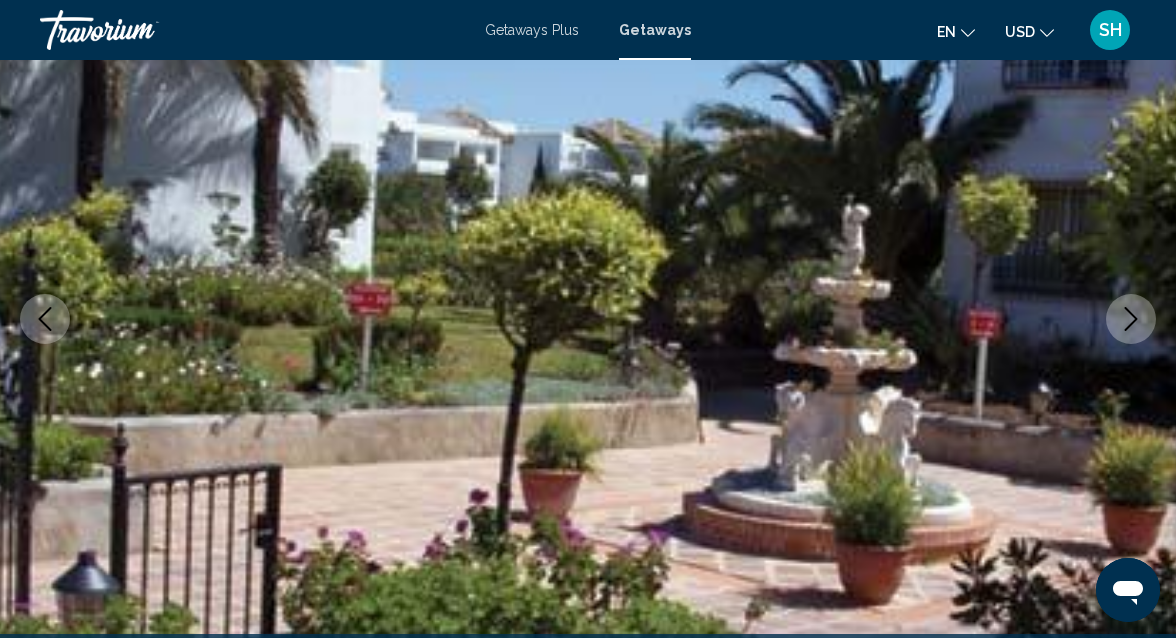 type 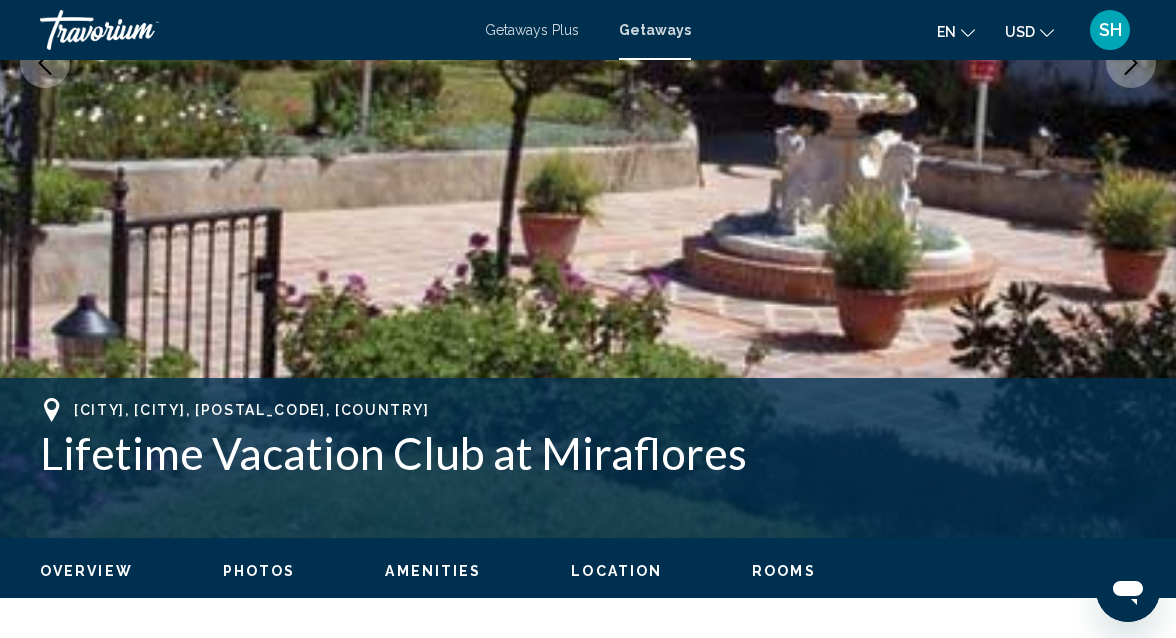 scroll, scrollTop: 504, scrollLeft: 0, axis: vertical 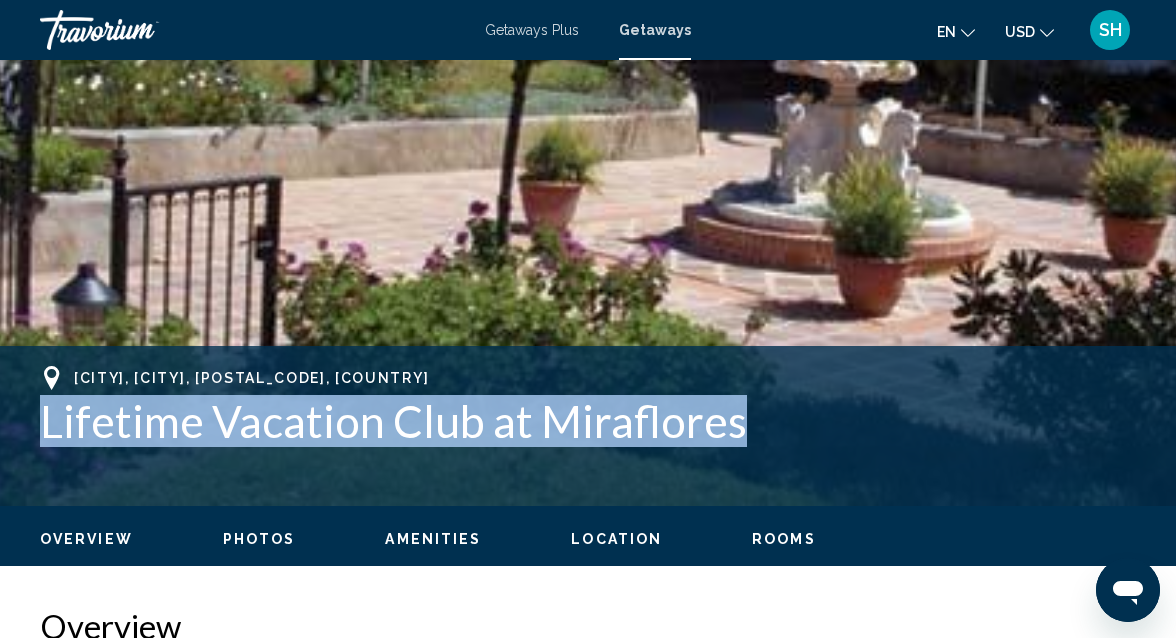 drag, startPoint x: 739, startPoint y: 425, endPoint x: 42, endPoint y: 438, distance: 697.1212 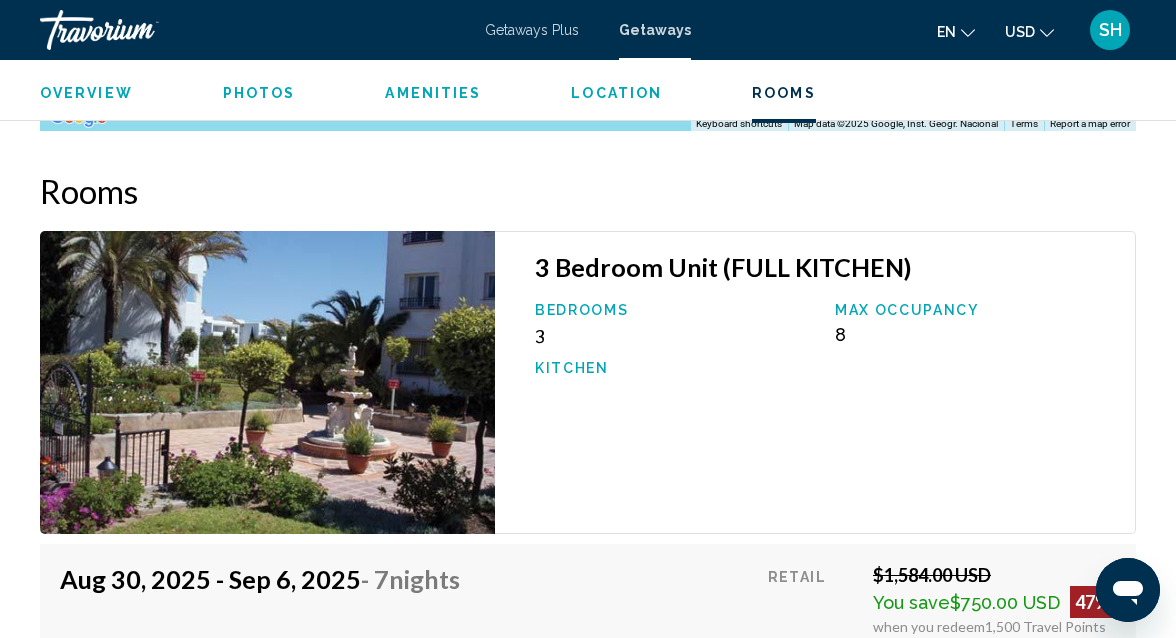 scroll, scrollTop: 3401, scrollLeft: 0, axis: vertical 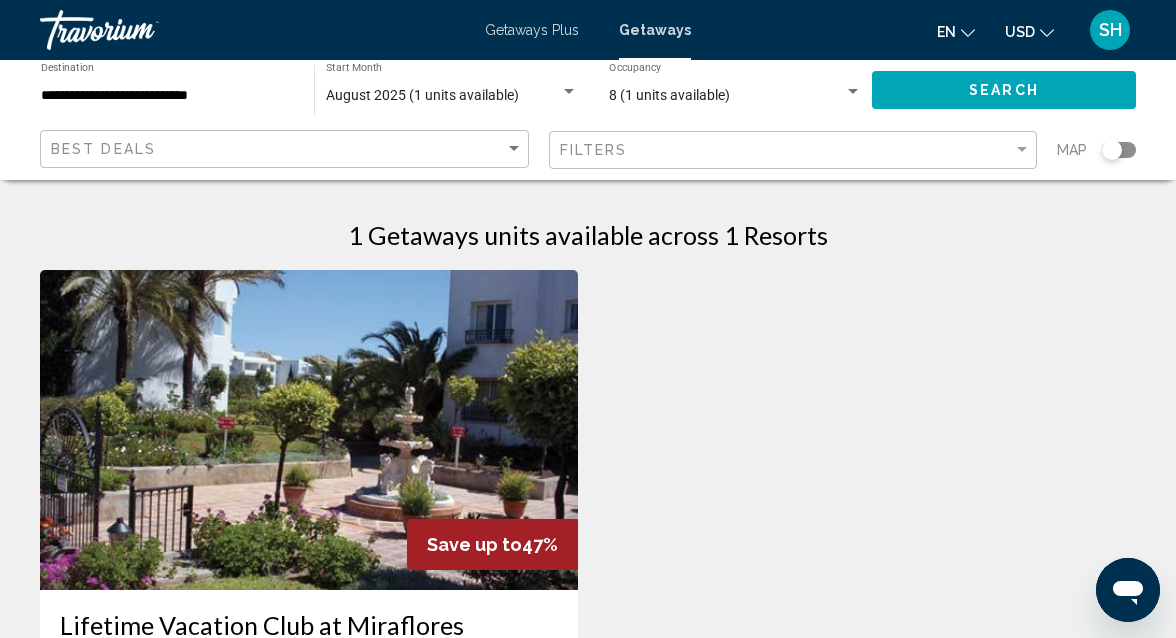 click at bounding box center (853, 91) 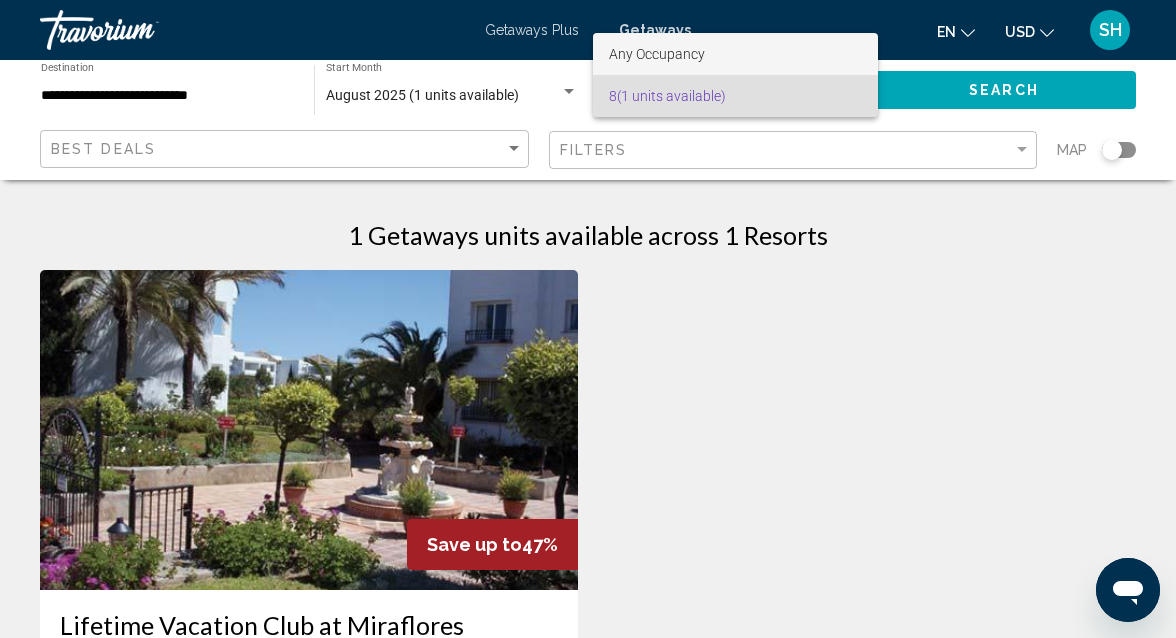 click on "Any Occupancy" at bounding box center [735, 54] 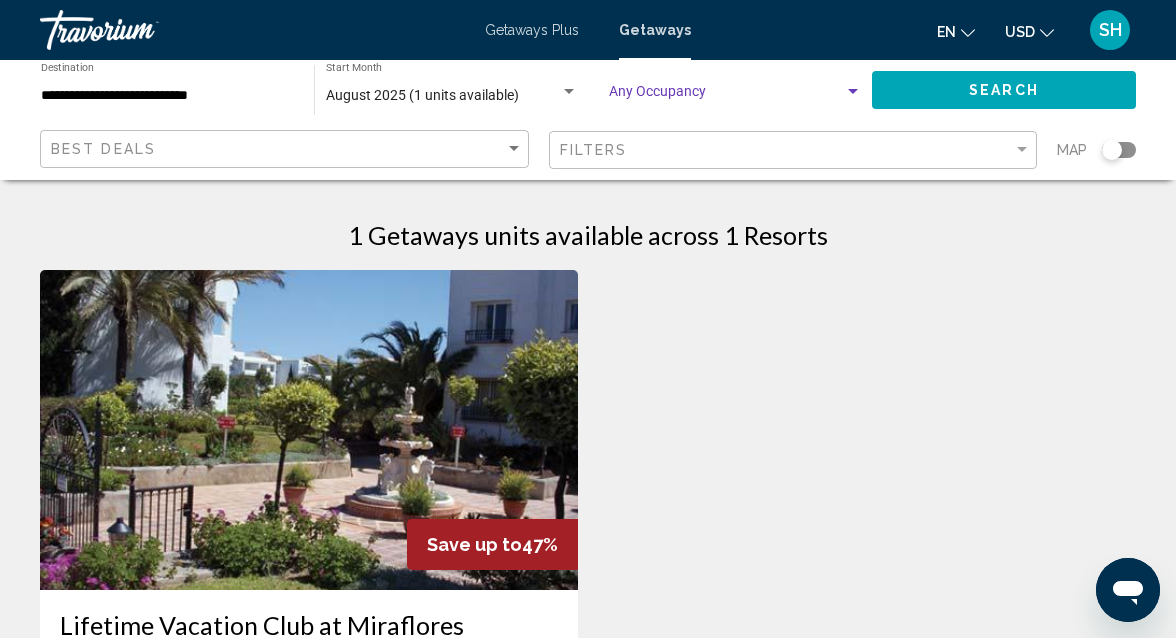click at bounding box center (853, 92) 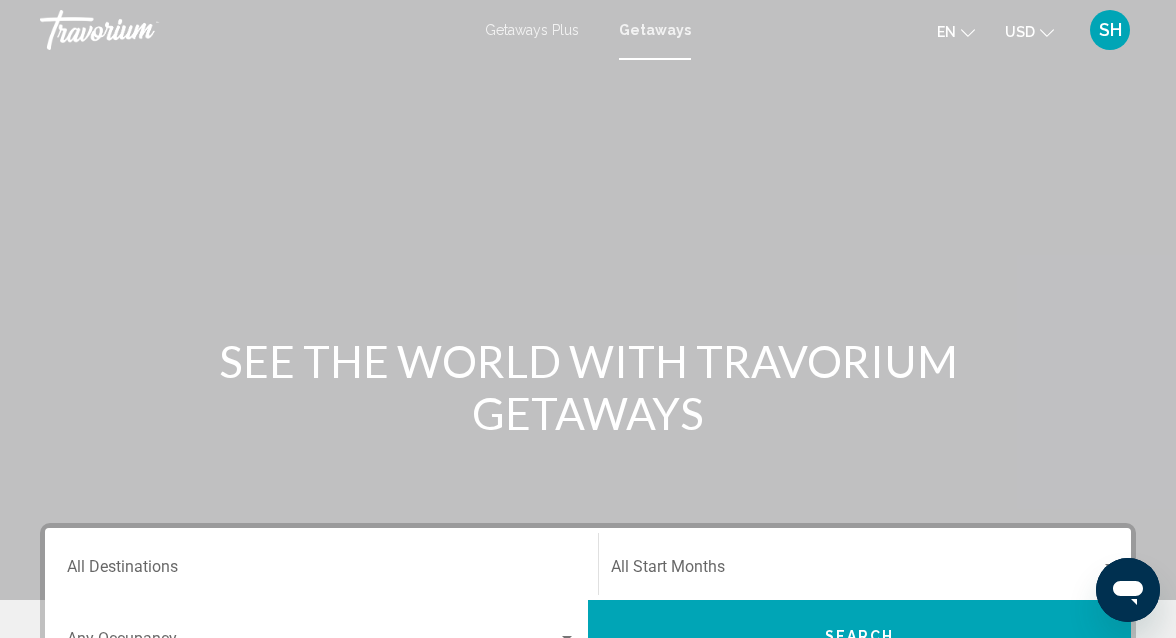 click on "Destination All Destinations" at bounding box center [321, 564] 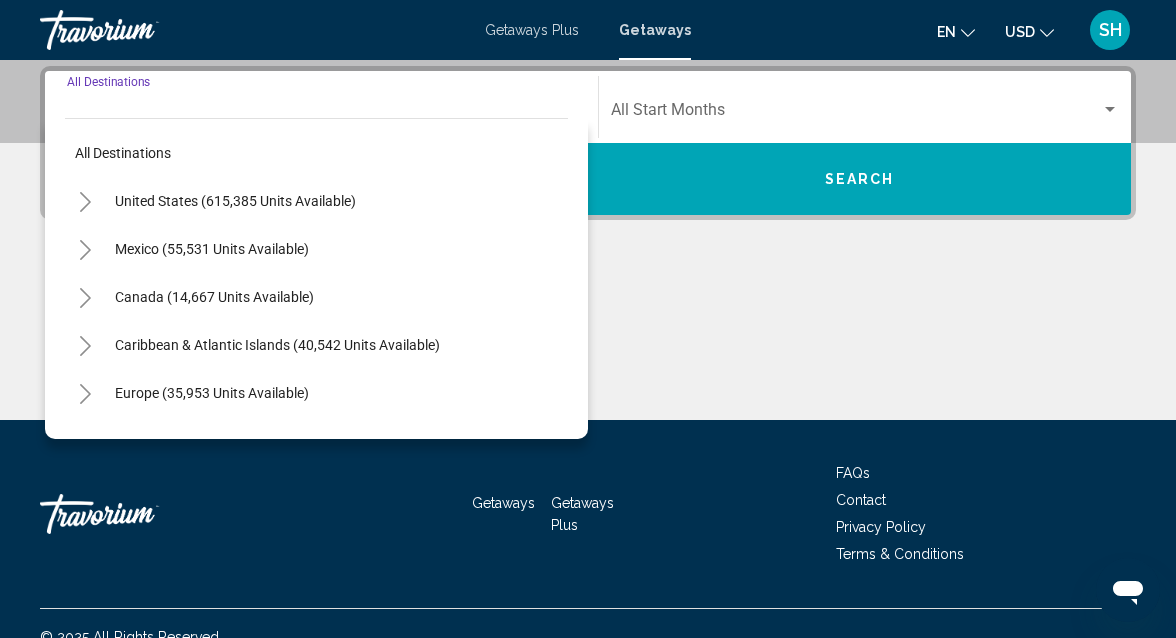 scroll, scrollTop: 458, scrollLeft: 0, axis: vertical 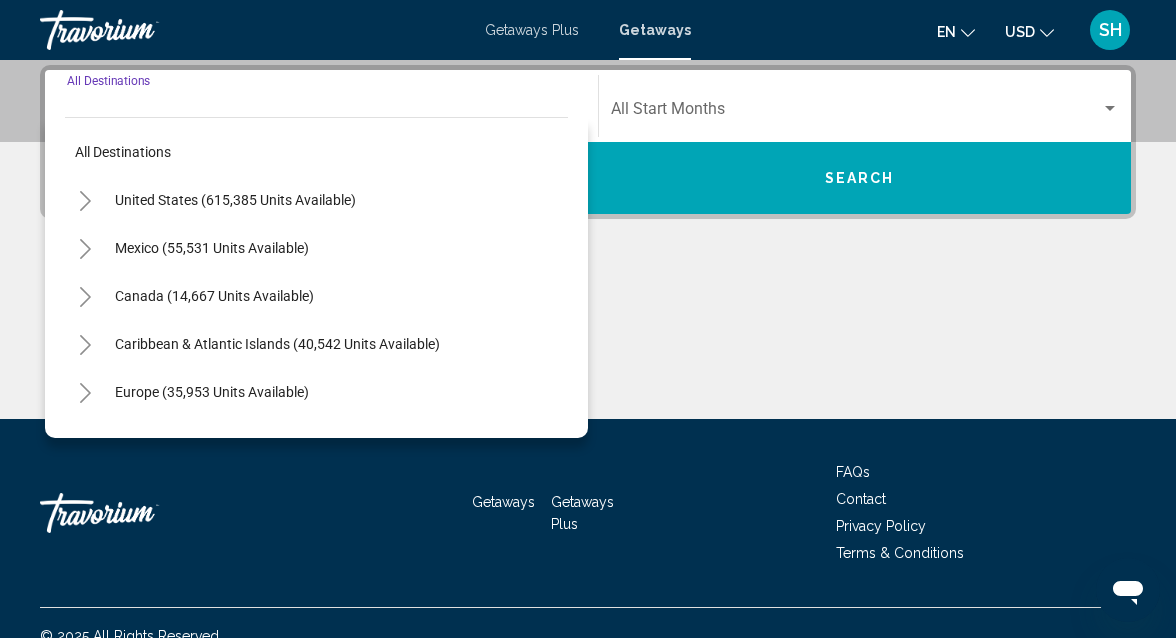 click 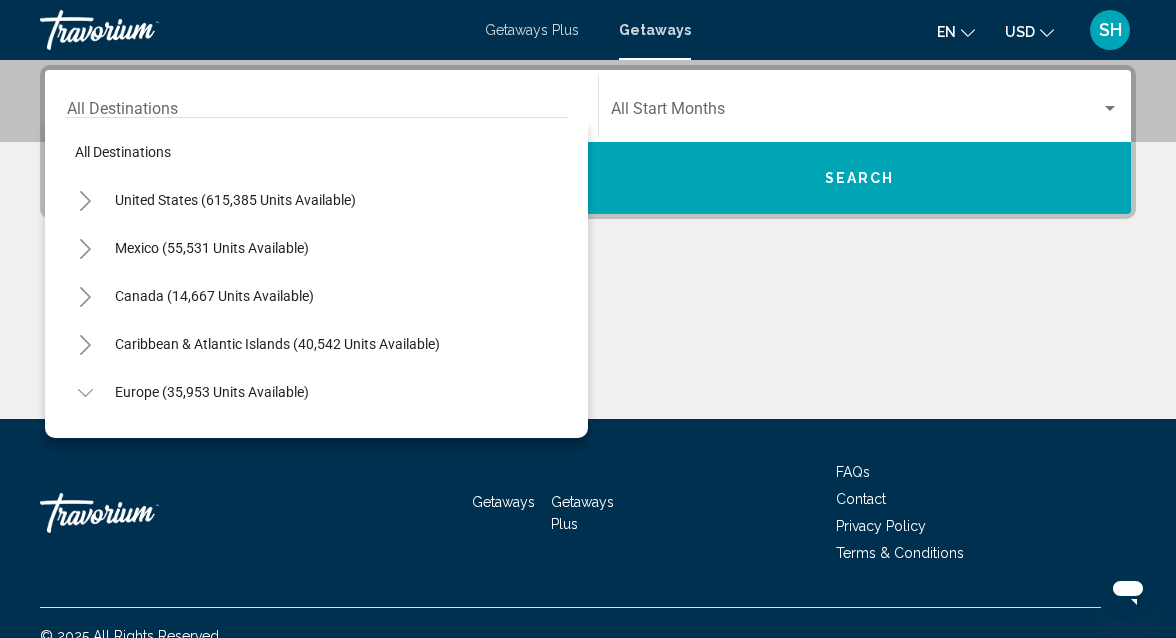type 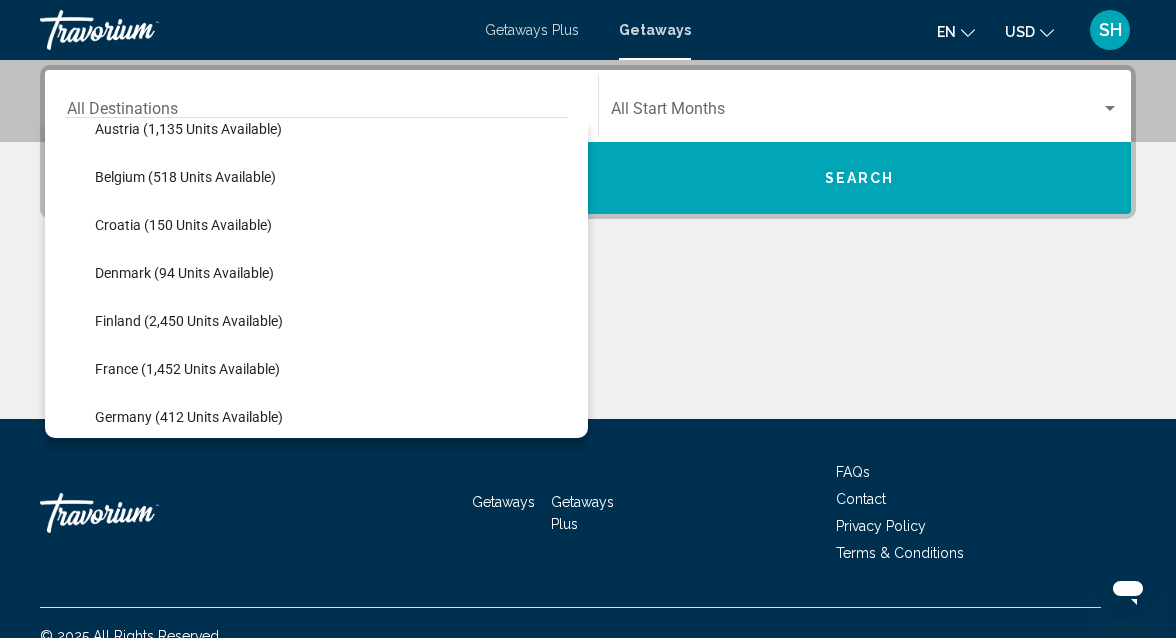 scroll, scrollTop: 384, scrollLeft: 0, axis: vertical 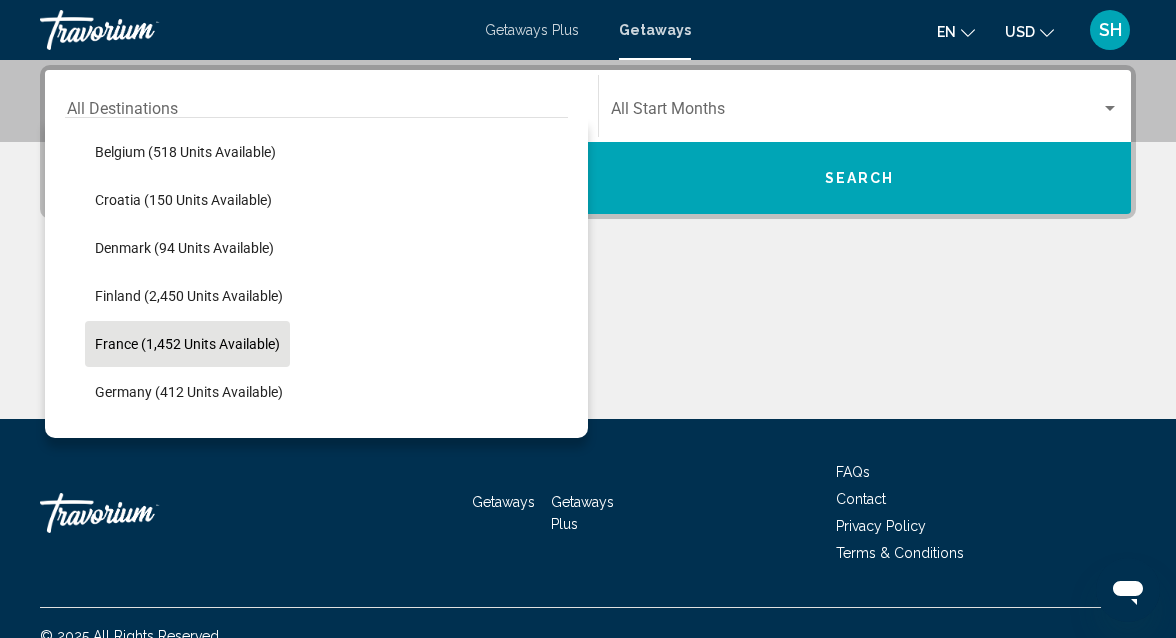 click on "France (1,452 units available)" 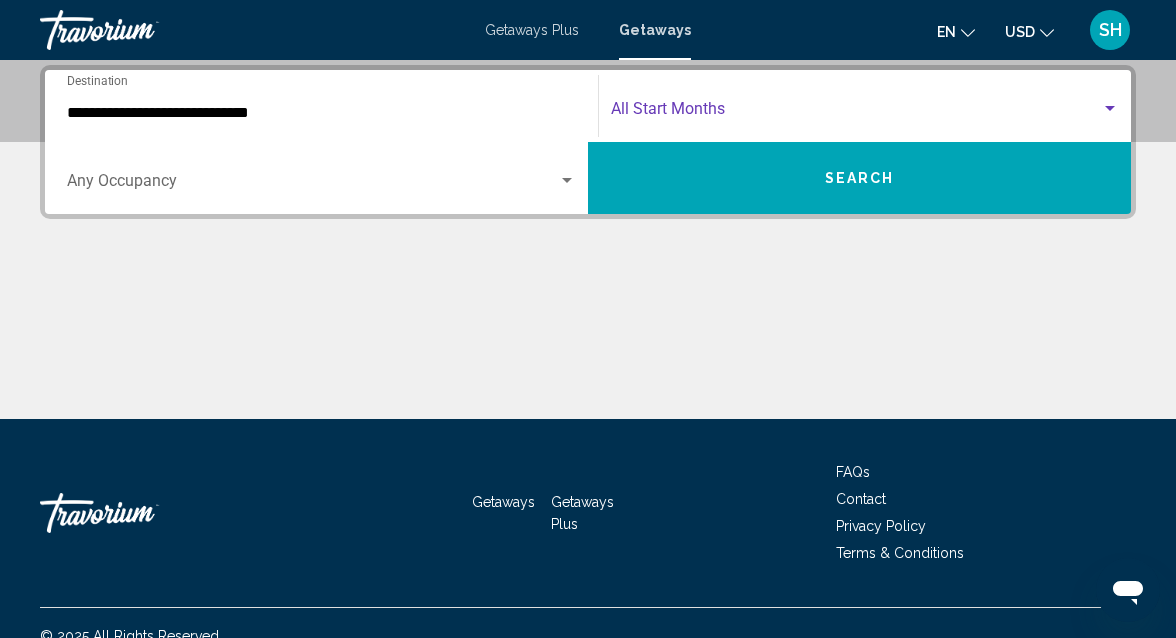 click at bounding box center [1110, 109] 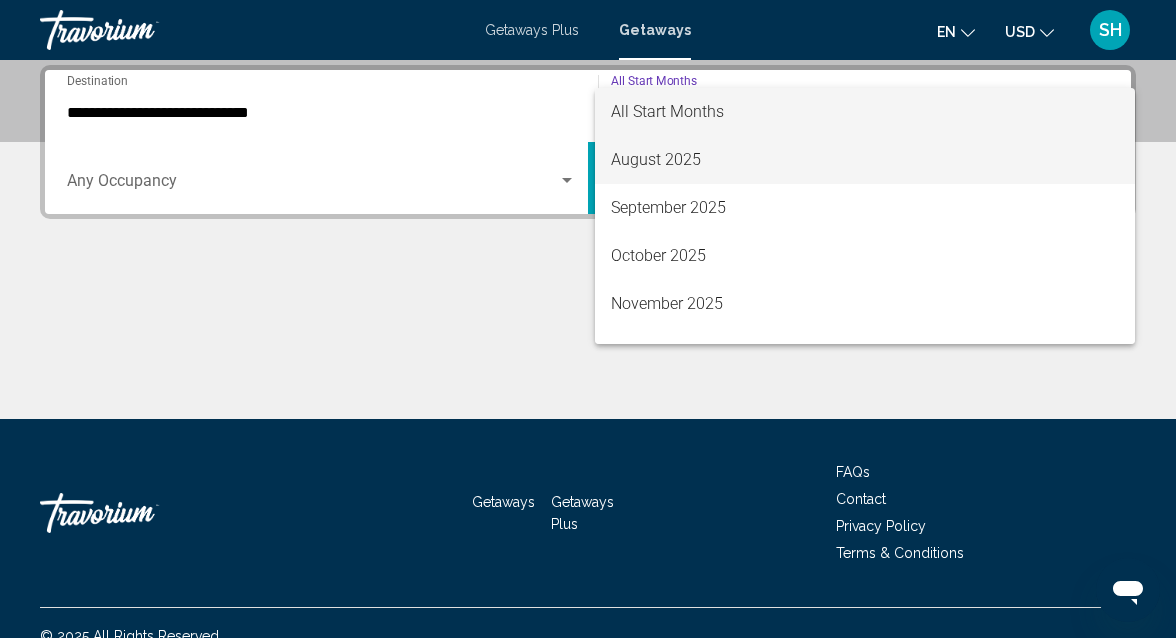 click on "August 2025" at bounding box center [865, 160] 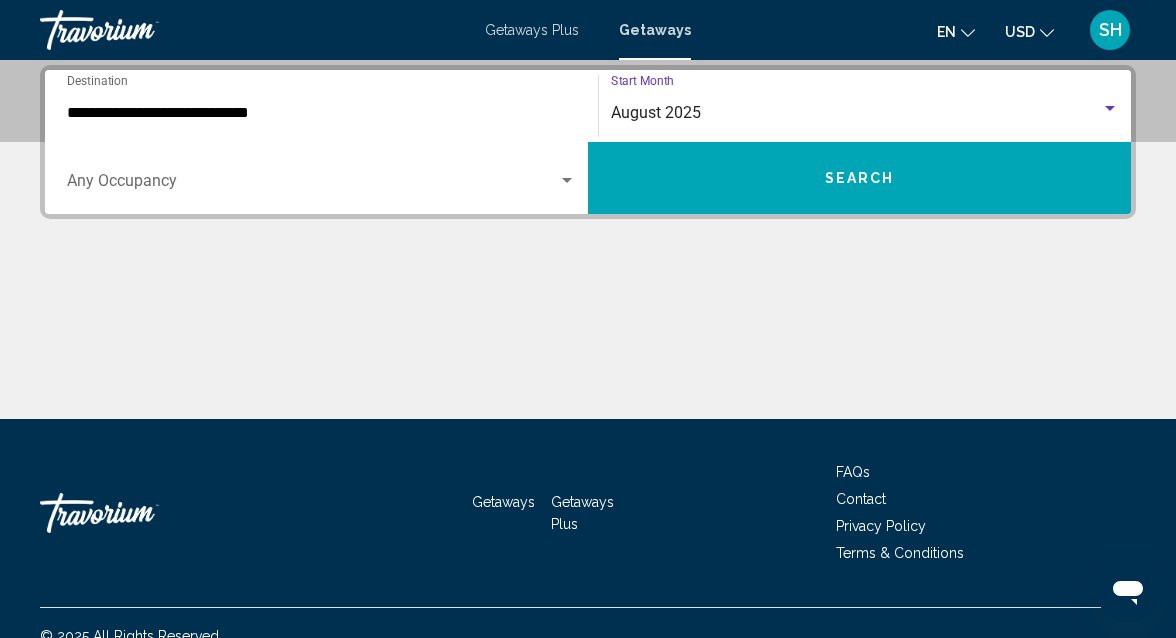 click at bounding box center [567, 180] 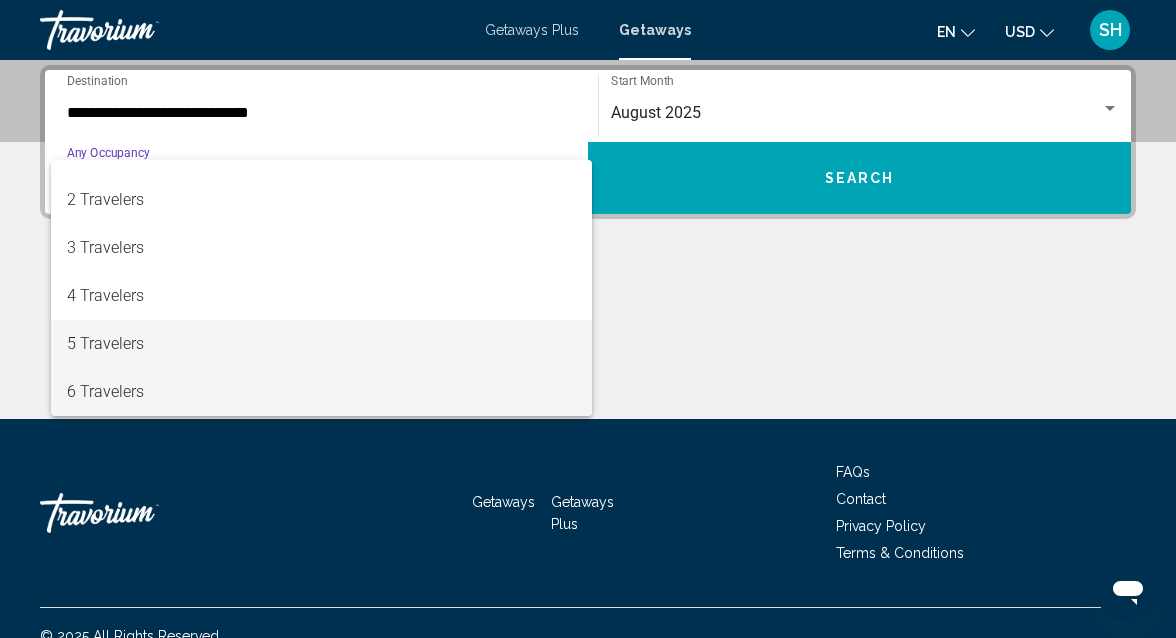 scroll, scrollTop: 80, scrollLeft: 0, axis: vertical 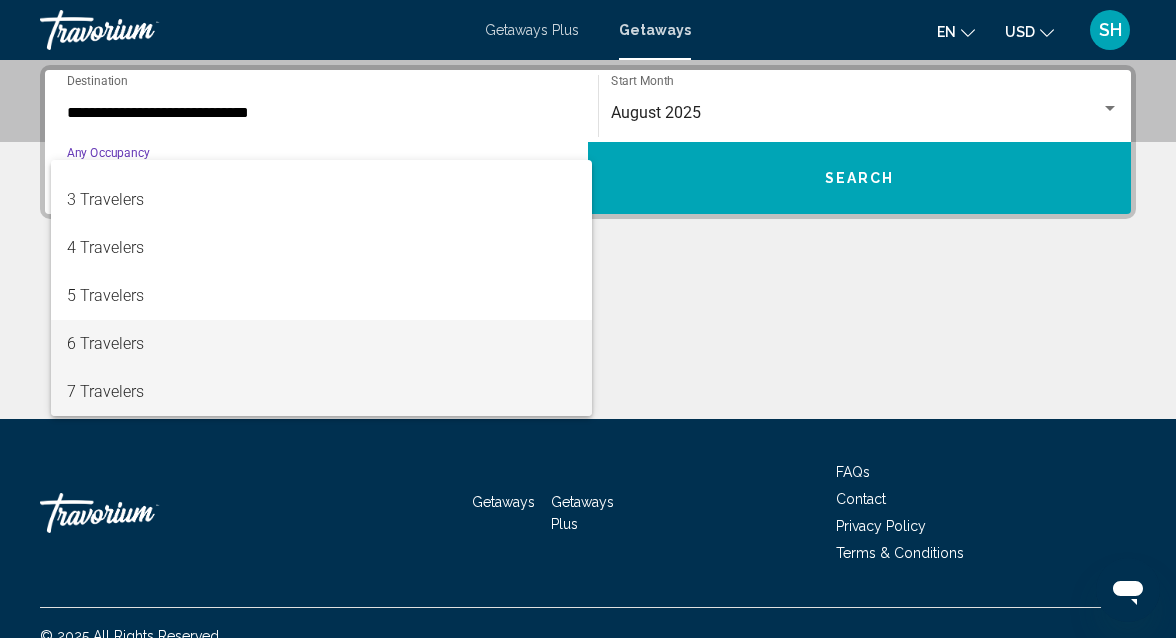 click on "6 Travelers" at bounding box center (321, 344) 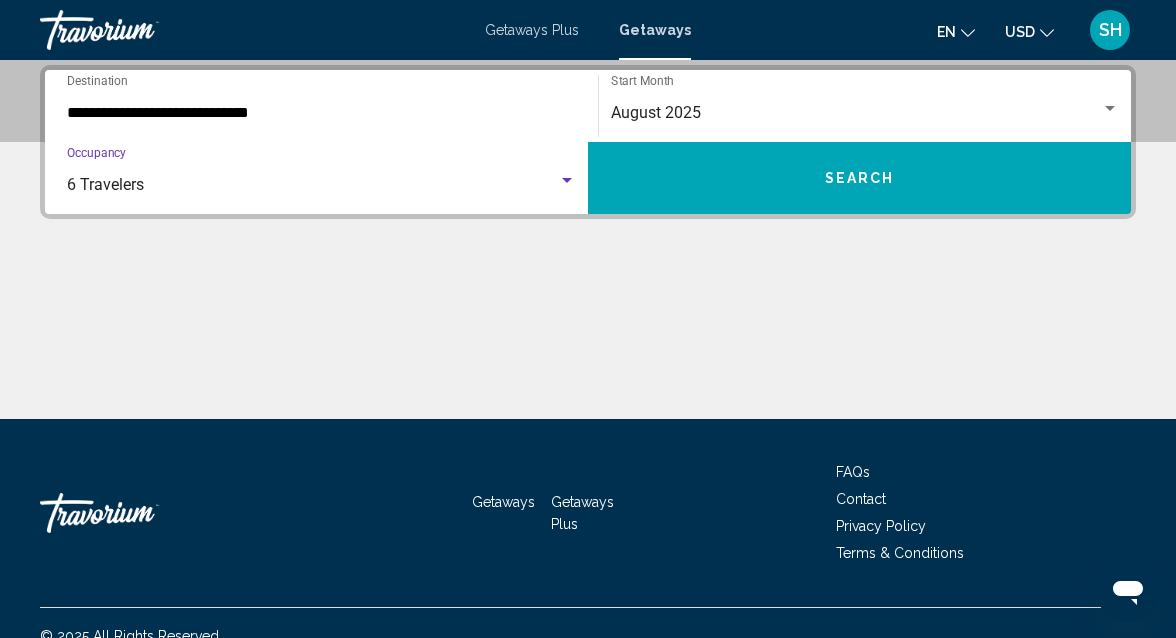 click on "Search" at bounding box center (859, 178) 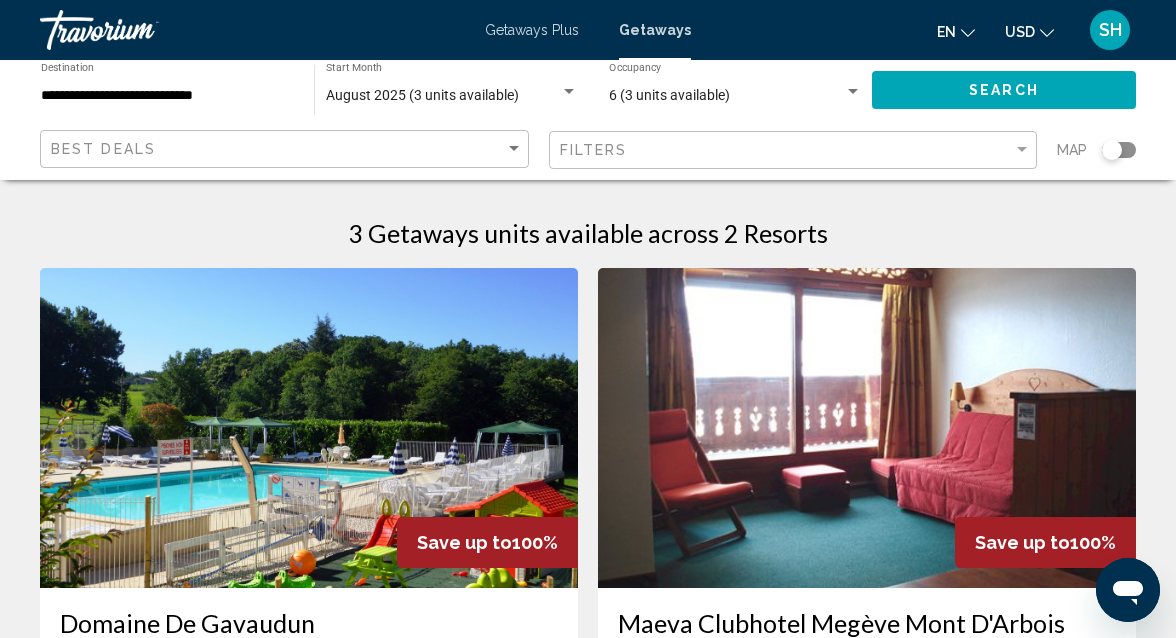 scroll, scrollTop: 0, scrollLeft: 0, axis: both 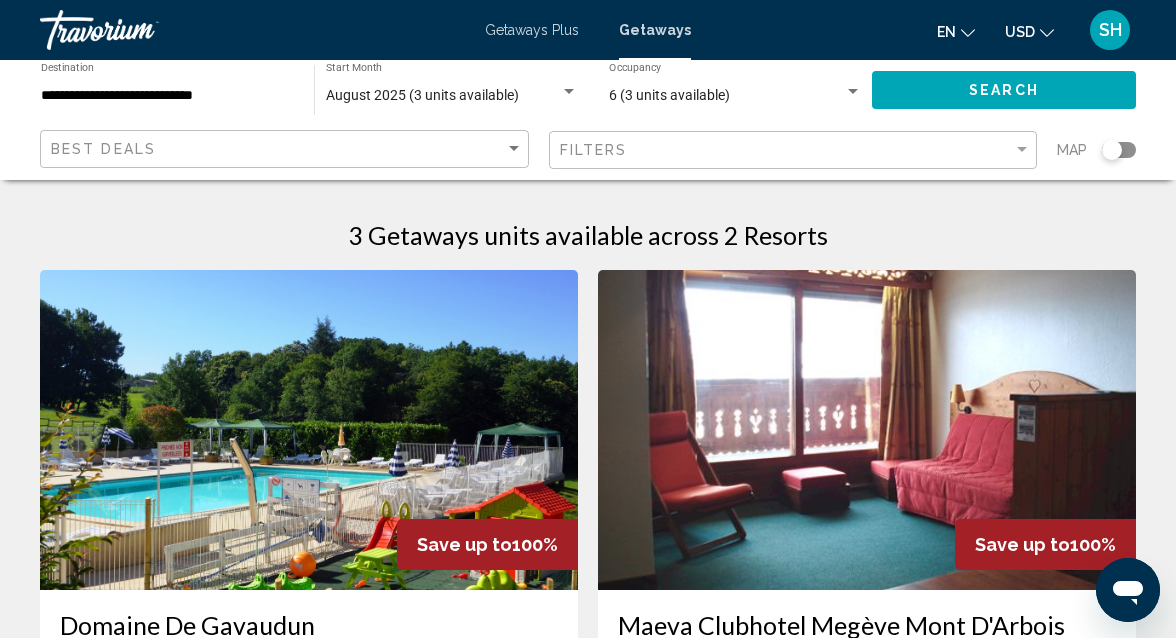 click on "**********" at bounding box center [167, 96] 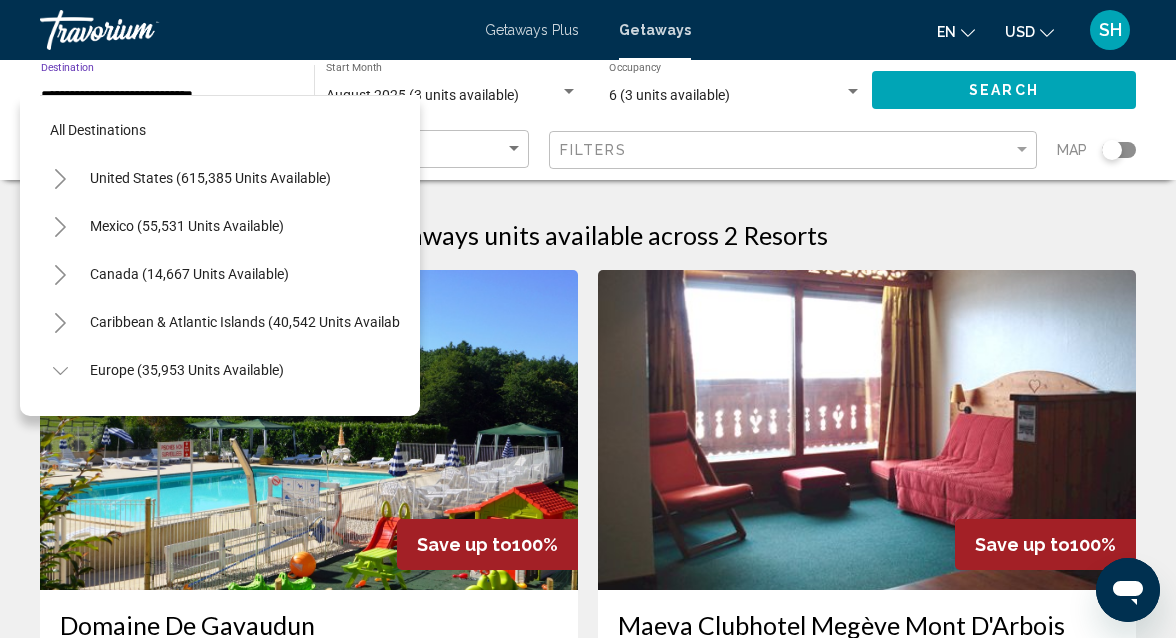 scroll, scrollTop: 455, scrollLeft: 0, axis: vertical 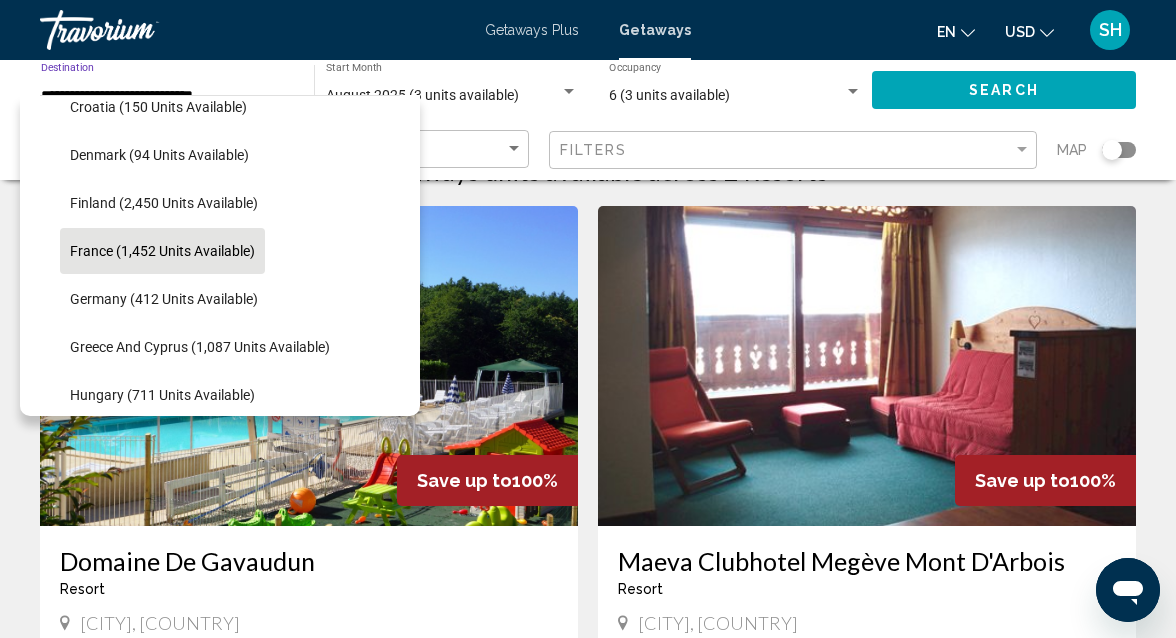 click on "**********" 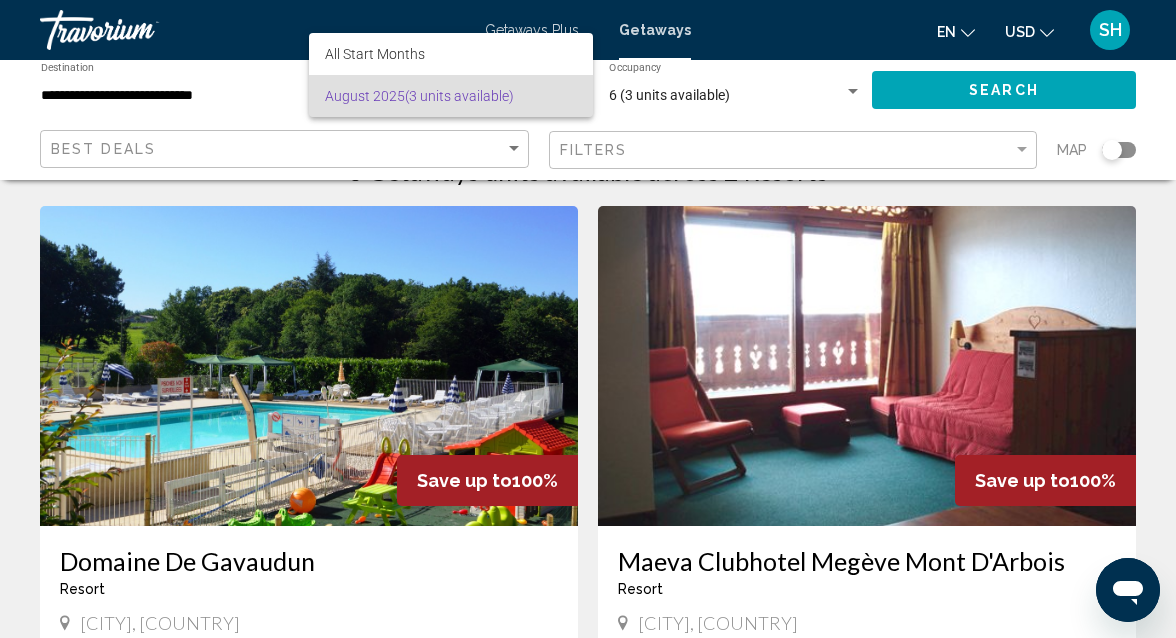 click at bounding box center [588, 319] 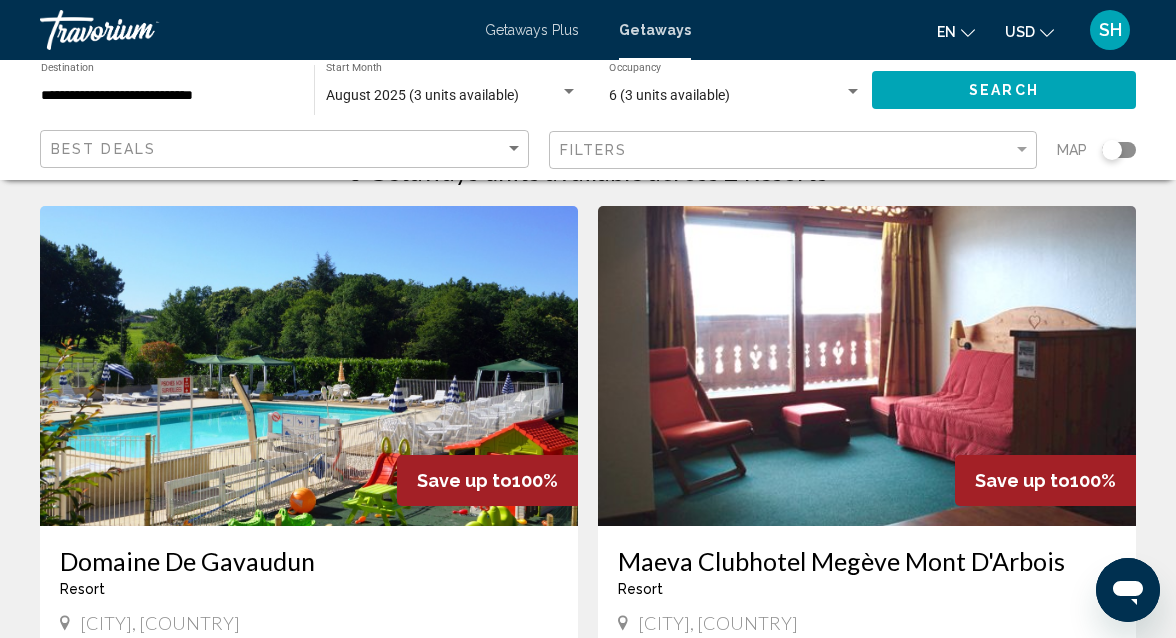 click on "**********" at bounding box center (167, 96) 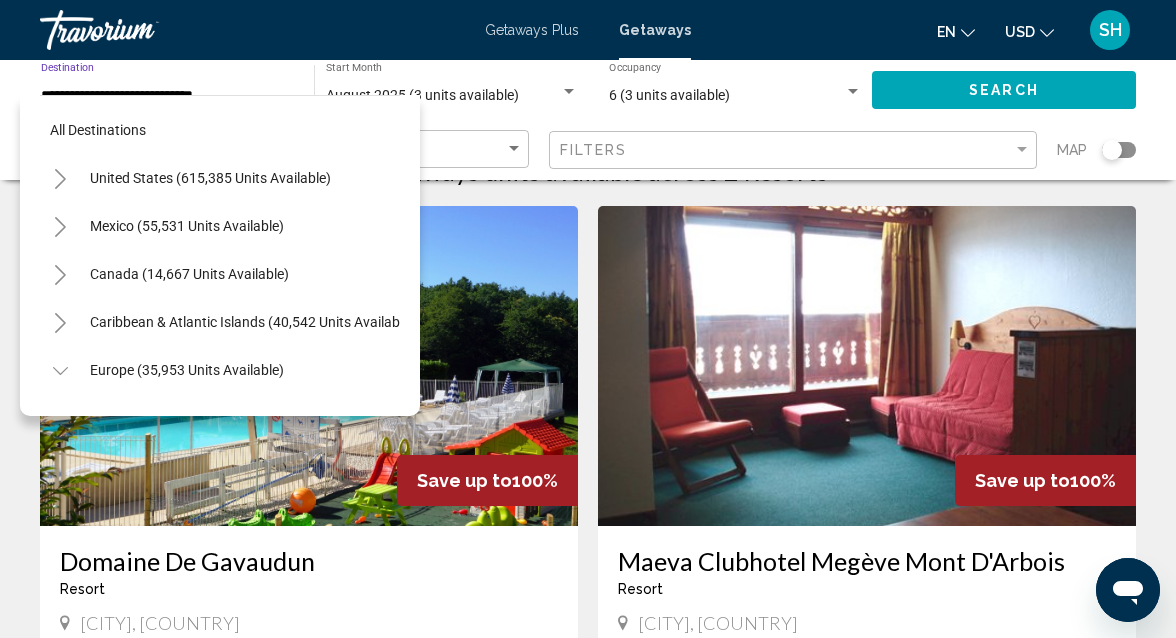 scroll, scrollTop: 455, scrollLeft: 0, axis: vertical 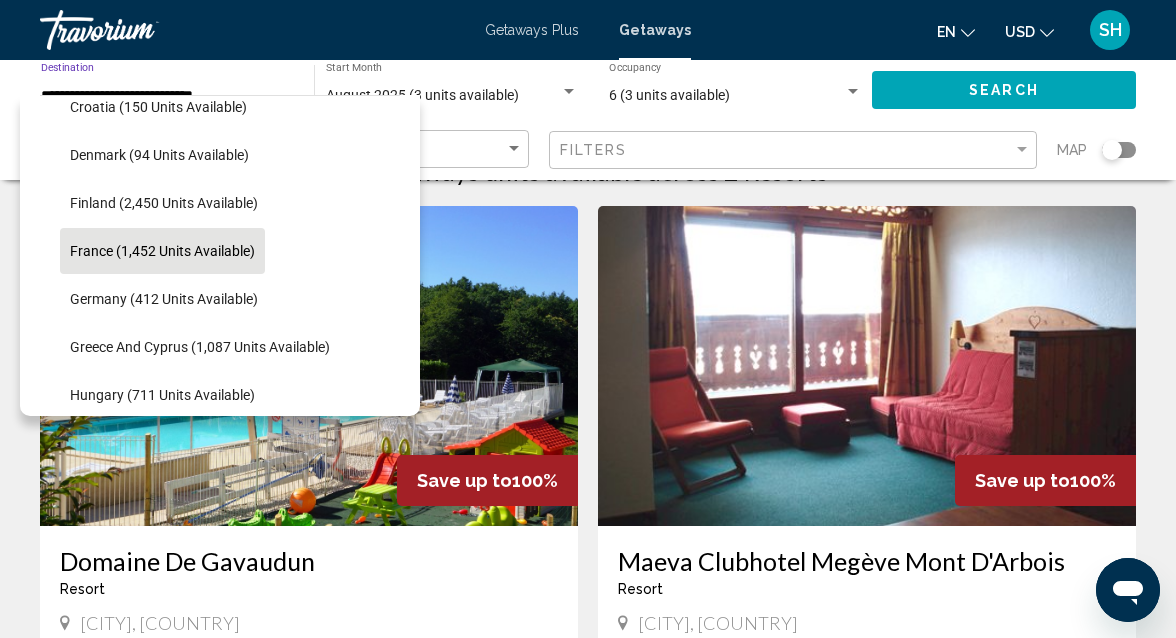click on "Finland (2,450 units available)" 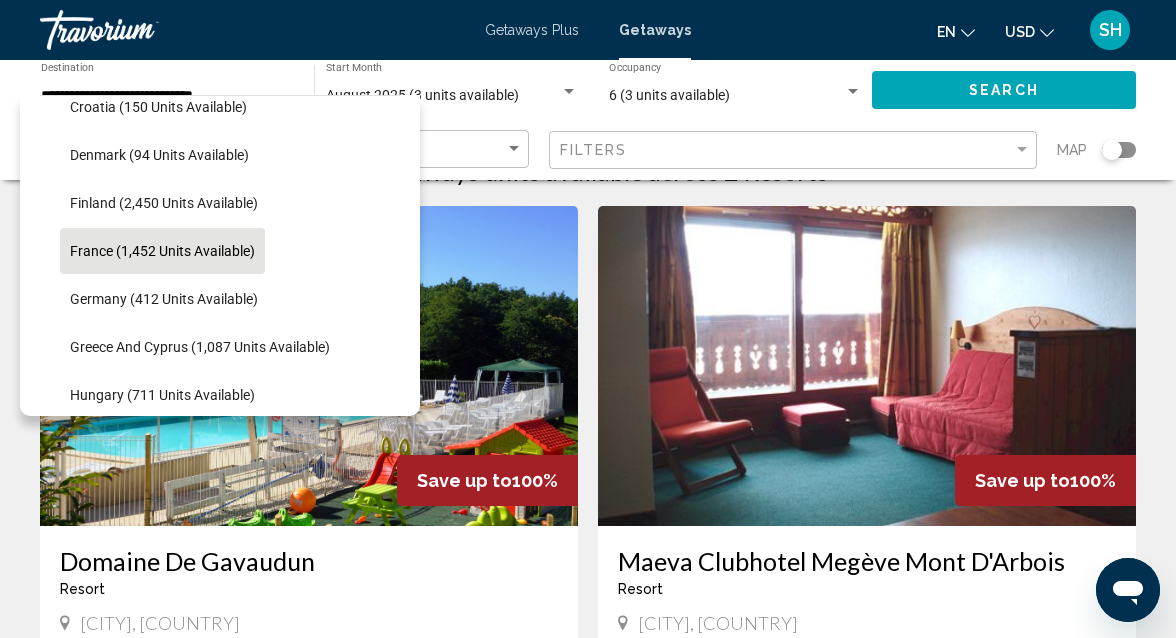 click on "Finland (2,450 units available)" 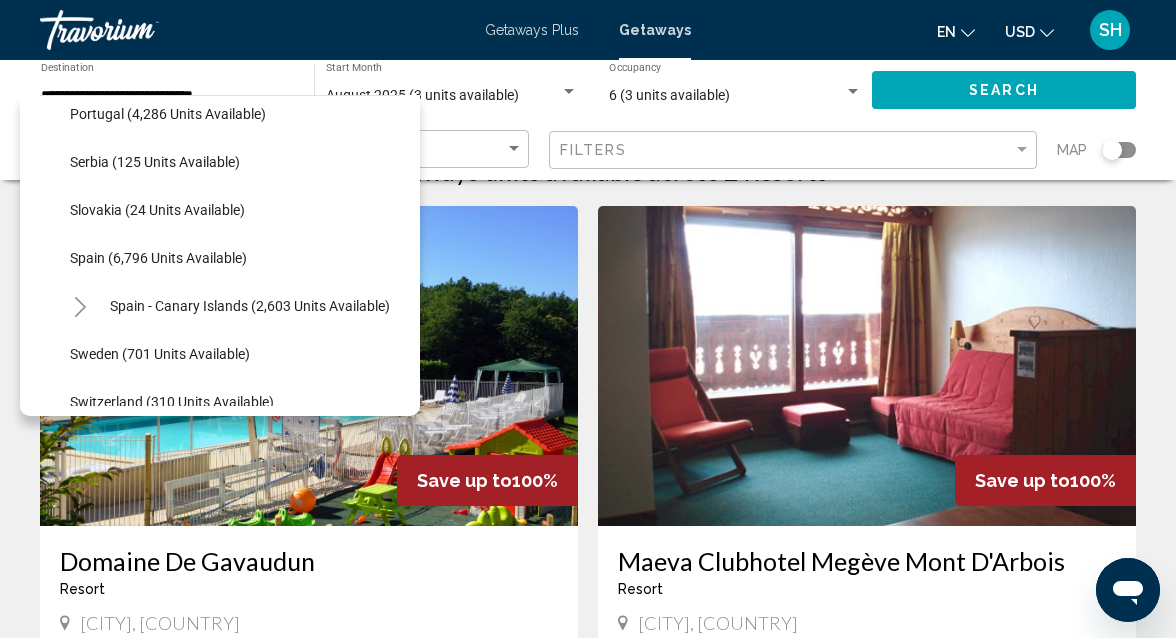 scroll, scrollTop: 934, scrollLeft: 0, axis: vertical 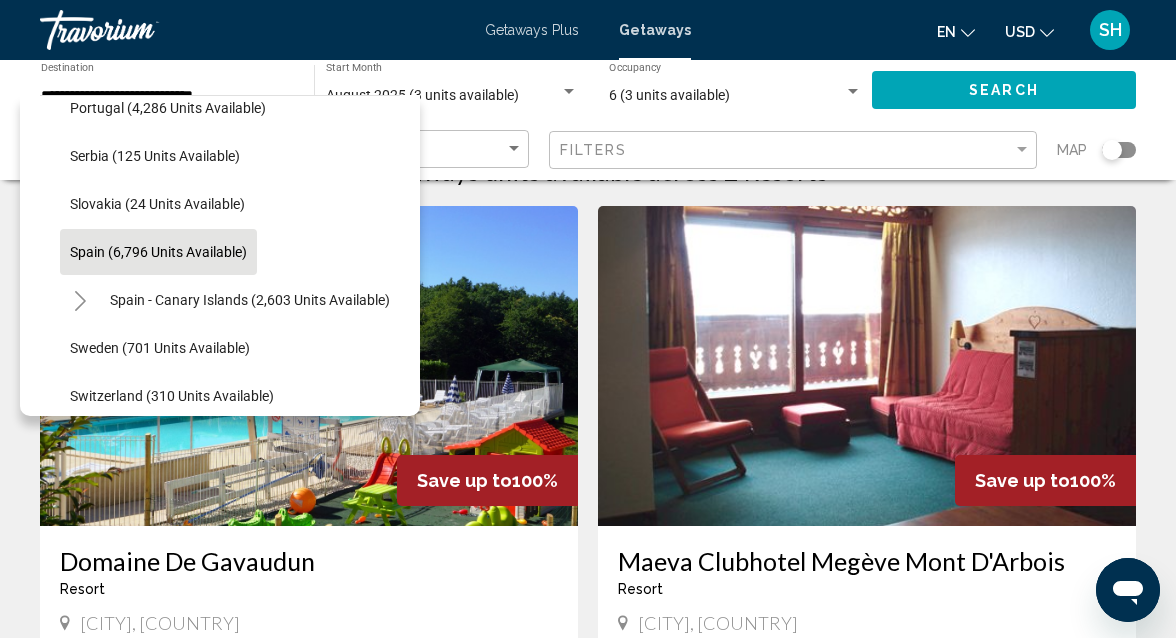 click on "Spain (6,796 units available)" 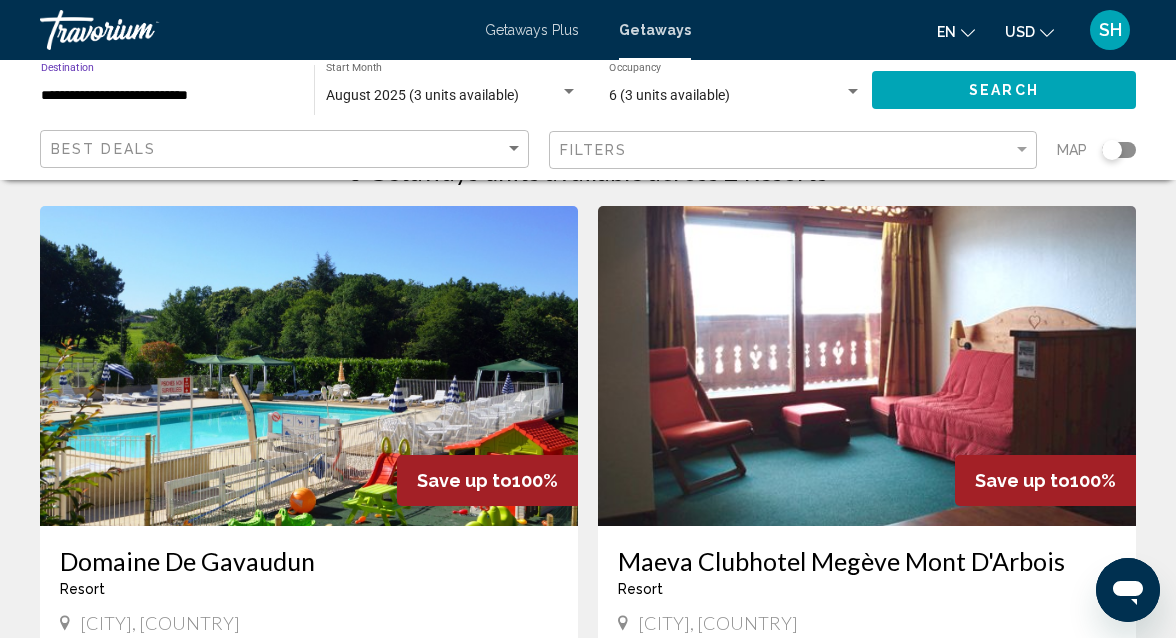 click on "Search" 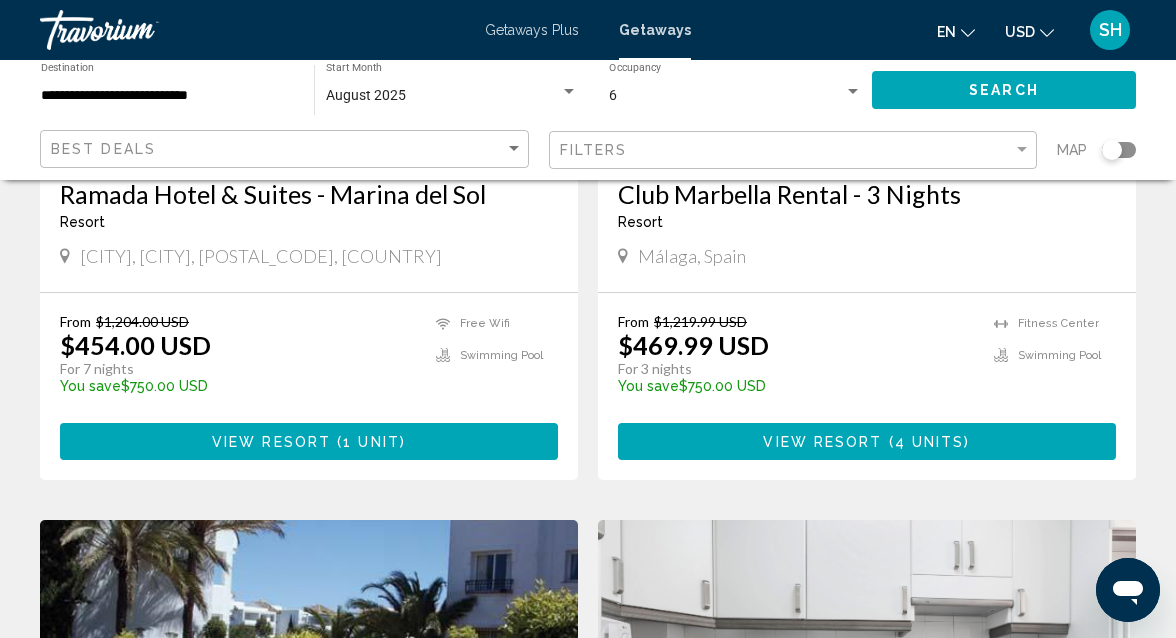 scroll, scrollTop: 1799, scrollLeft: 0, axis: vertical 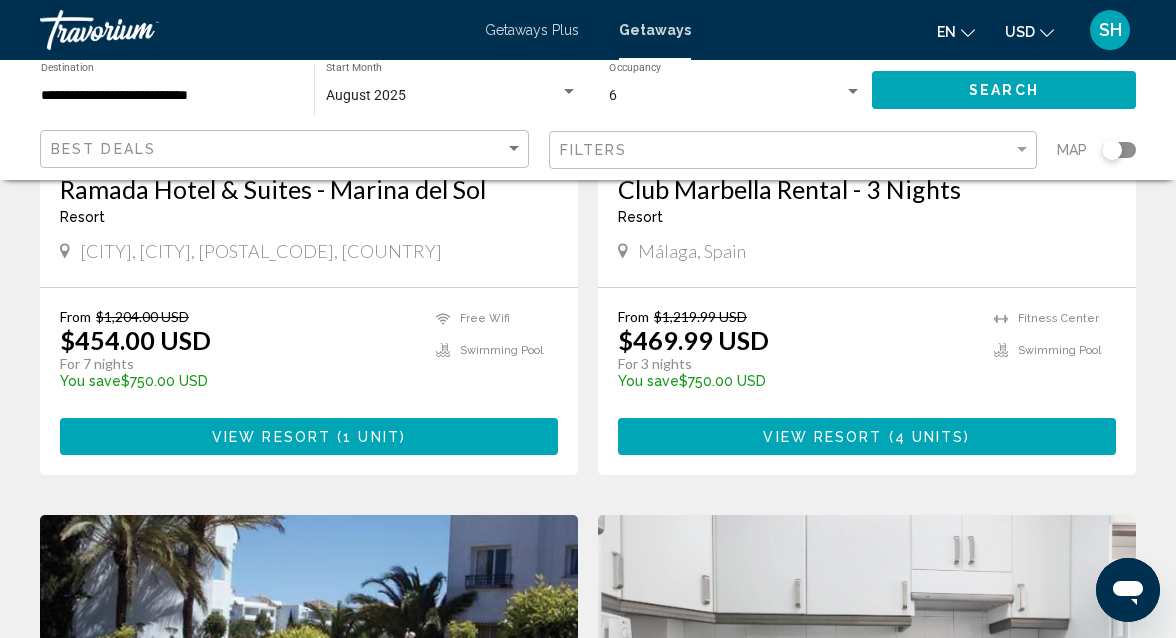 click on "View Resort    ( 1 unit )" at bounding box center [309, 436] 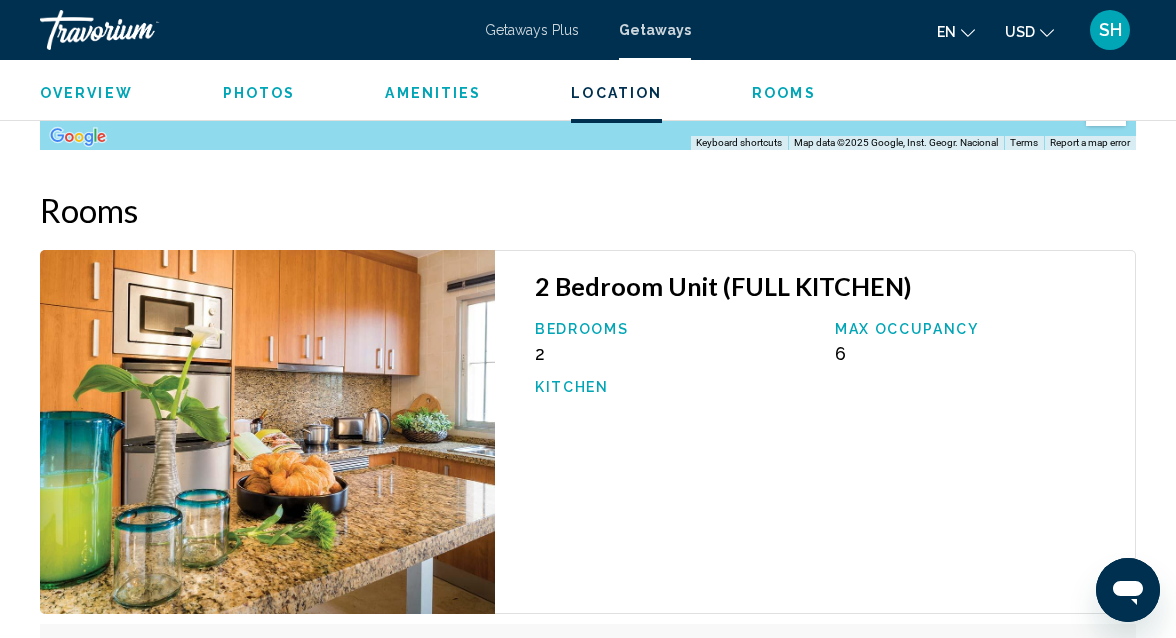 scroll, scrollTop: 3685, scrollLeft: 0, axis: vertical 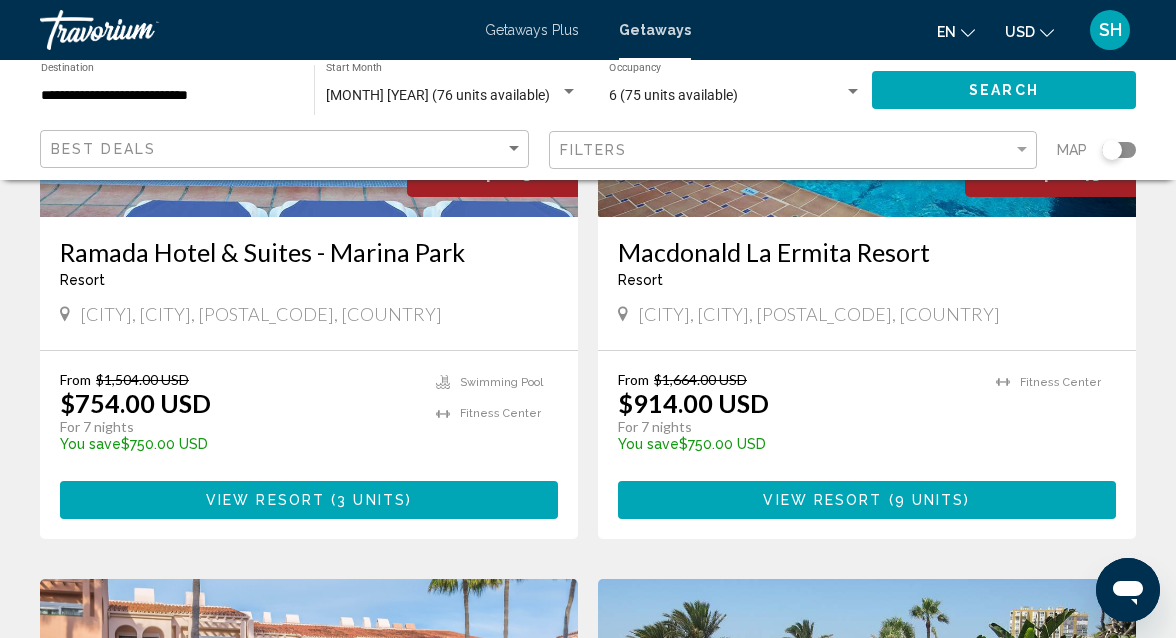 click on "View Resort" at bounding box center (265, 501) 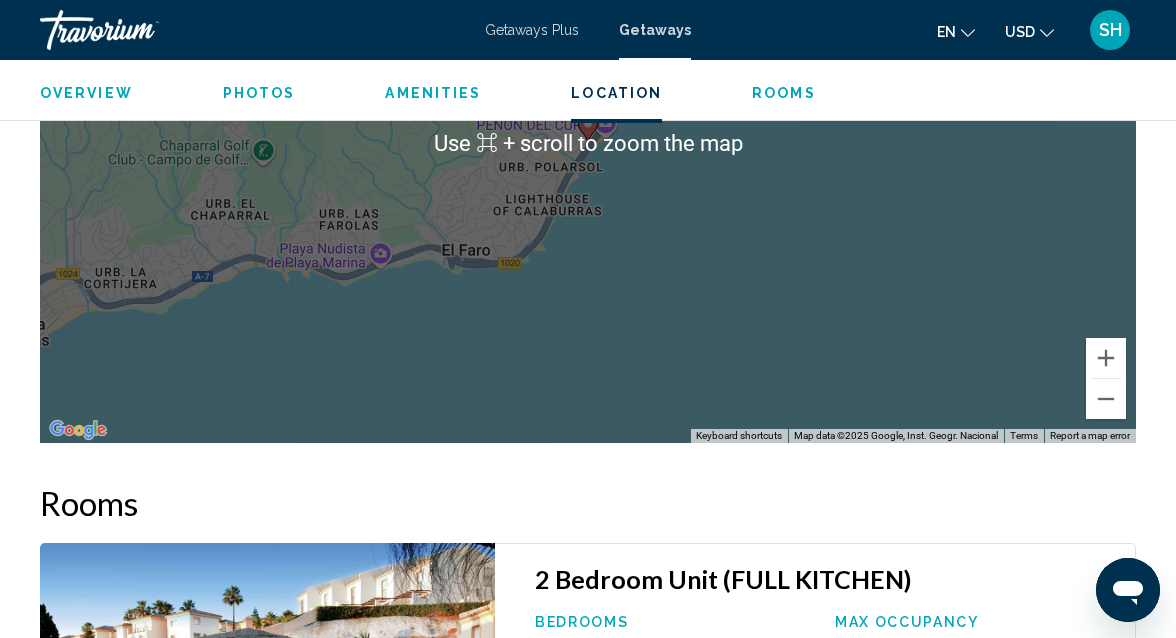 scroll, scrollTop: 3492, scrollLeft: 0, axis: vertical 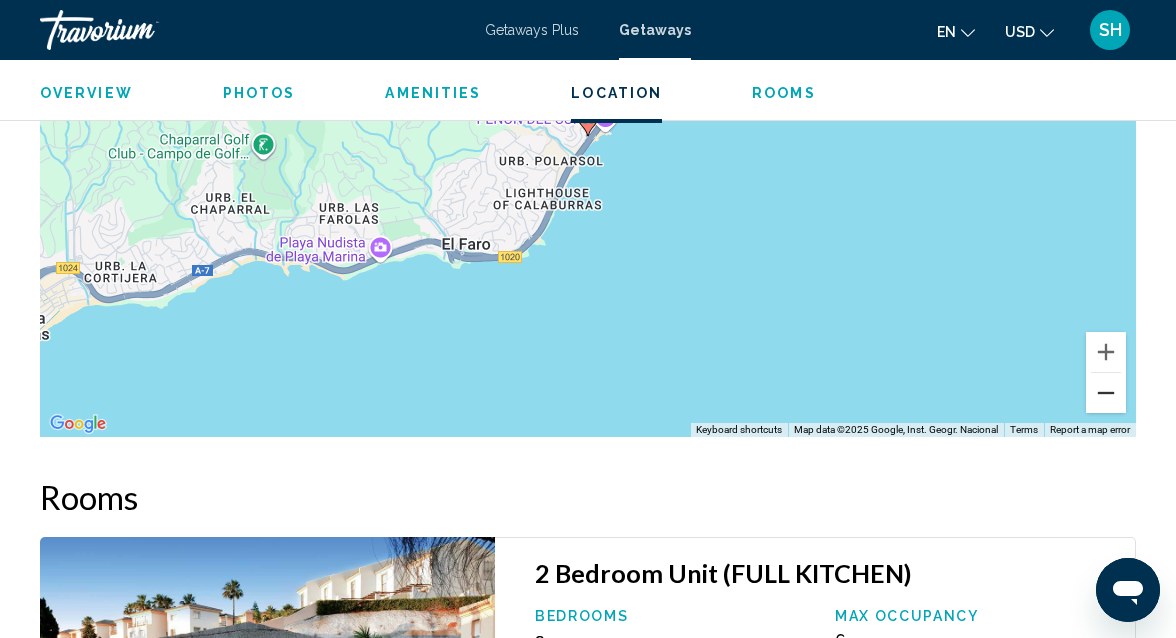 click at bounding box center (1106, 393) 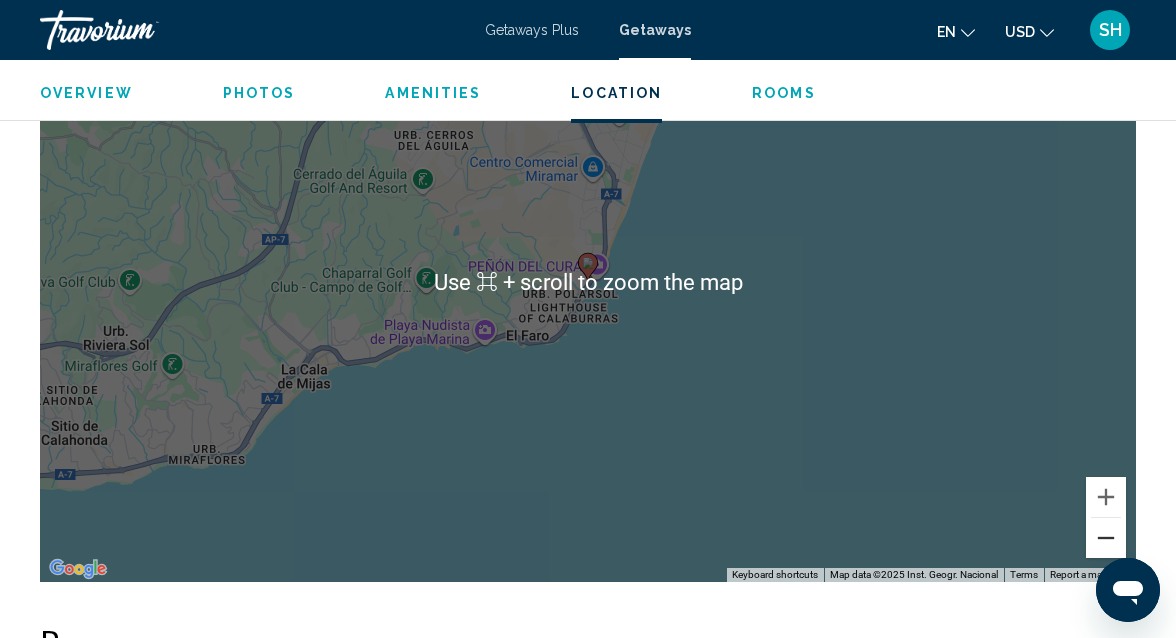 scroll, scrollTop: 3342, scrollLeft: 0, axis: vertical 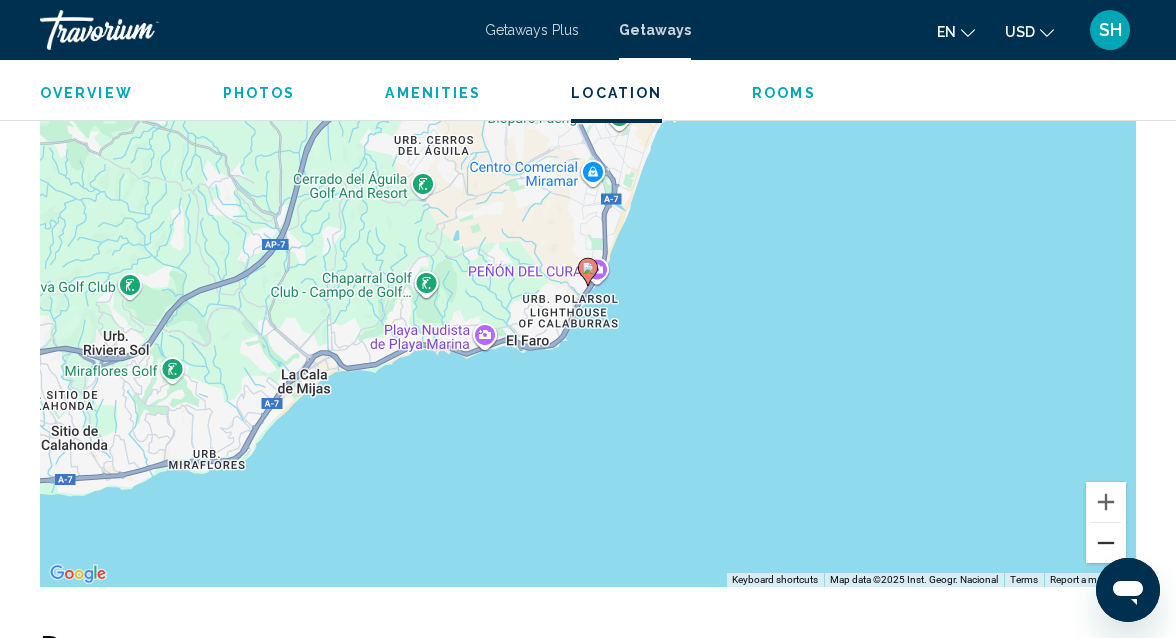 click at bounding box center [1106, 543] 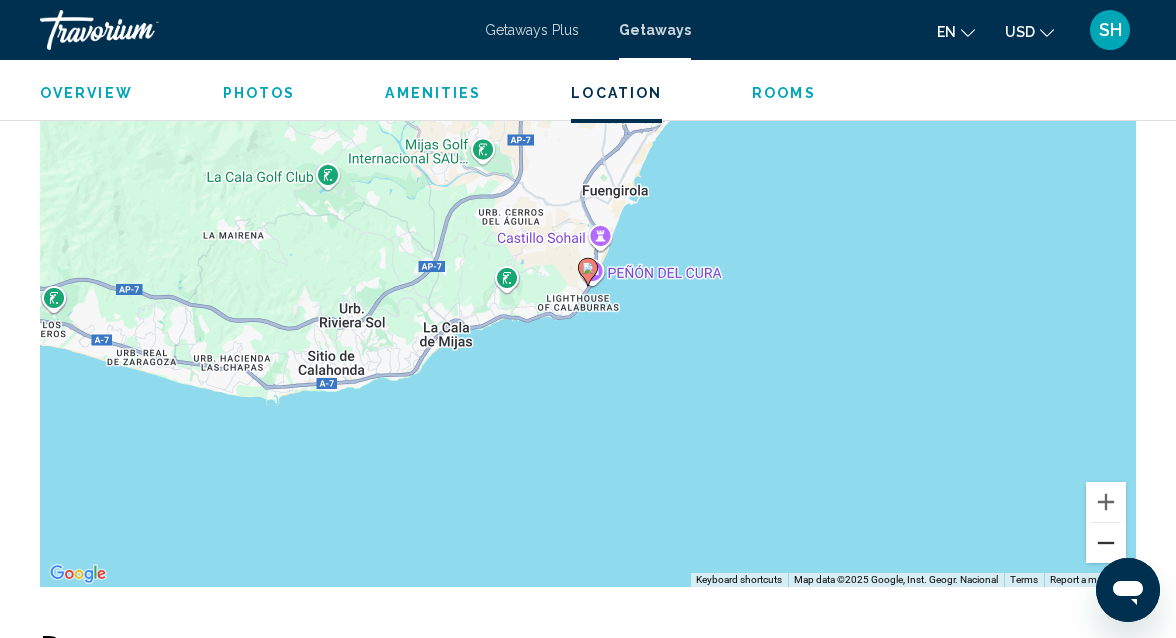 click at bounding box center (1106, 543) 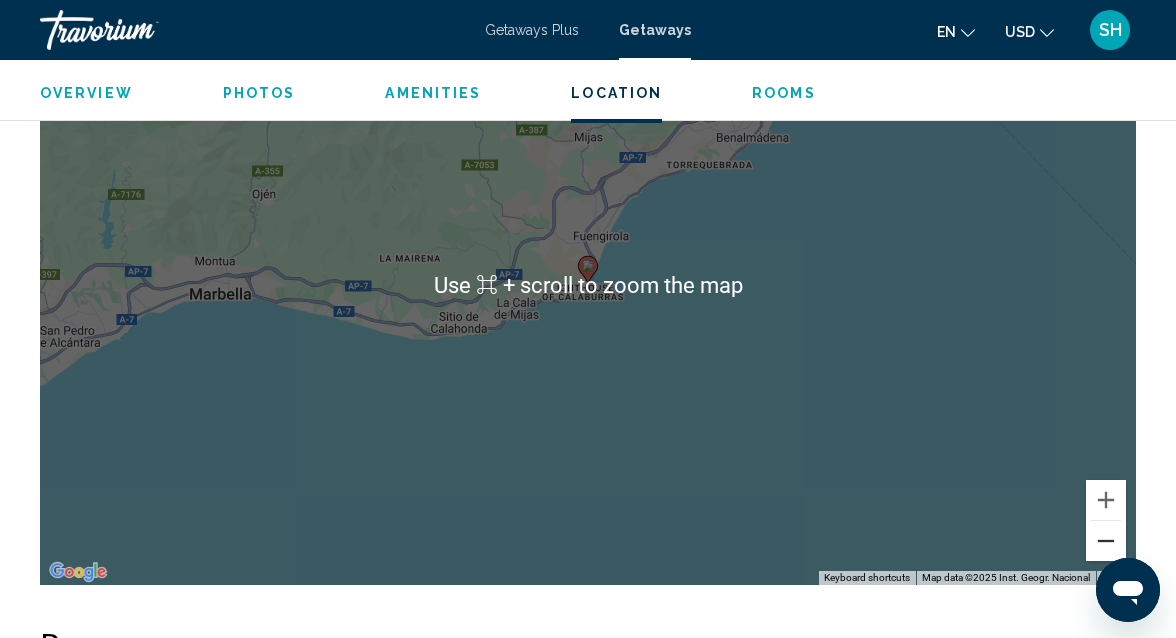 scroll, scrollTop: 3346, scrollLeft: 0, axis: vertical 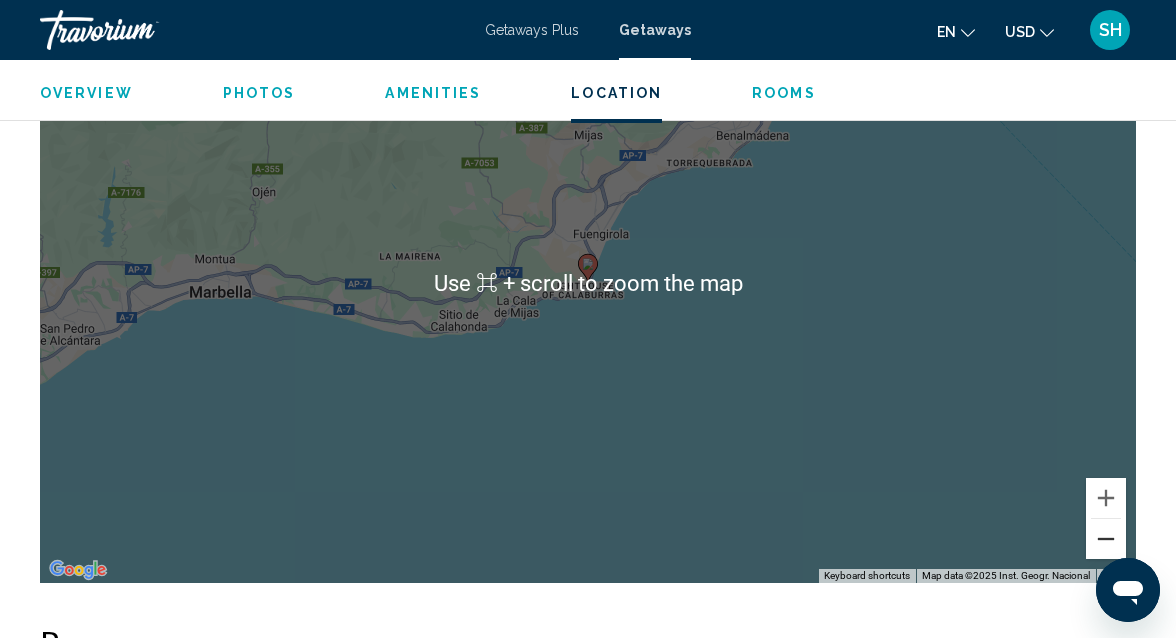 click at bounding box center (1106, 539) 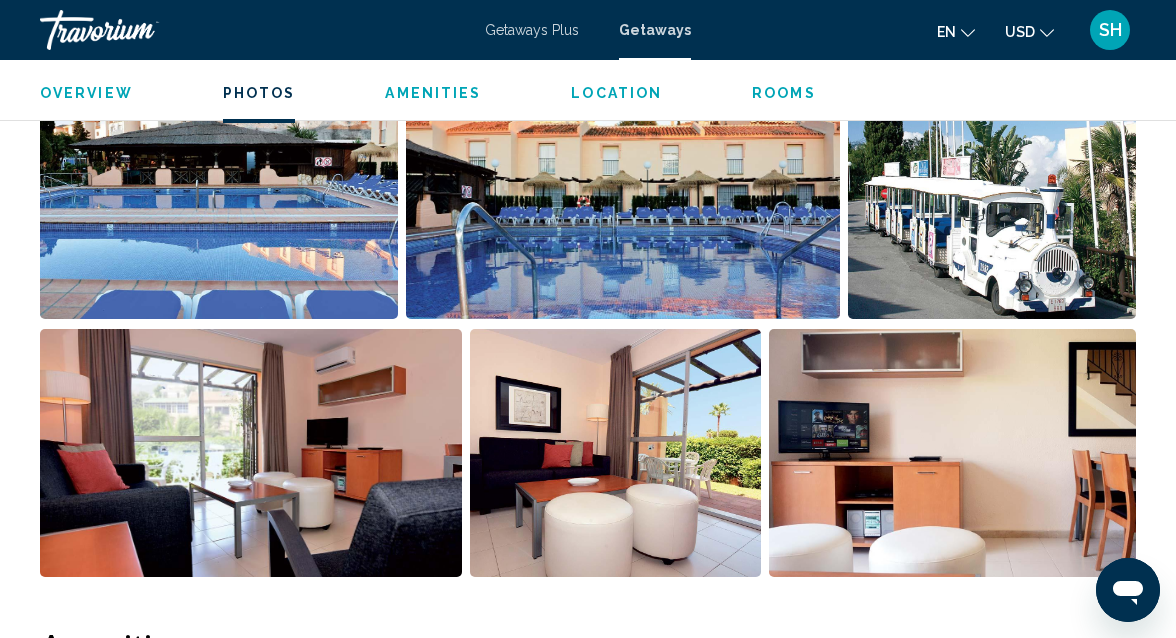 scroll, scrollTop: 1396, scrollLeft: 0, axis: vertical 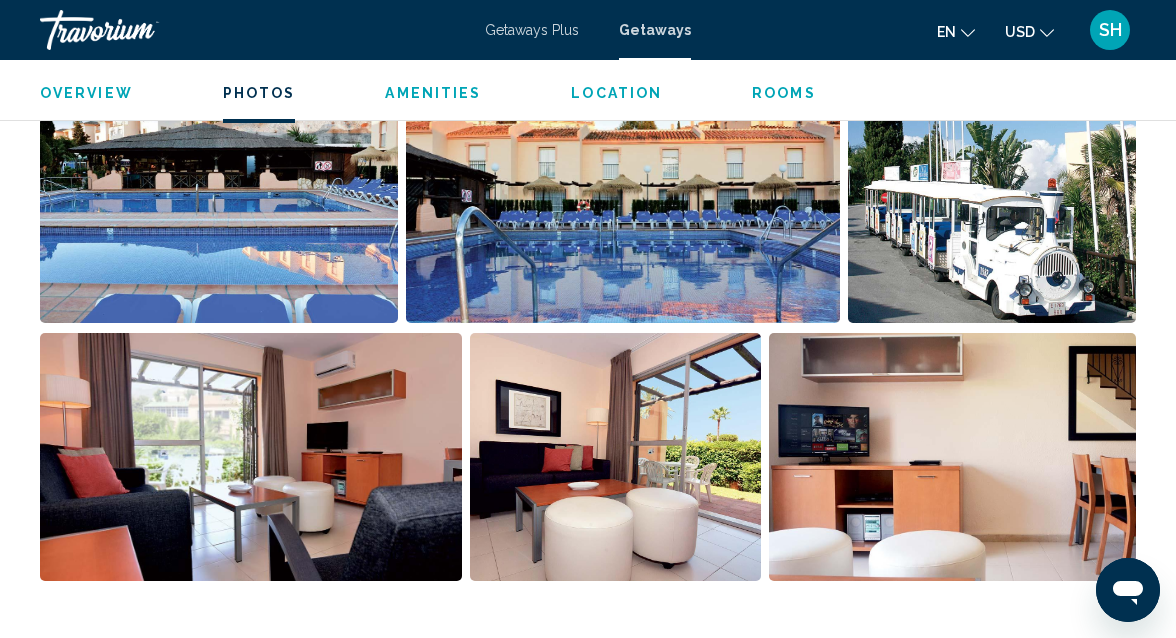 click at bounding box center [952, 457] 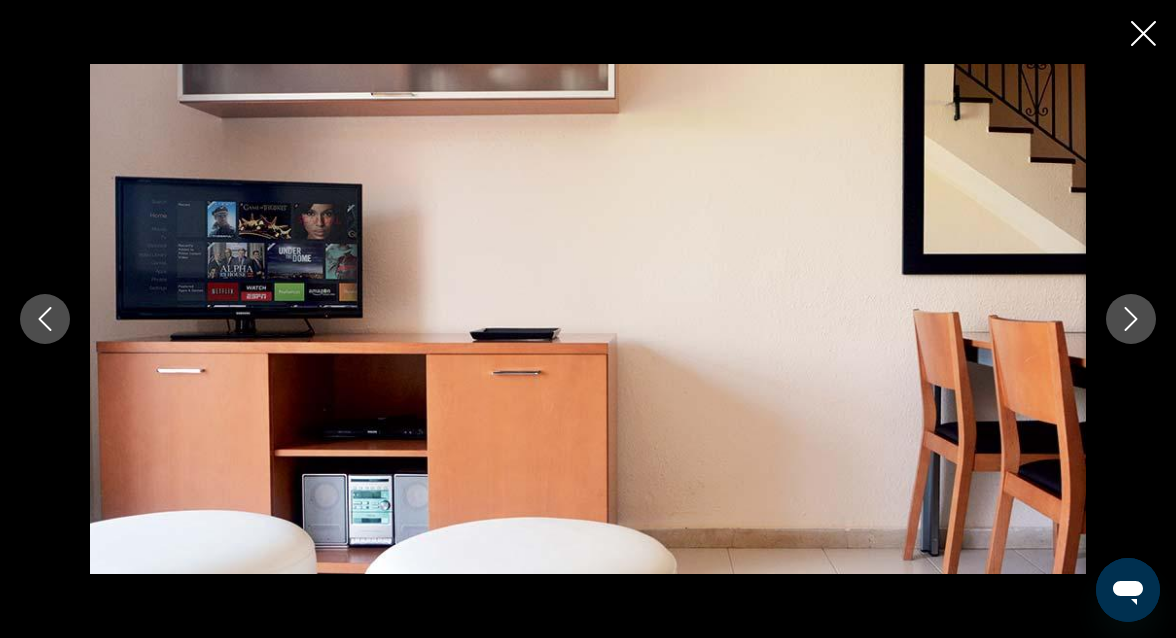 click 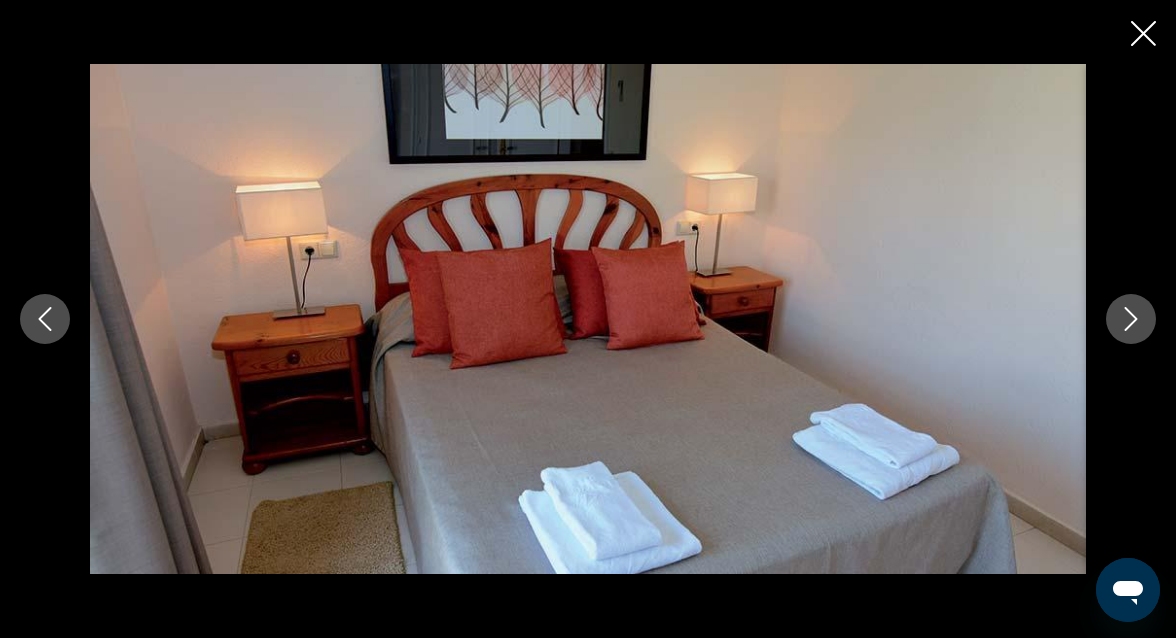 click 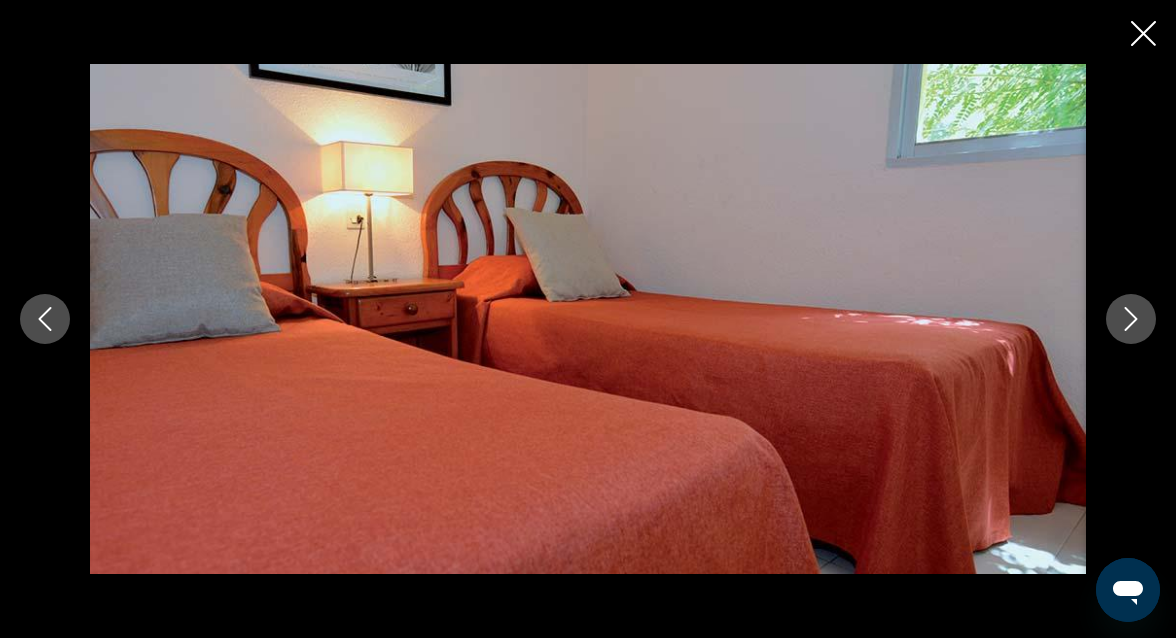 click 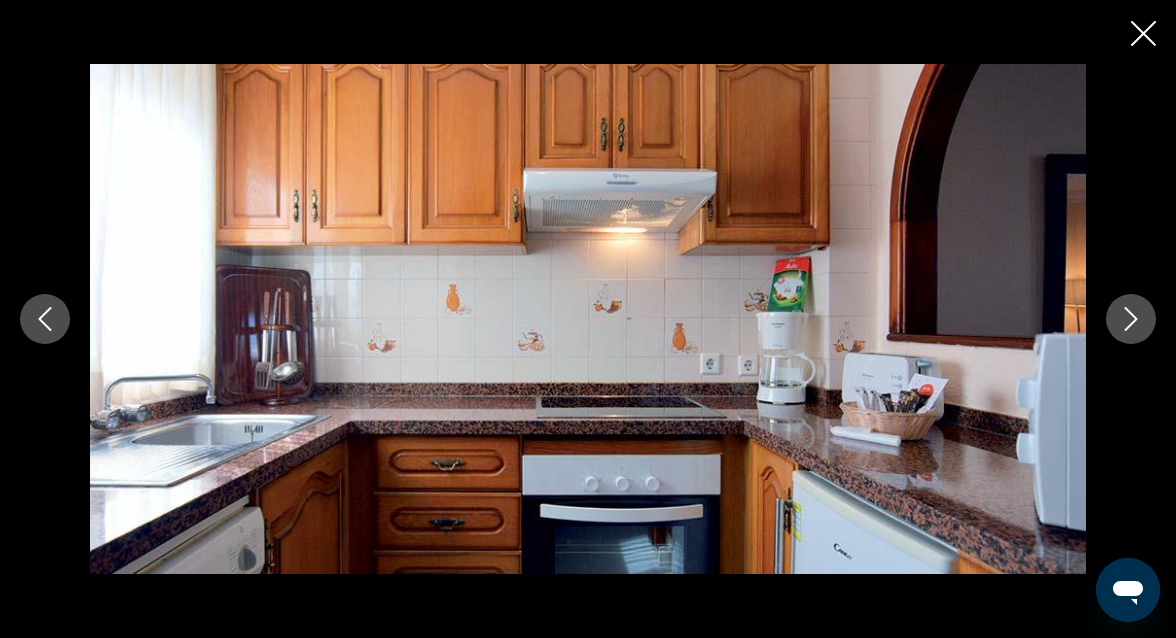 click 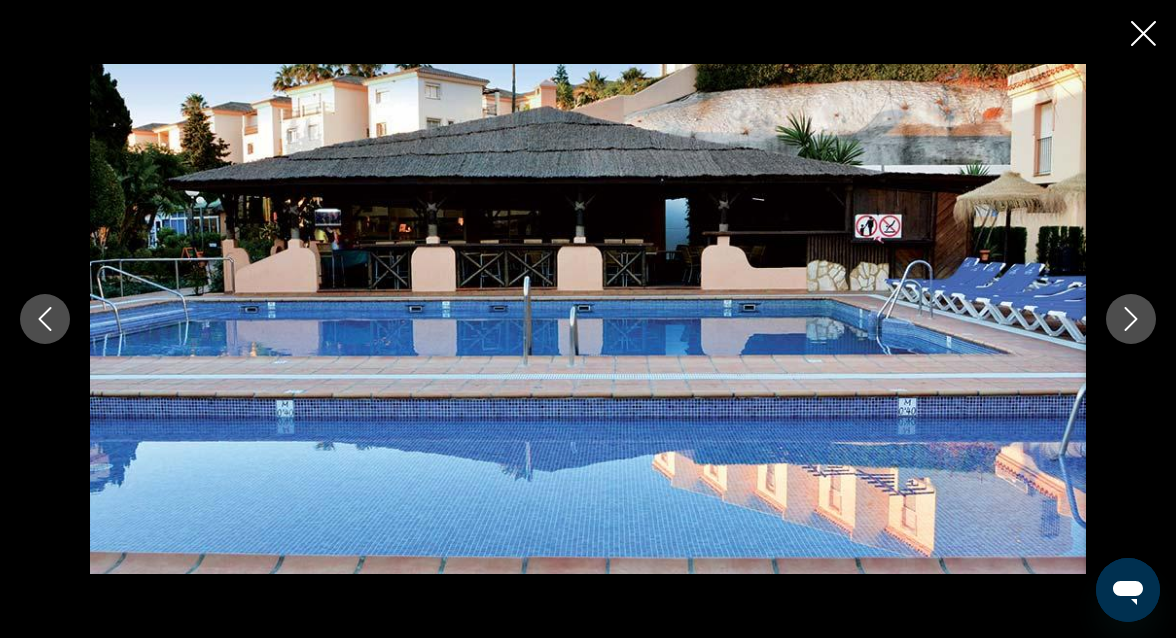 click 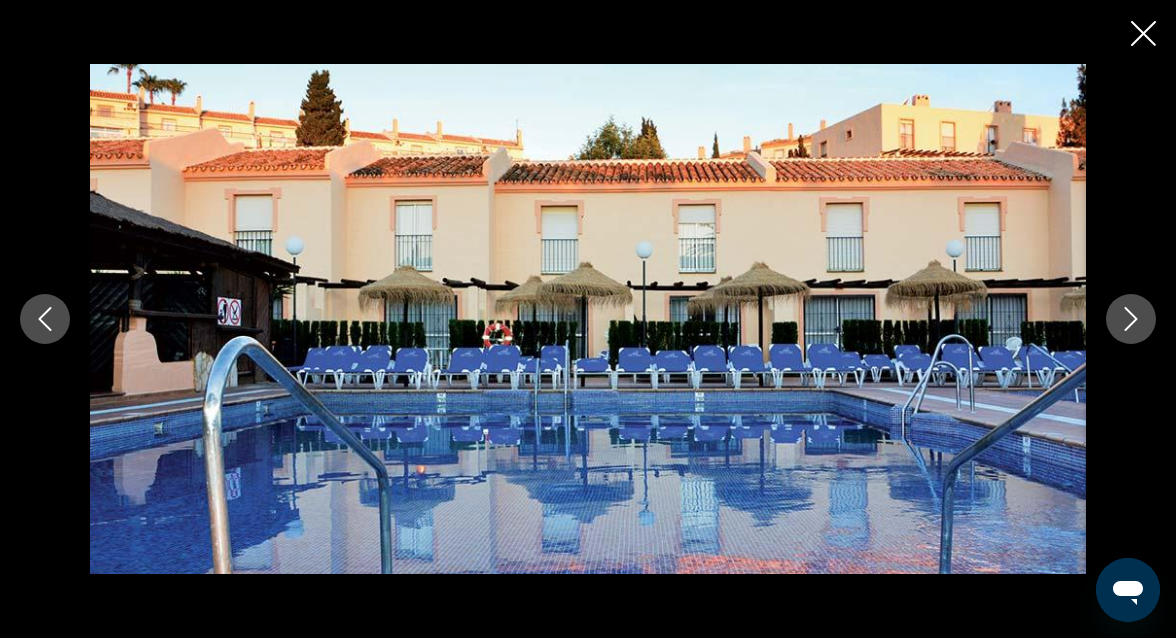 click 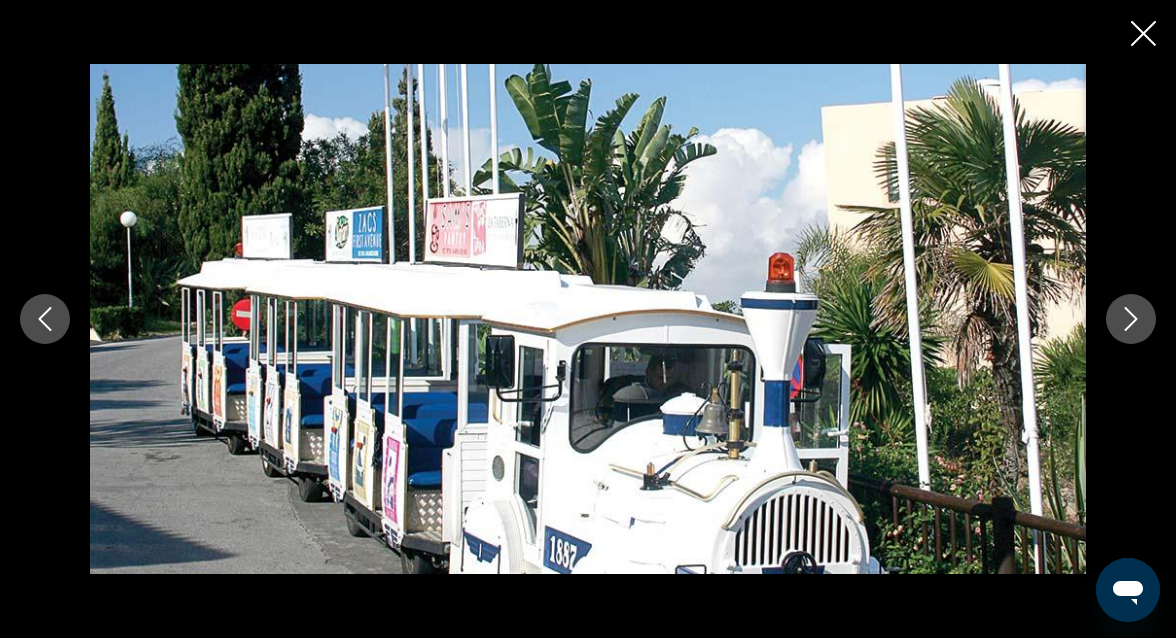 click 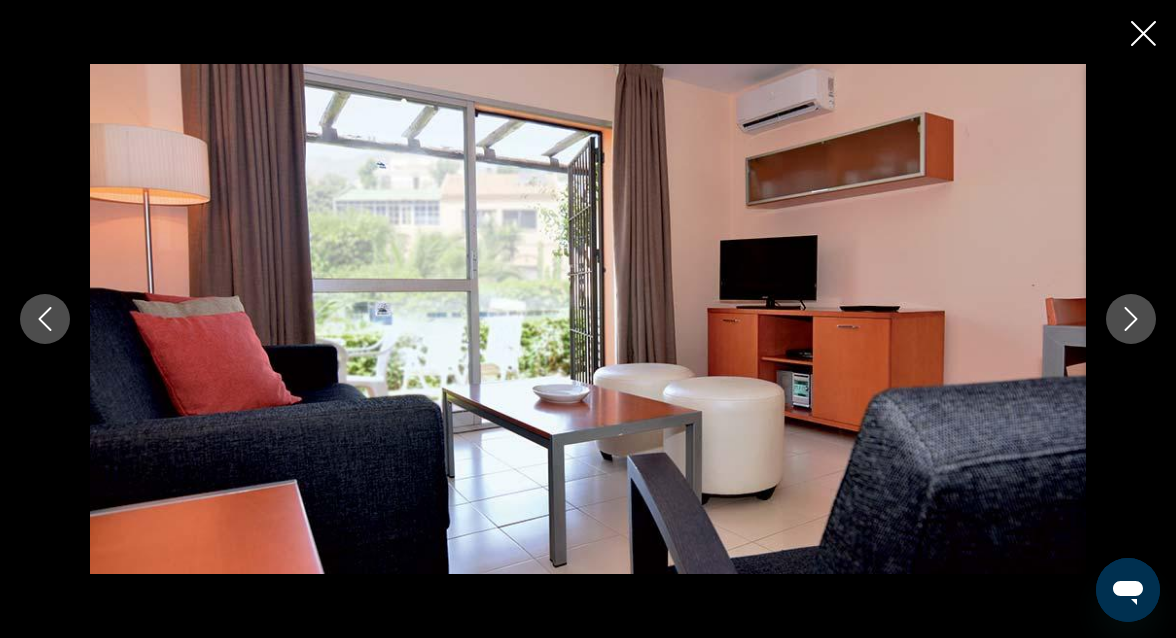 click 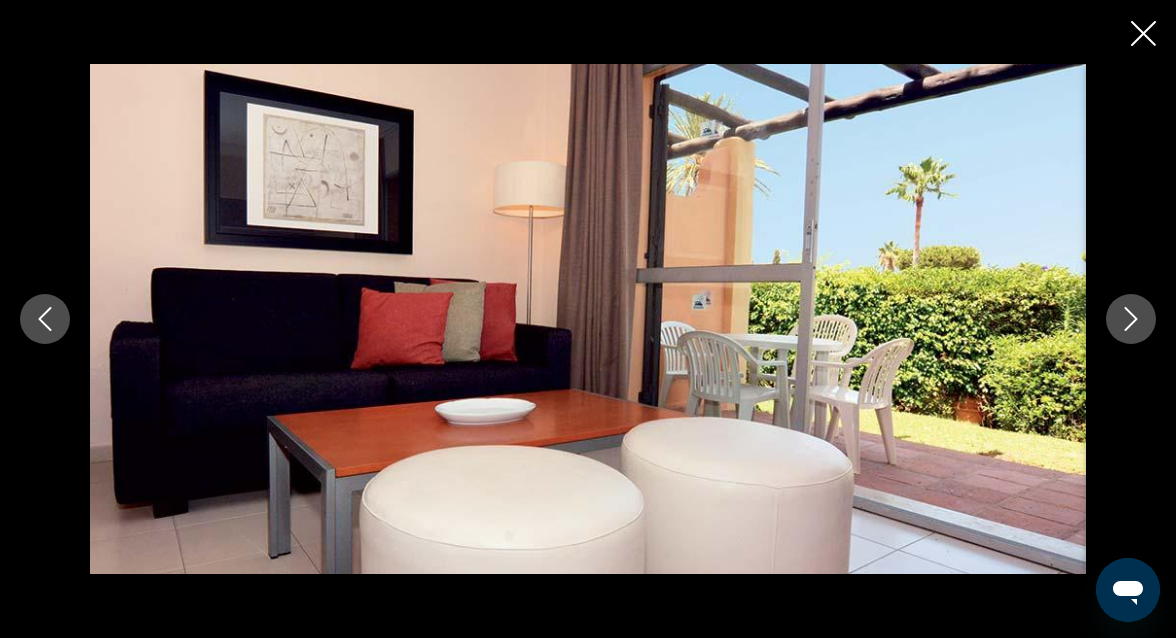 click 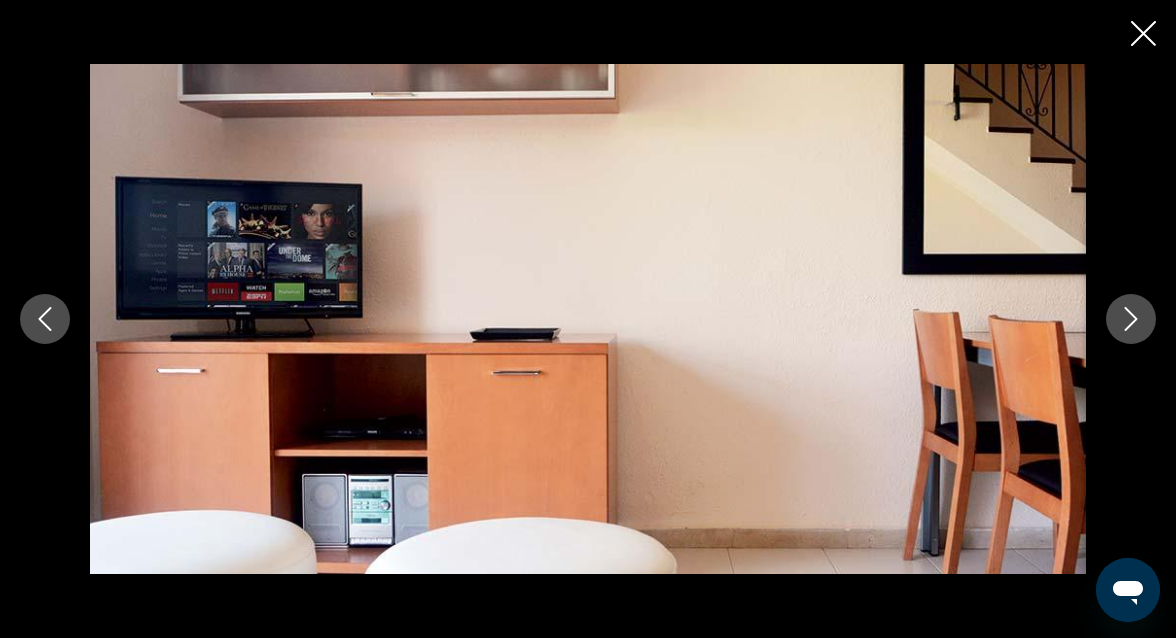 click 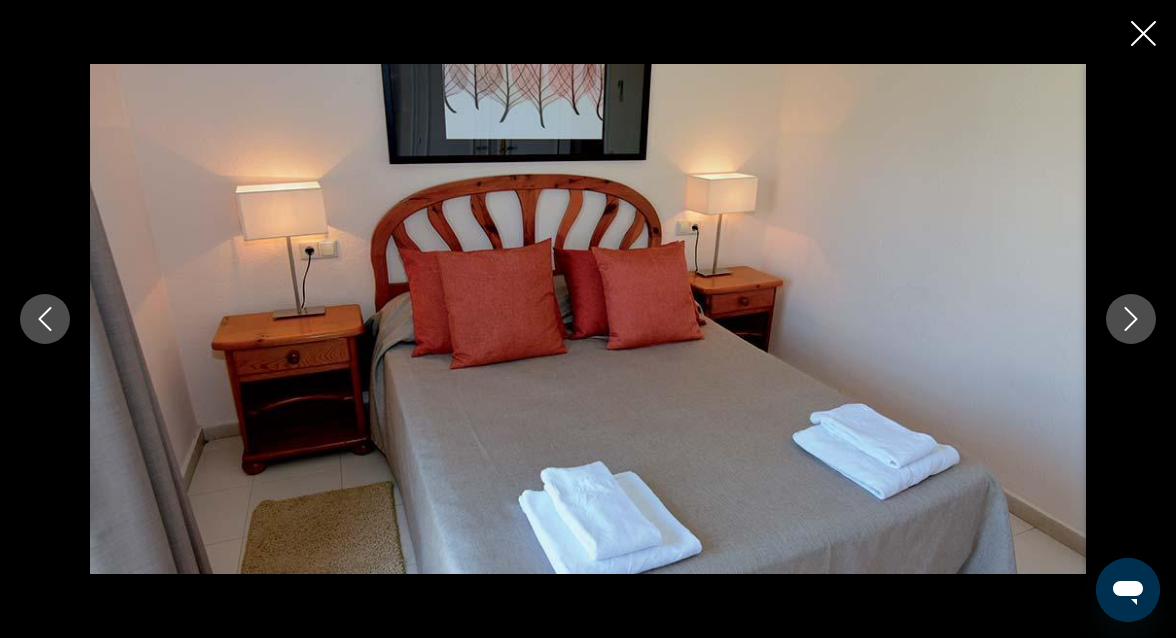 click 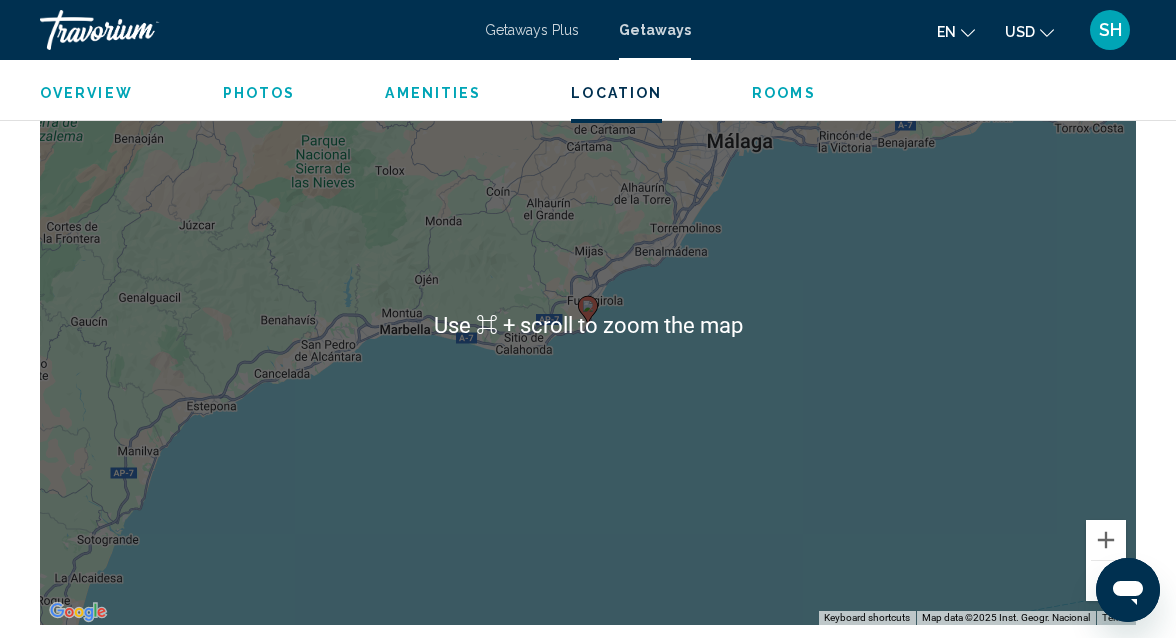 scroll, scrollTop: 3311, scrollLeft: 0, axis: vertical 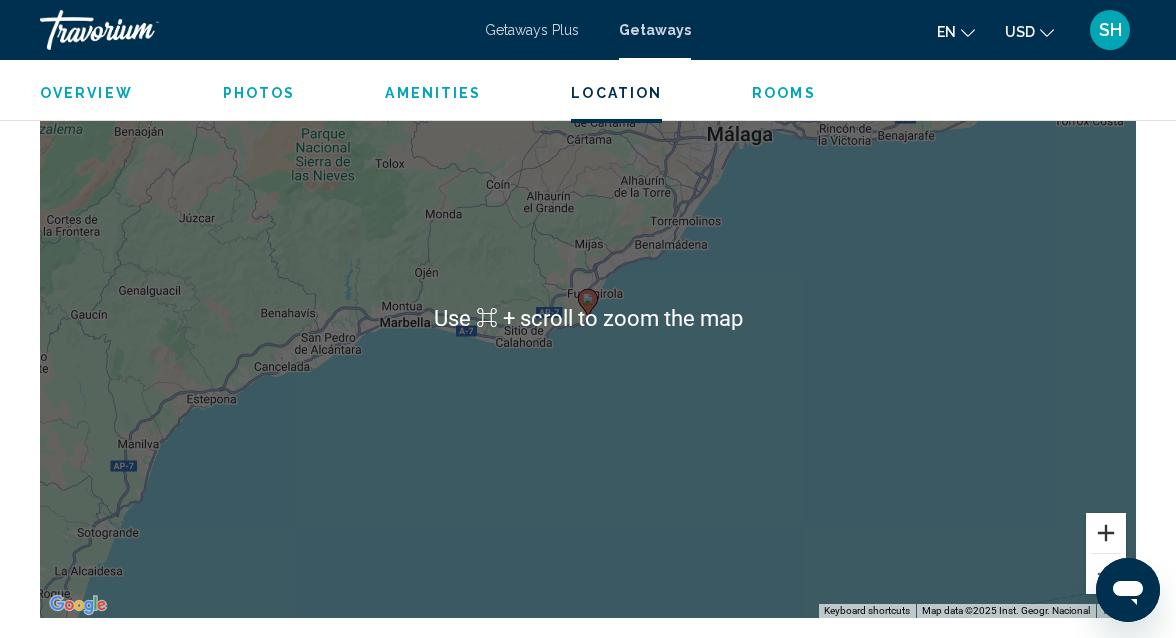click at bounding box center [1106, 533] 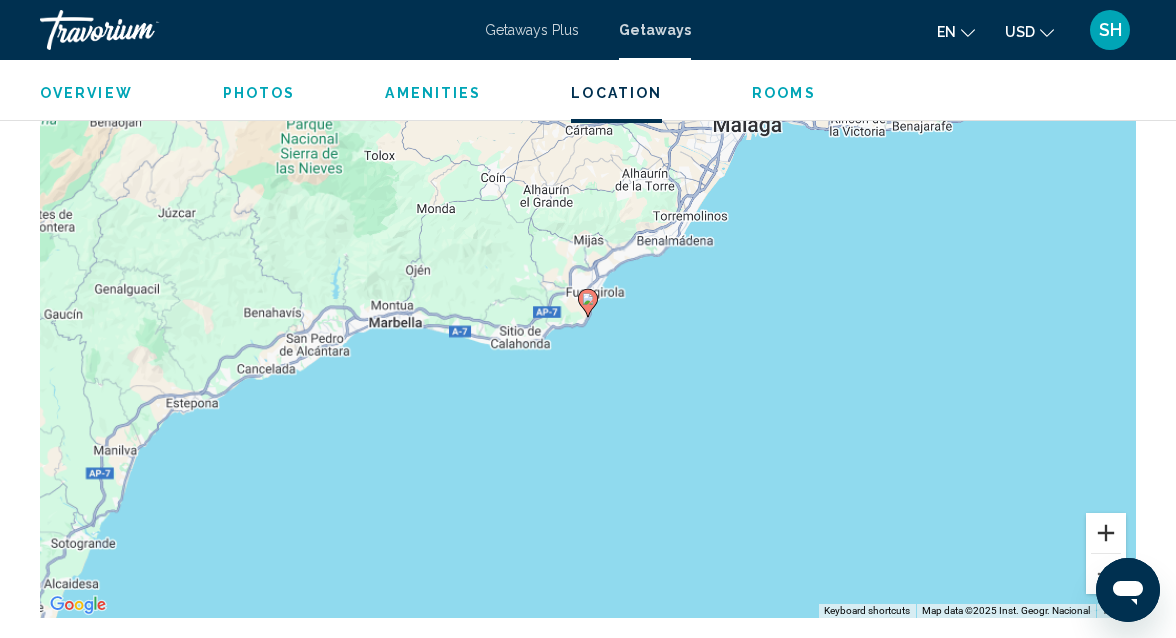 click at bounding box center (1106, 533) 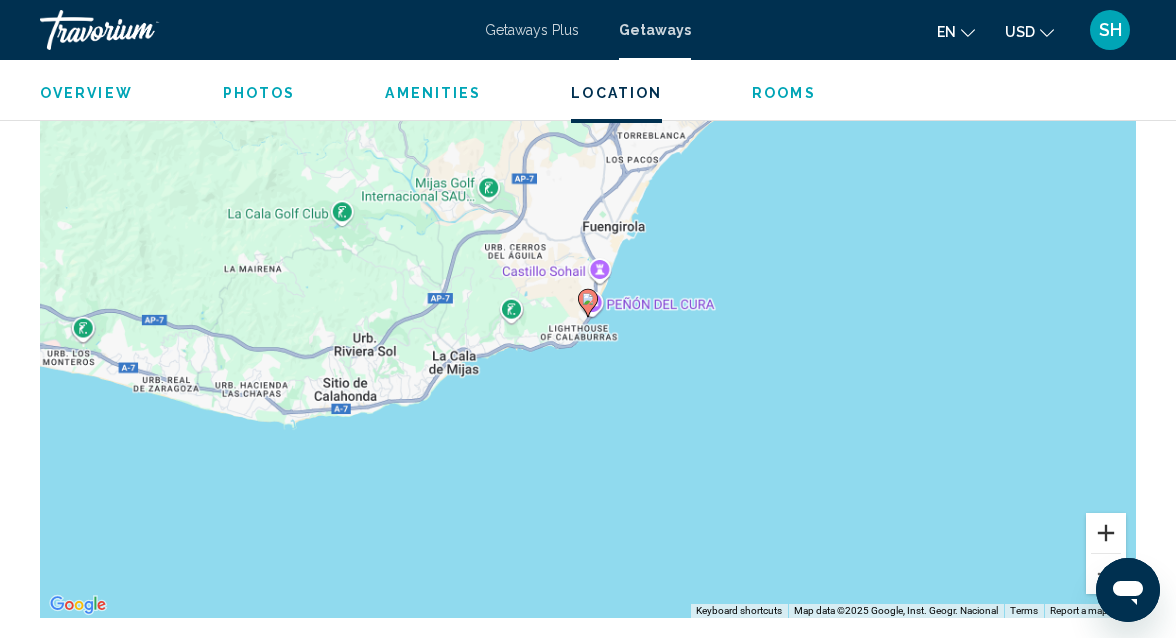 click at bounding box center (1106, 533) 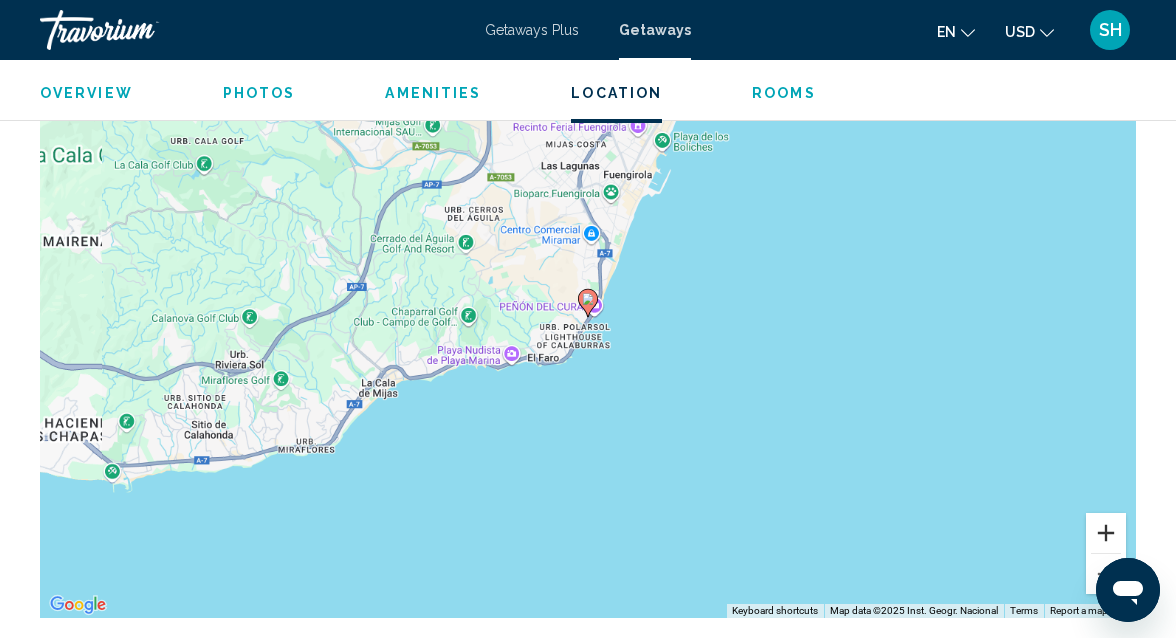 click at bounding box center (1106, 533) 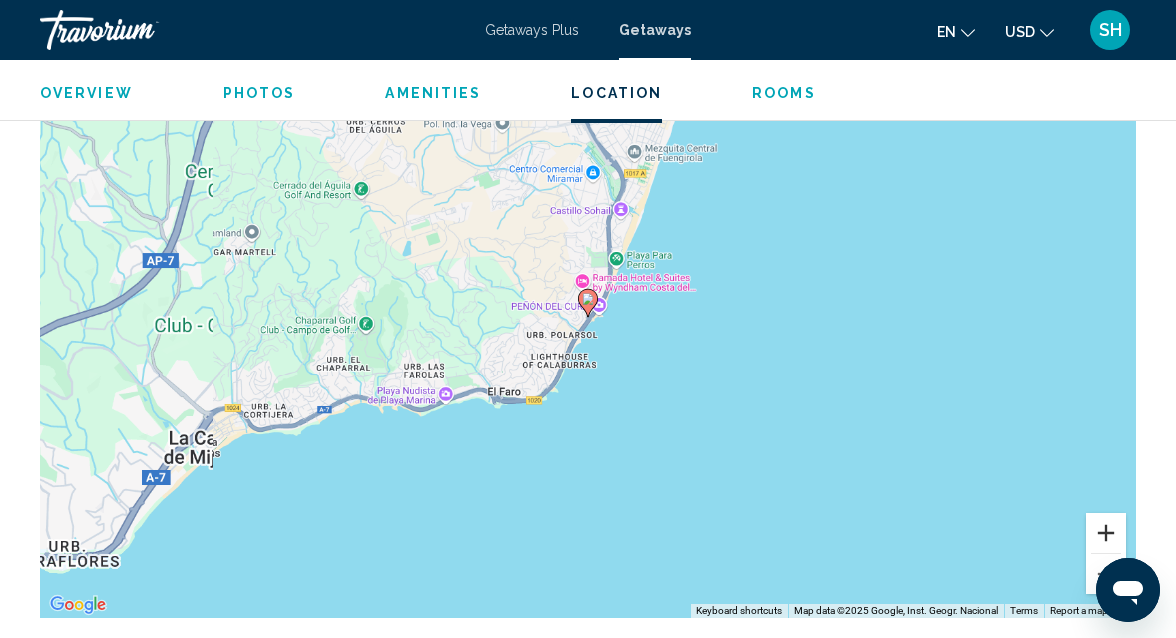 click at bounding box center [1106, 533] 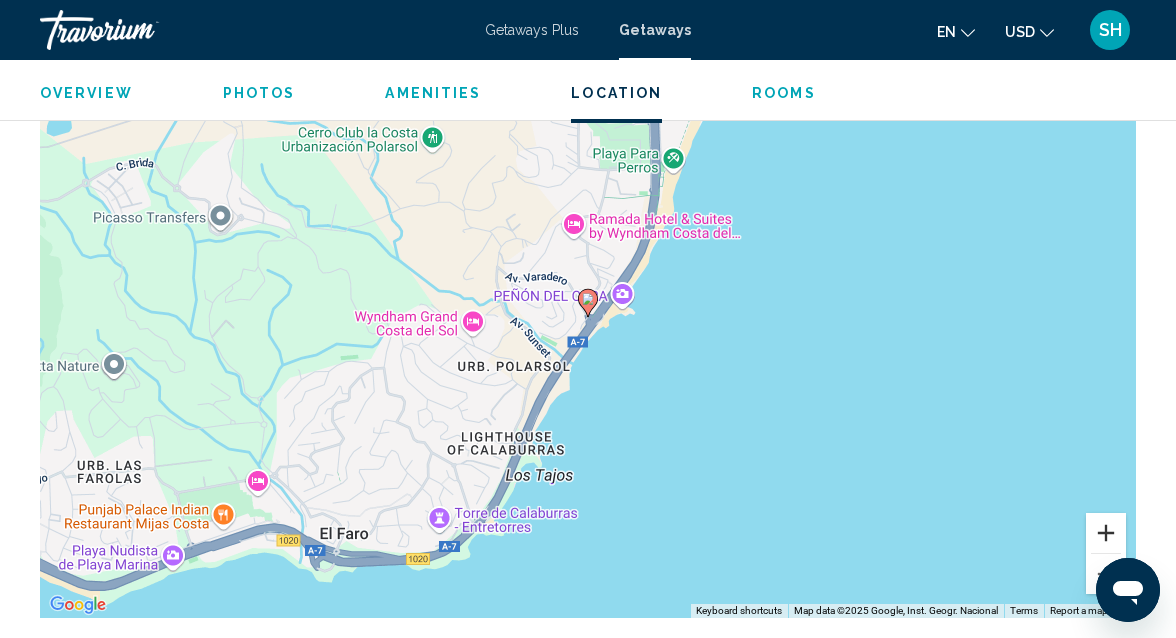 click at bounding box center [1106, 533] 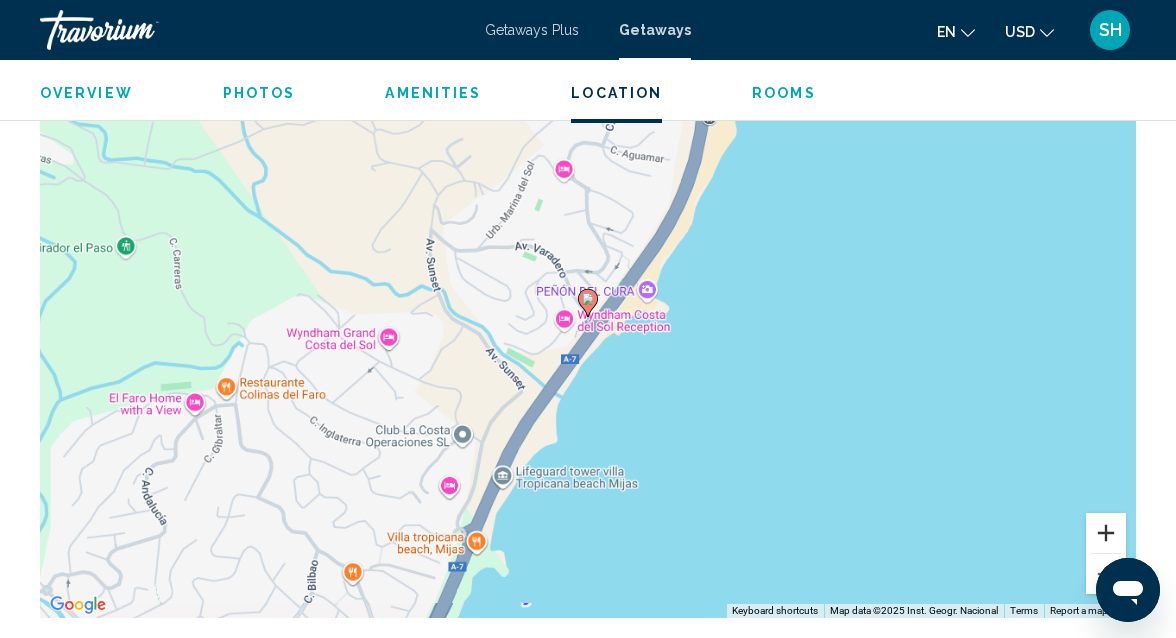 click at bounding box center [1106, 533] 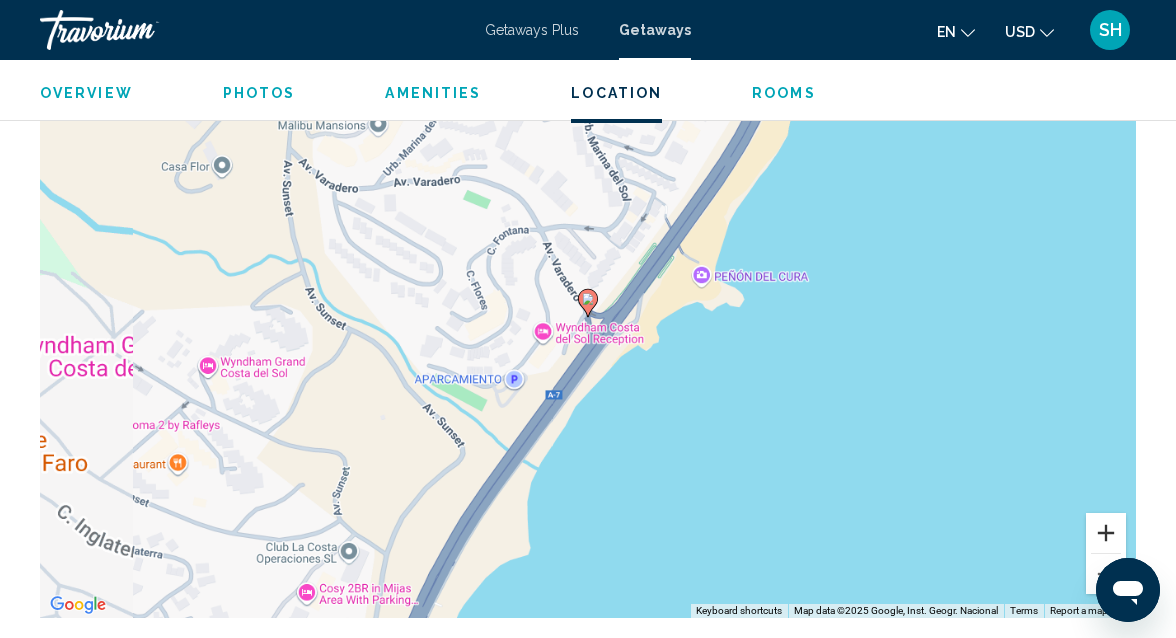 click at bounding box center [1106, 533] 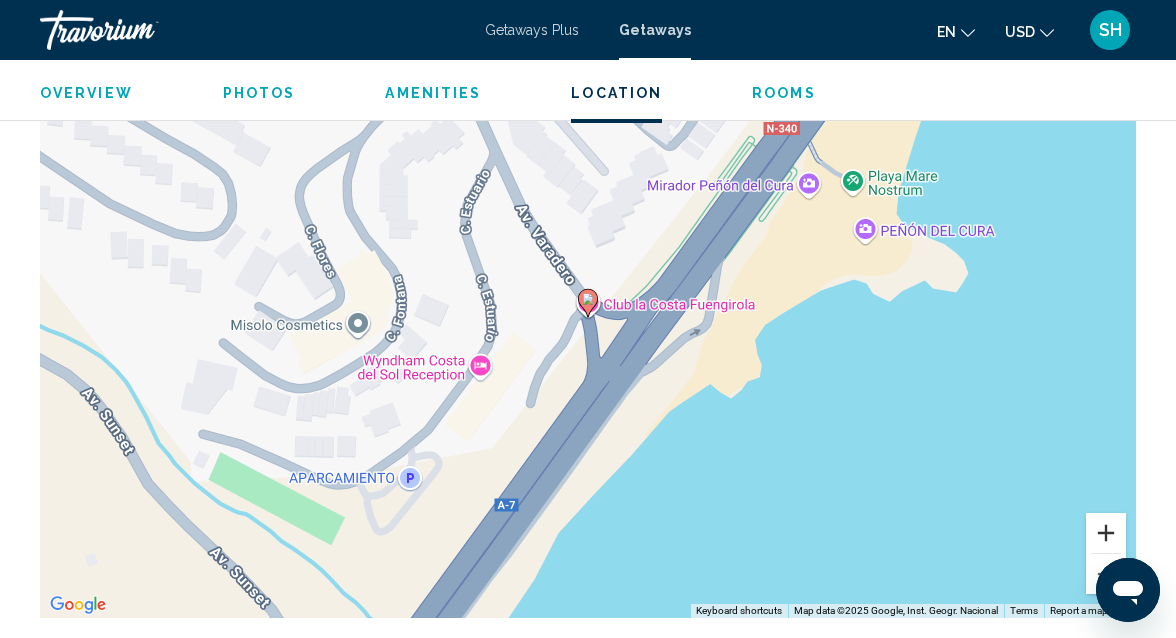 click at bounding box center (1106, 533) 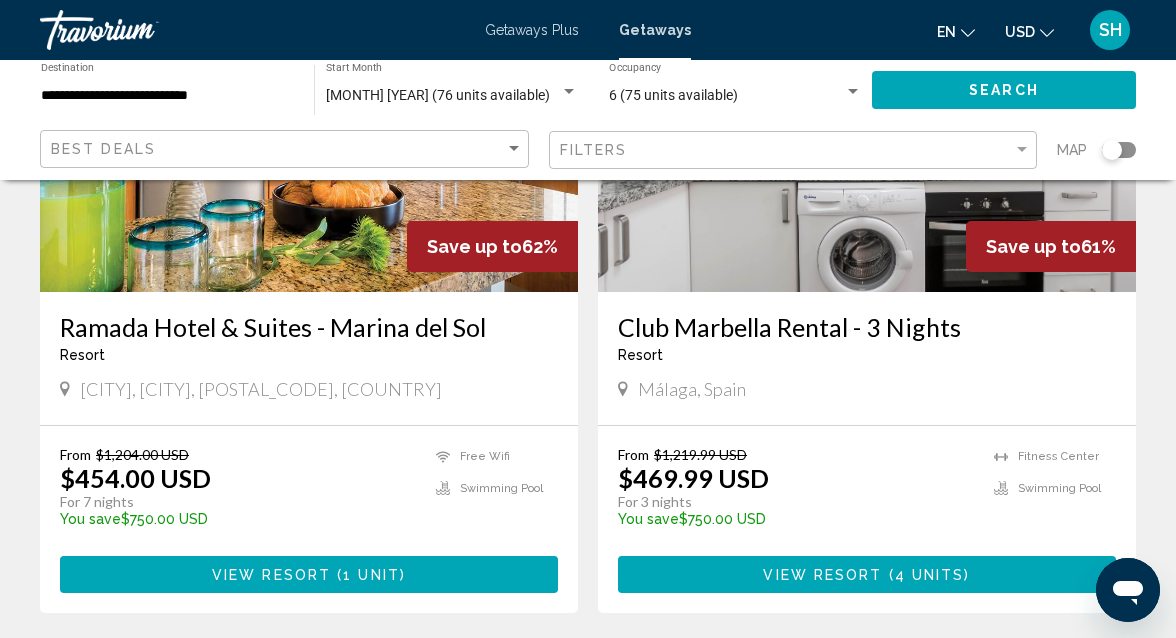 scroll, scrollTop: 1664, scrollLeft: 0, axis: vertical 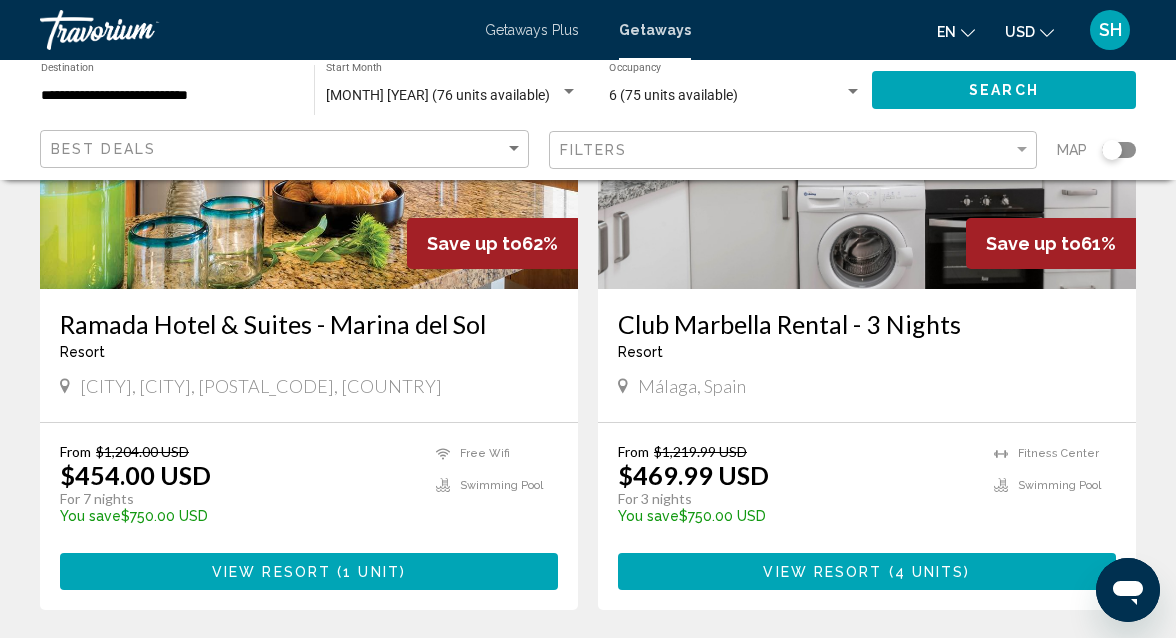 click on "View Resort" at bounding box center [271, 572] 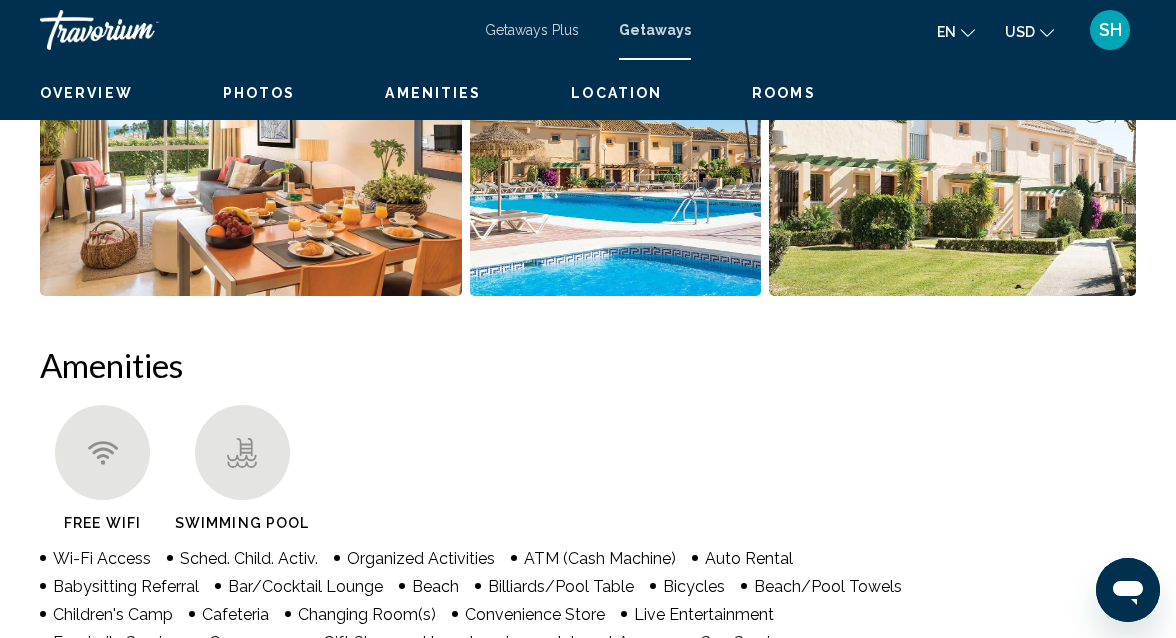 scroll, scrollTop: 216, scrollLeft: 0, axis: vertical 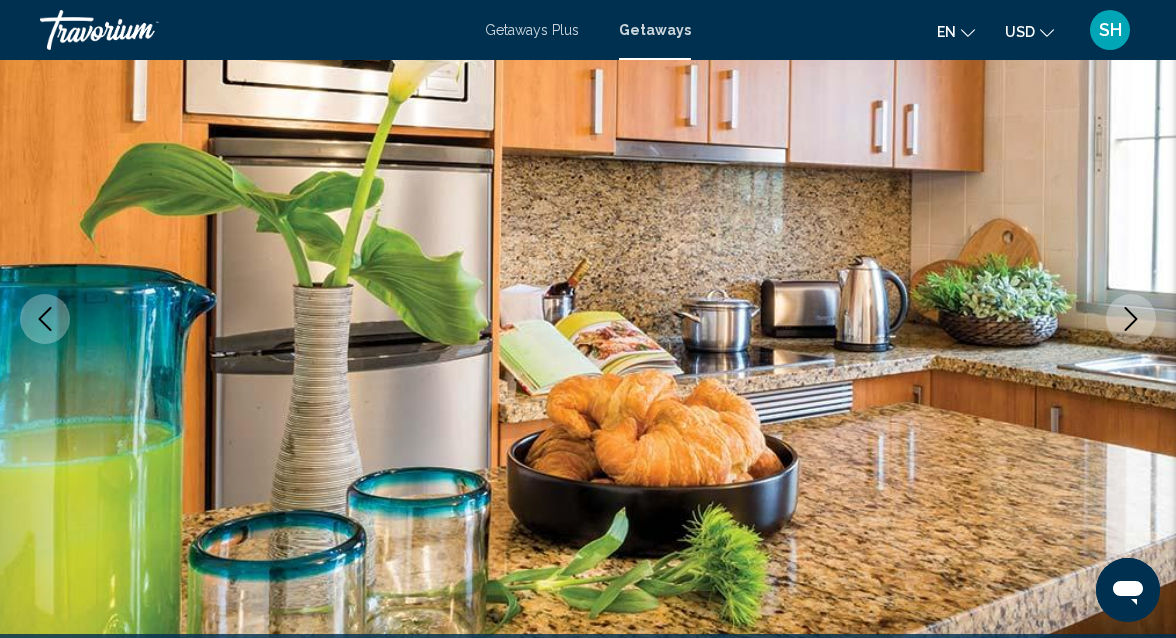 type 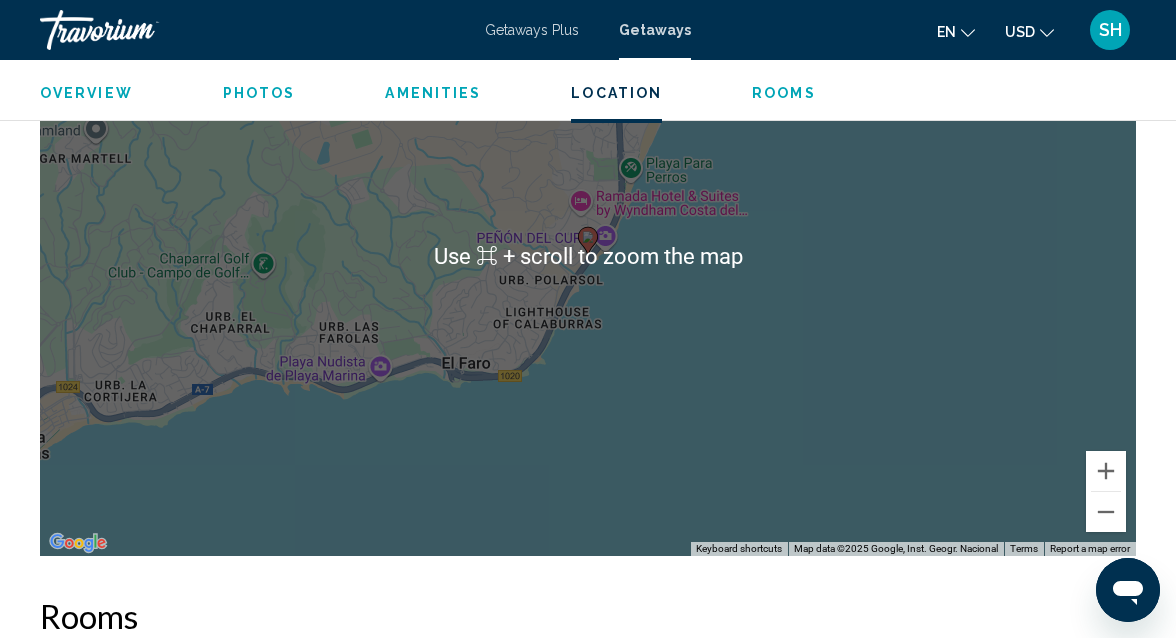 scroll, scrollTop: 3297, scrollLeft: 0, axis: vertical 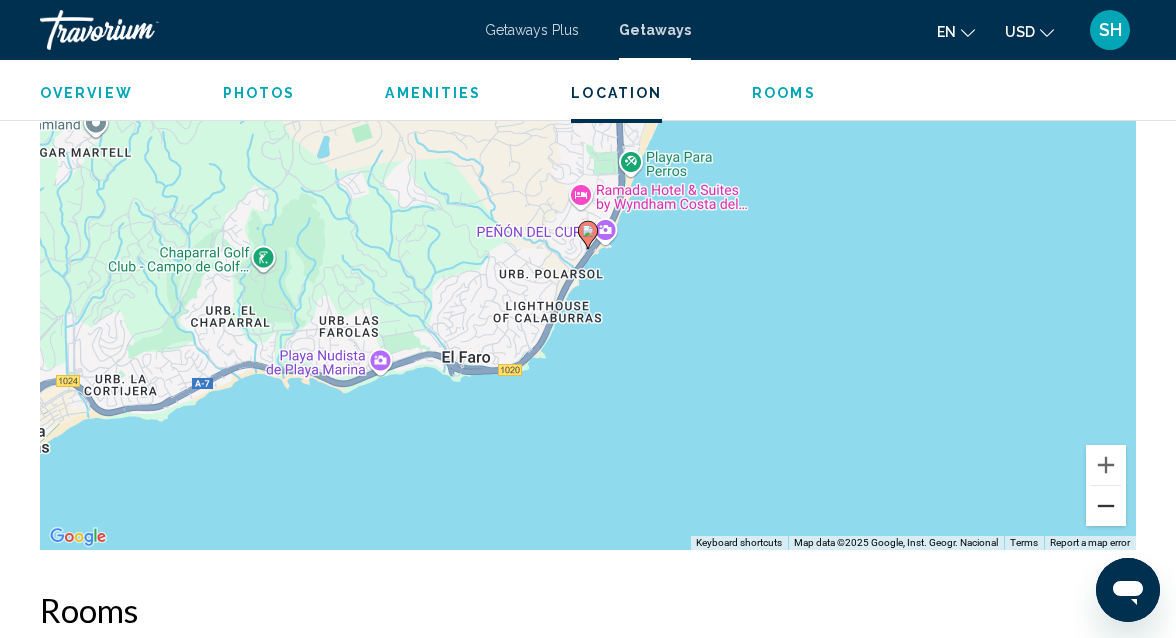 click at bounding box center (1106, 506) 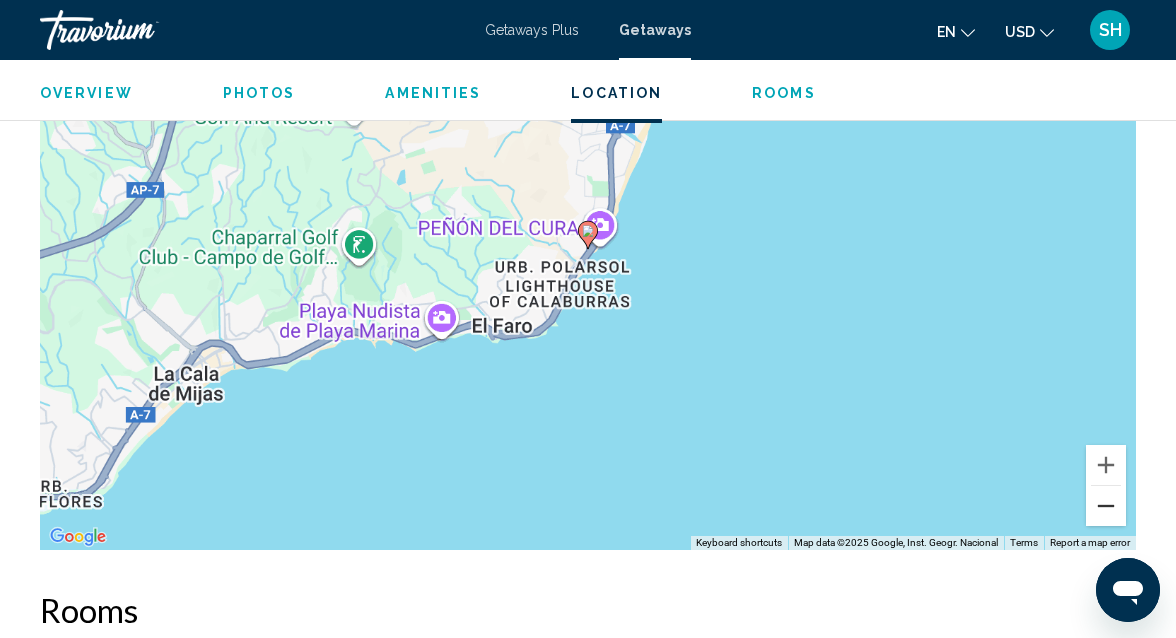 click at bounding box center [1106, 506] 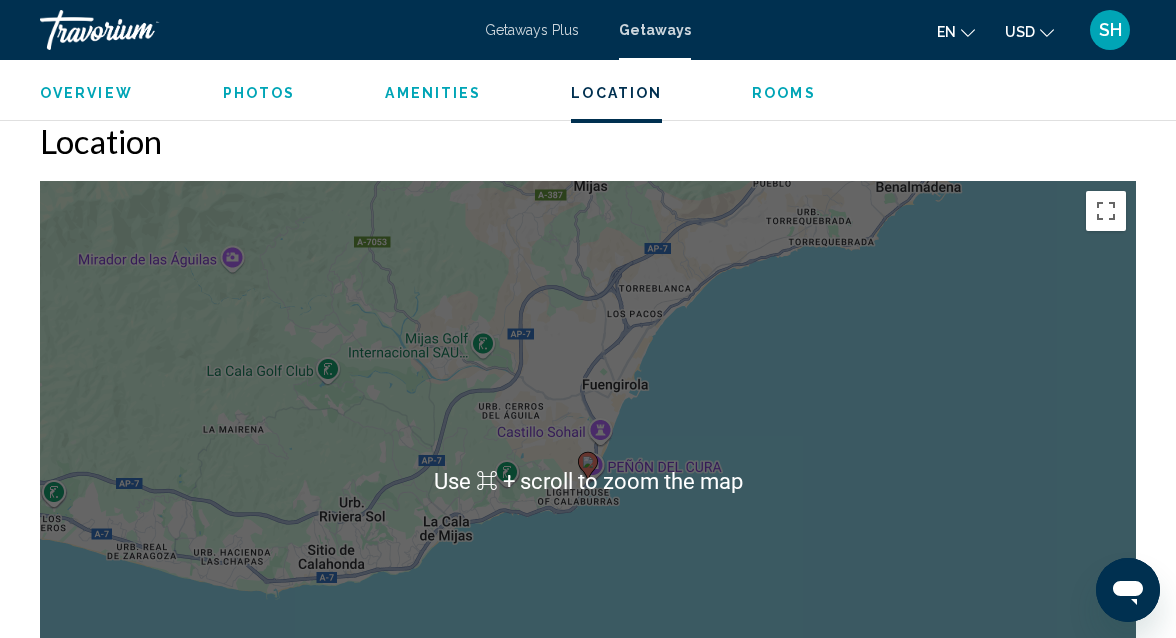 scroll, scrollTop: 3064, scrollLeft: 0, axis: vertical 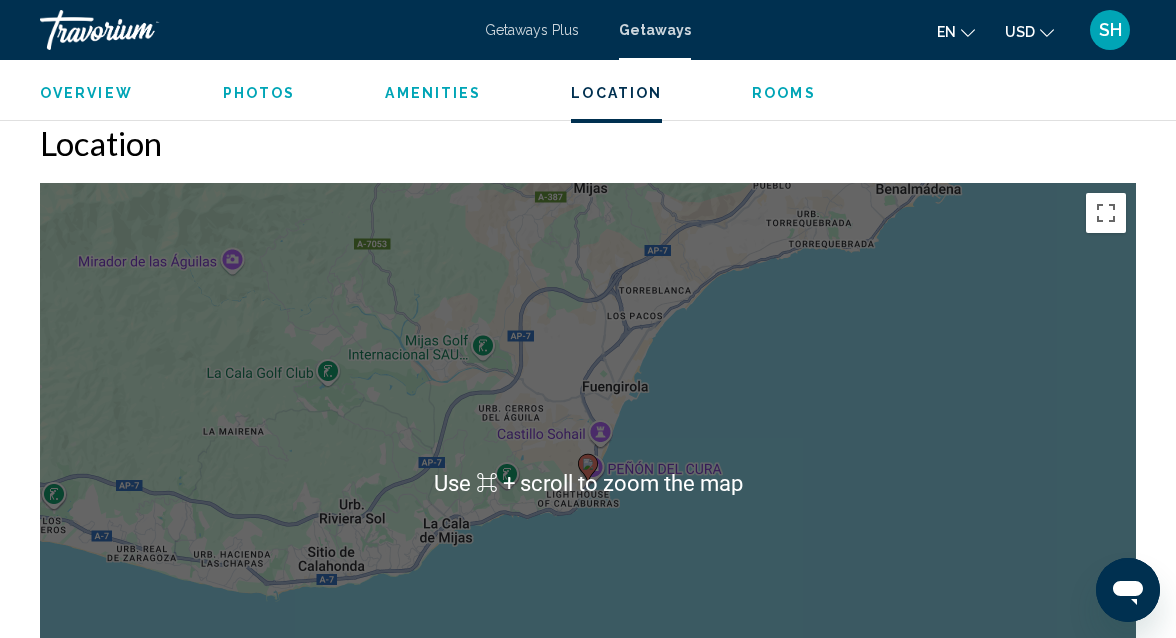 click on "To activate drag with keyboard, press Alt + Enter. Once in keyboard drag state, use the arrow keys to move the marker. To complete the drag, press the Enter key. To cancel, press Escape." at bounding box center [588, 483] 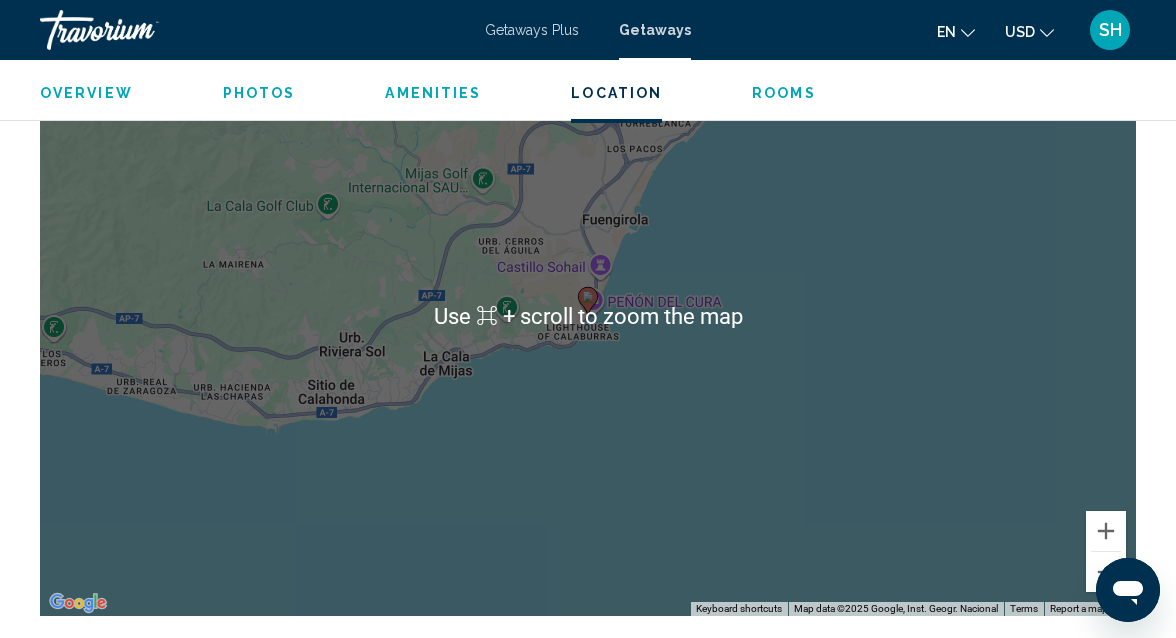 scroll, scrollTop: 3240, scrollLeft: 0, axis: vertical 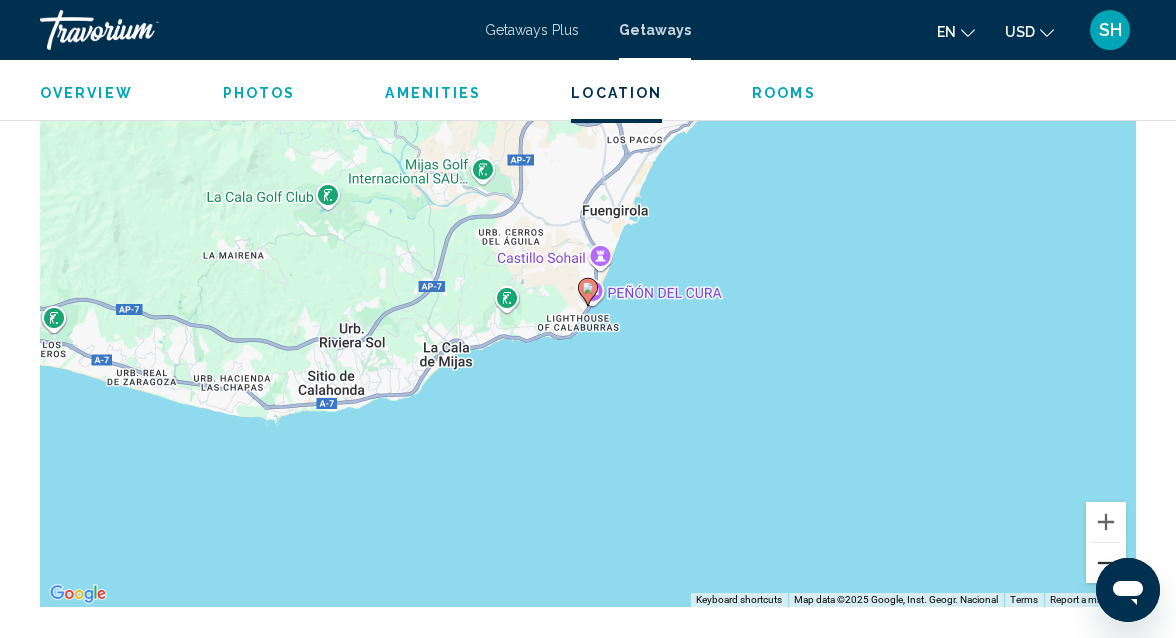 click at bounding box center (1106, 563) 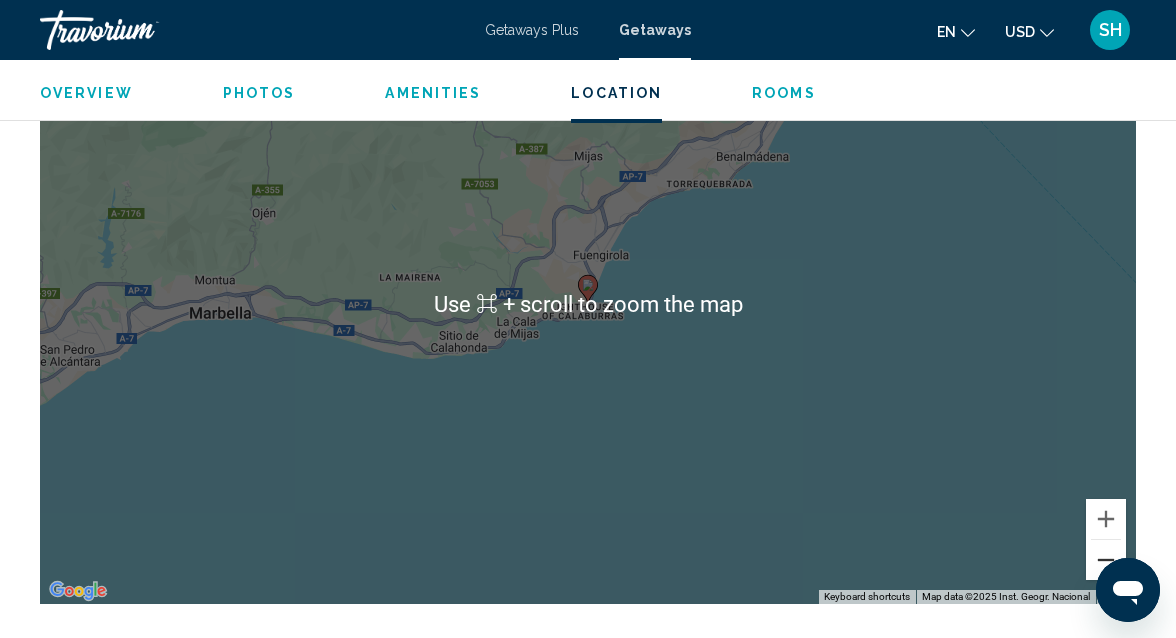 scroll, scrollTop: 3256, scrollLeft: 0, axis: vertical 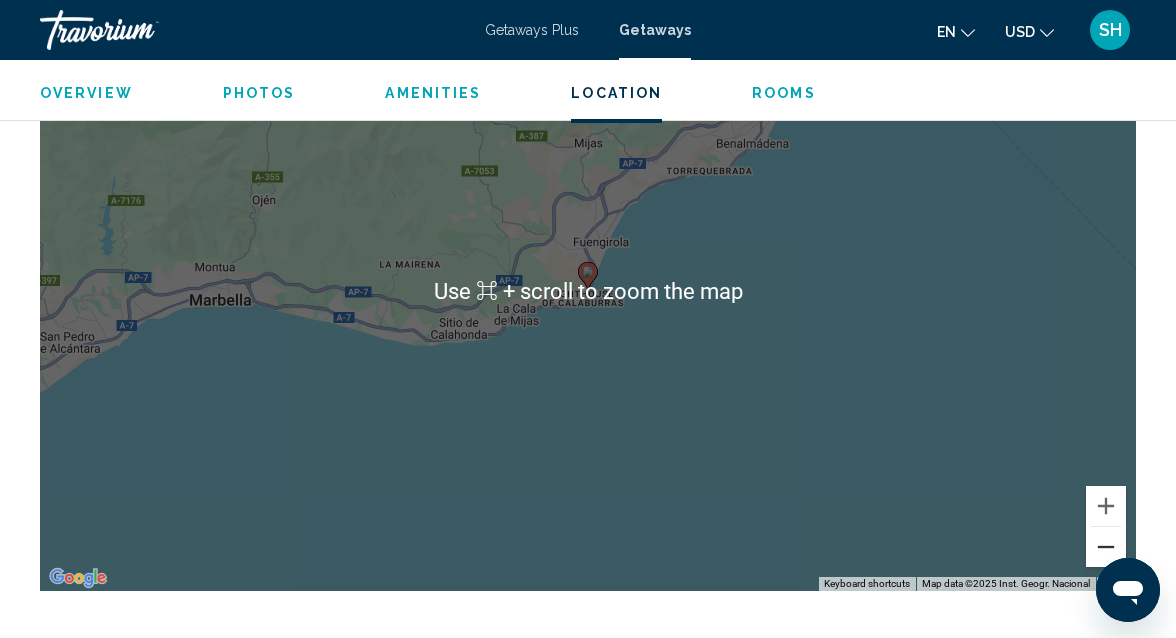 click at bounding box center (1106, 547) 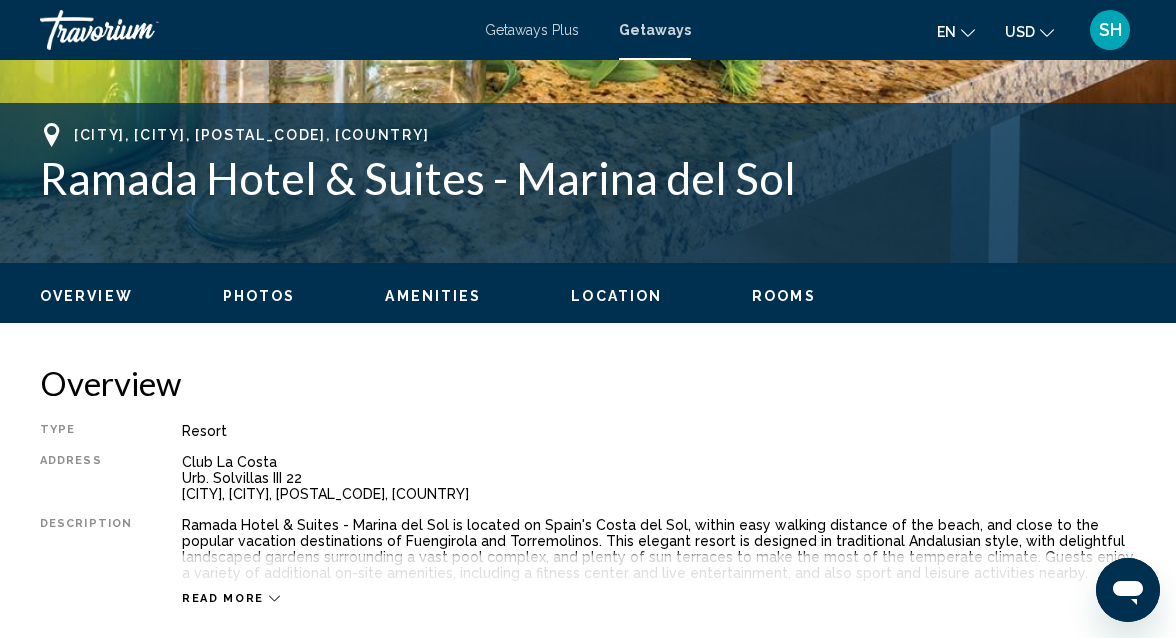 scroll, scrollTop: 745, scrollLeft: 0, axis: vertical 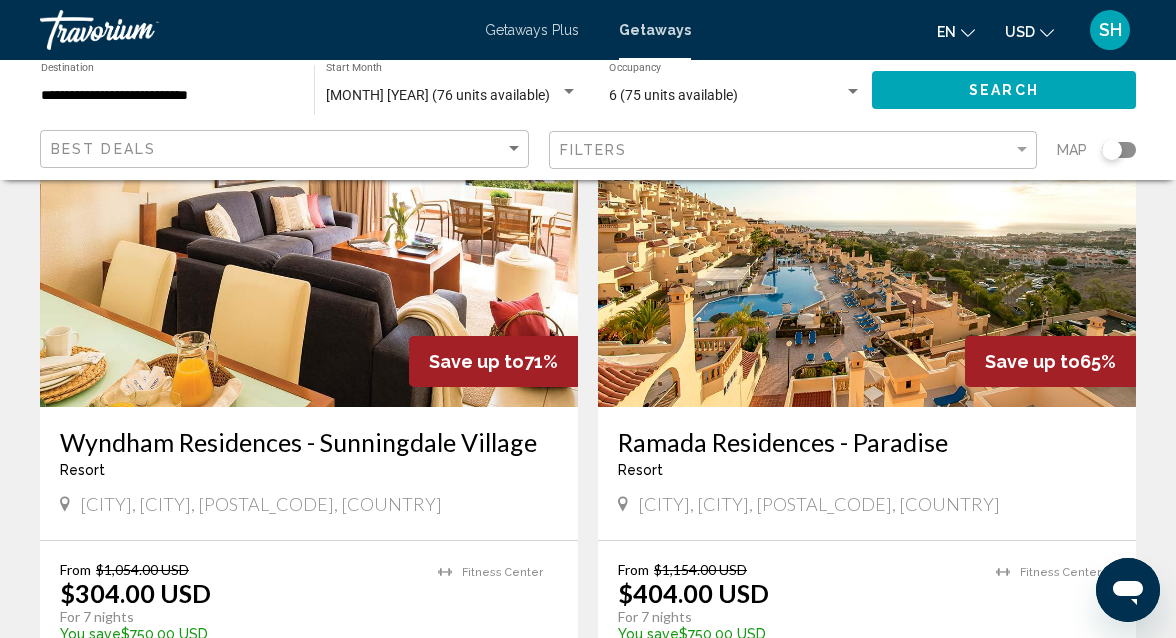 click on "Save up to  65%   Ramada Residences - Paradise  Resort  -  This is an adults only resort
Playa de las Americas,Tenerife, 38660, ESP From $1,154.00 USD $404.00 USD For 7 nights You save  $750.00 USD   temp  2
Fitness Center View Resort    ( 2 units )" at bounding box center [867, 407] 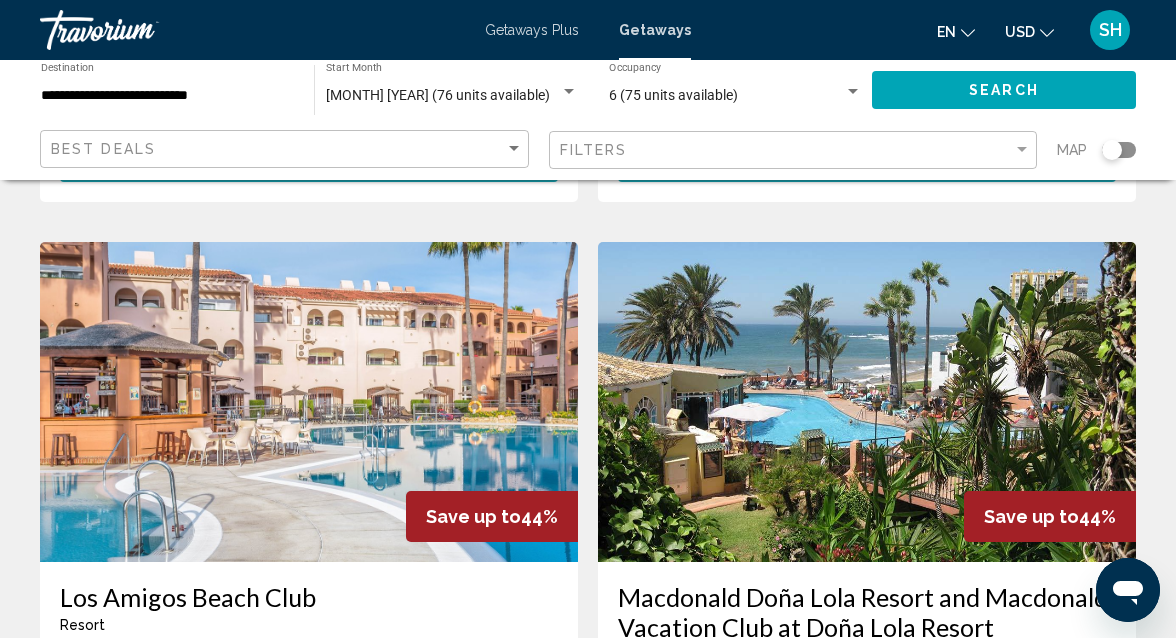 scroll, scrollTop: 3424, scrollLeft: 0, axis: vertical 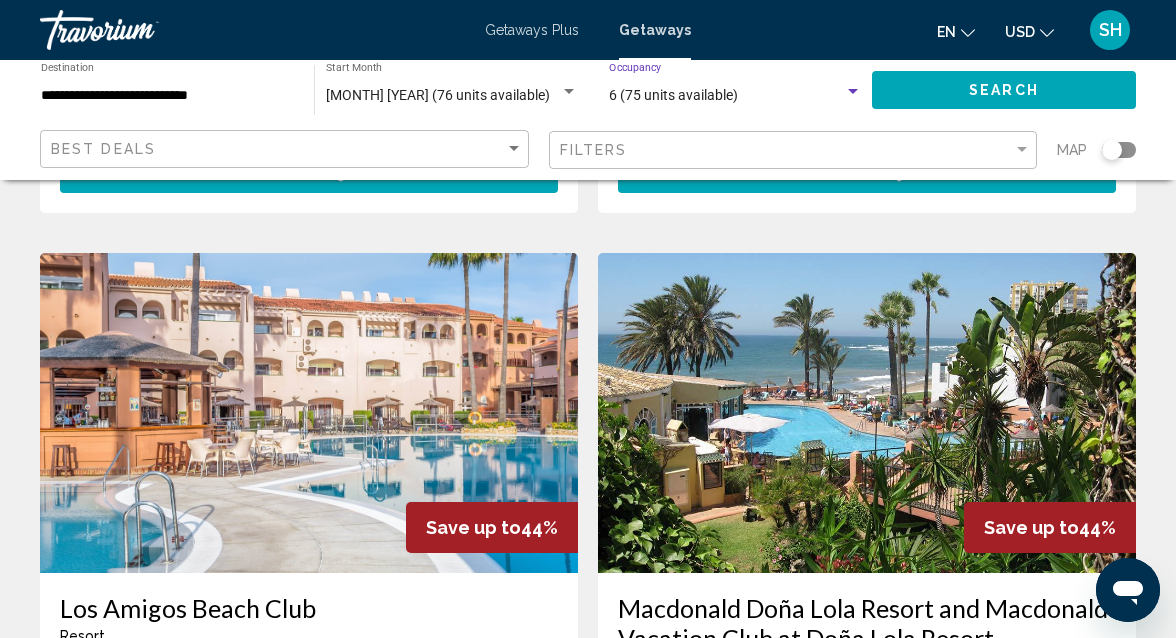 click at bounding box center (853, 91) 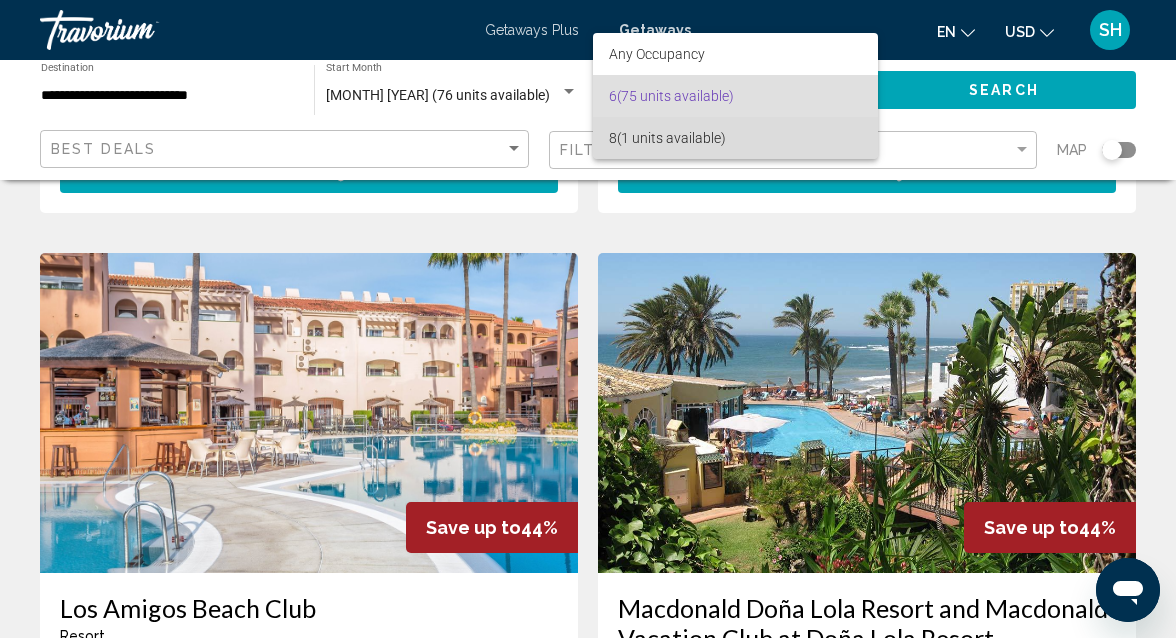click on "8  (1 units available)" at bounding box center [735, 138] 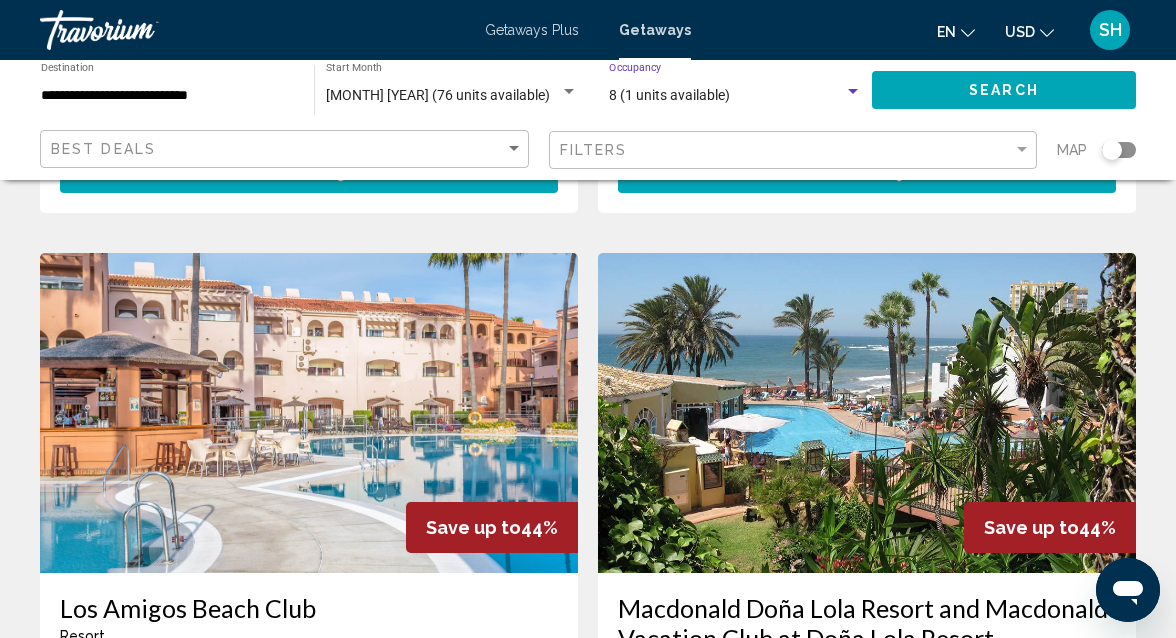 click at bounding box center (853, 92) 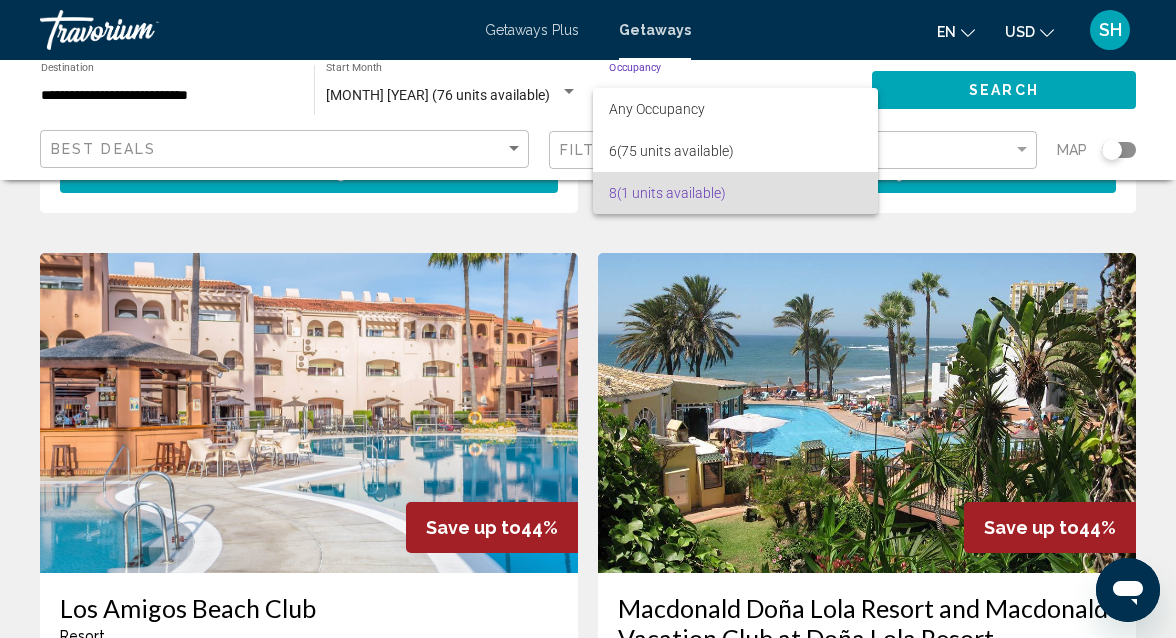 click on "8  (1 units available)" at bounding box center [735, 193] 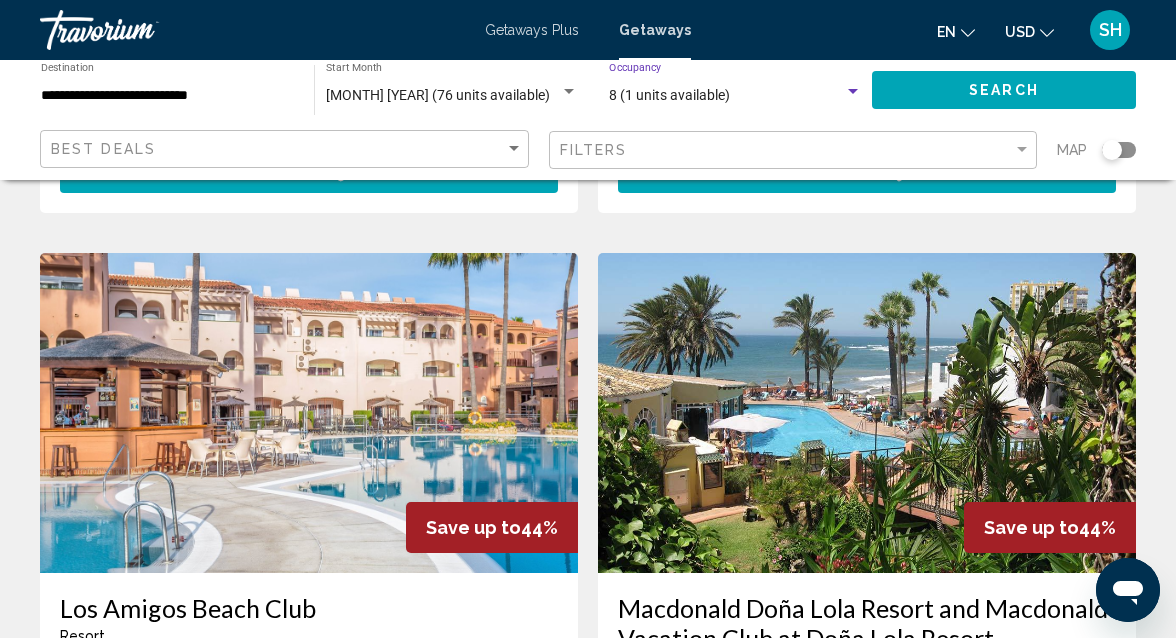 click on "Search" 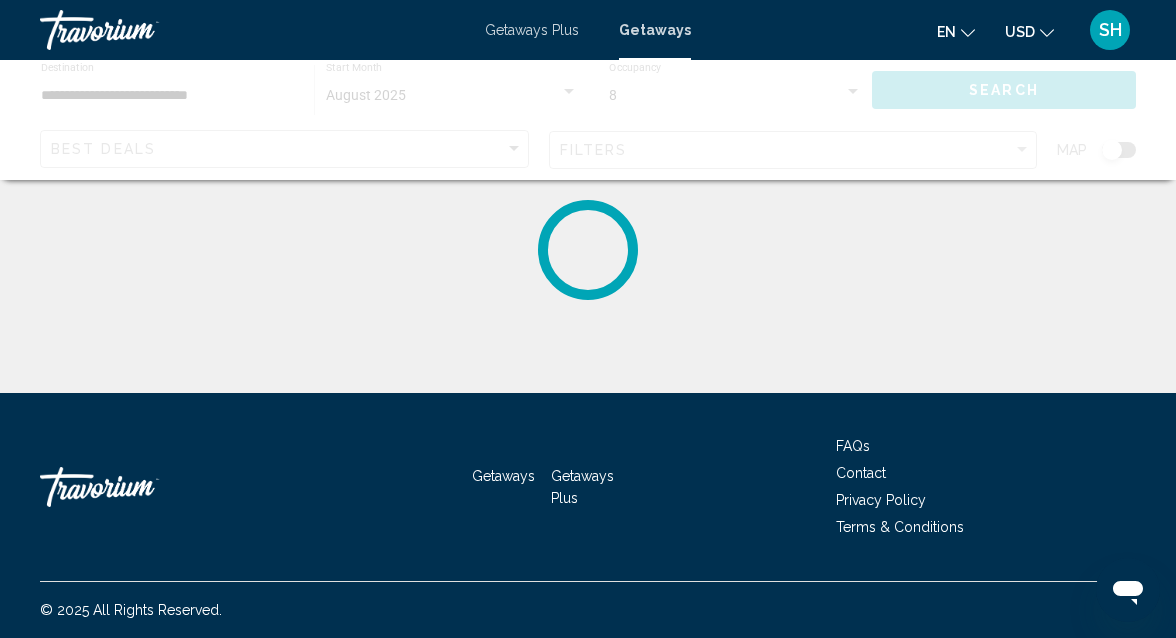 scroll, scrollTop: 0, scrollLeft: 0, axis: both 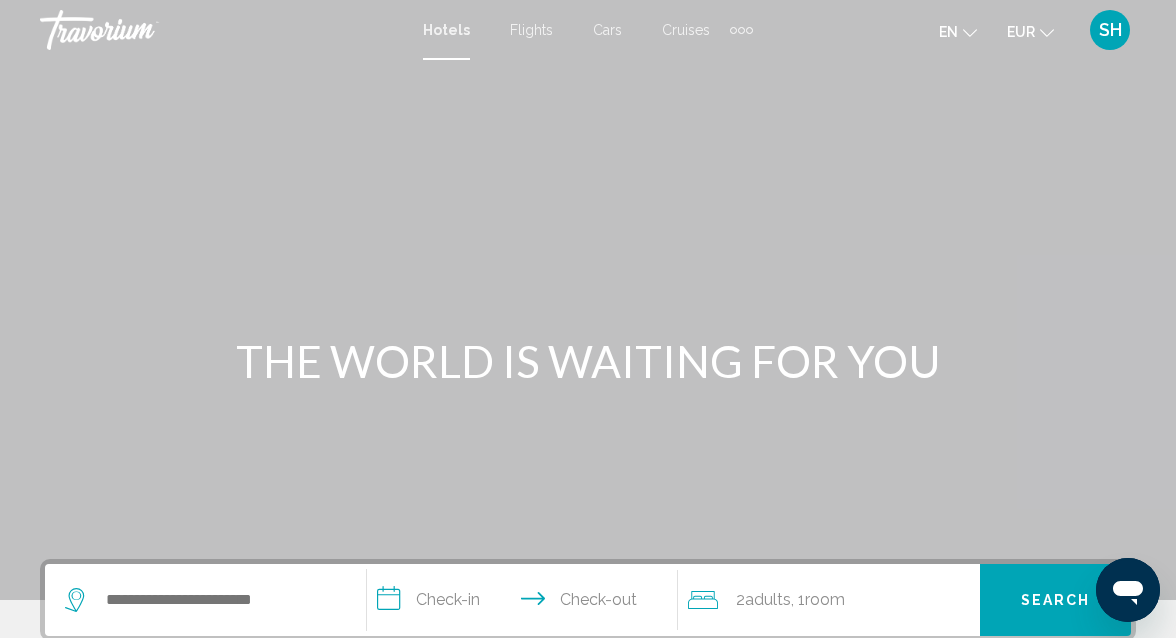 click on "Flights" at bounding box center (531, 30) 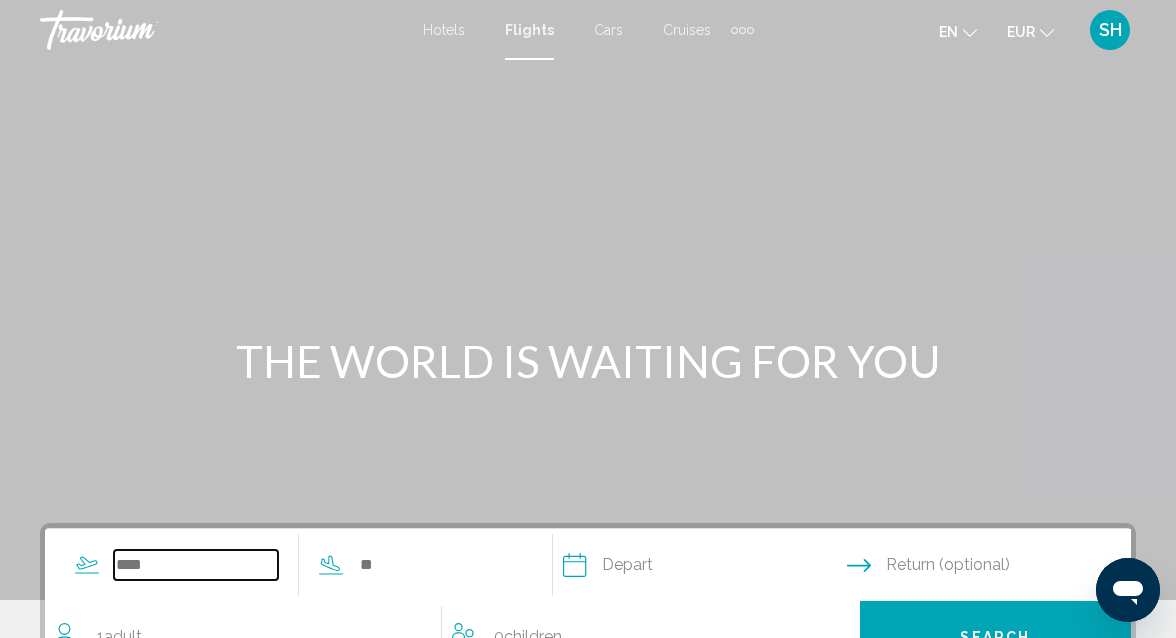 click at bounding box center [196, 565] 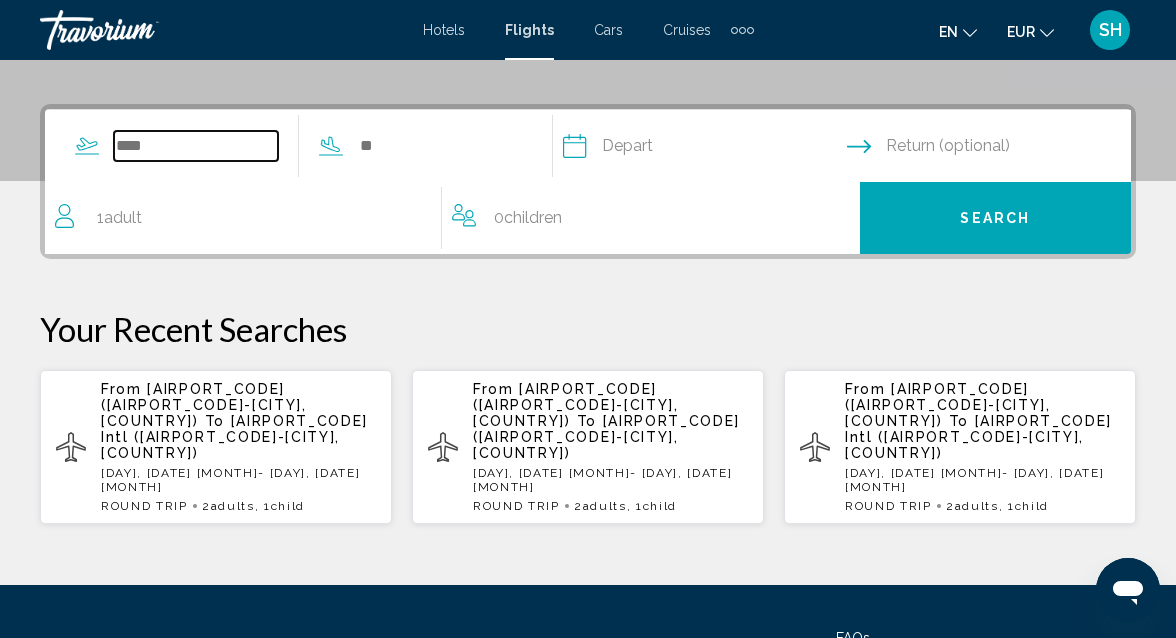 scroll, scrollTop: 458, scrollLeft: 0, axis: vertical 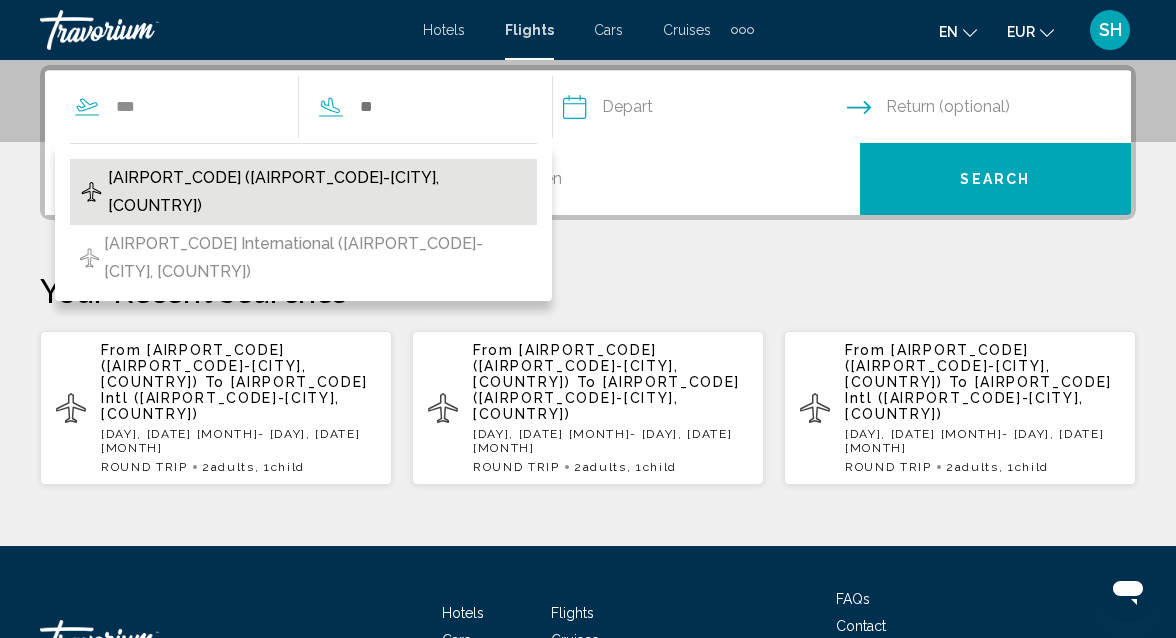 click on "[AIRPORT_CODE] ([AIRPORT_CODE]-[CITY], [COUNTRY])" at bounding box center [317, 192] 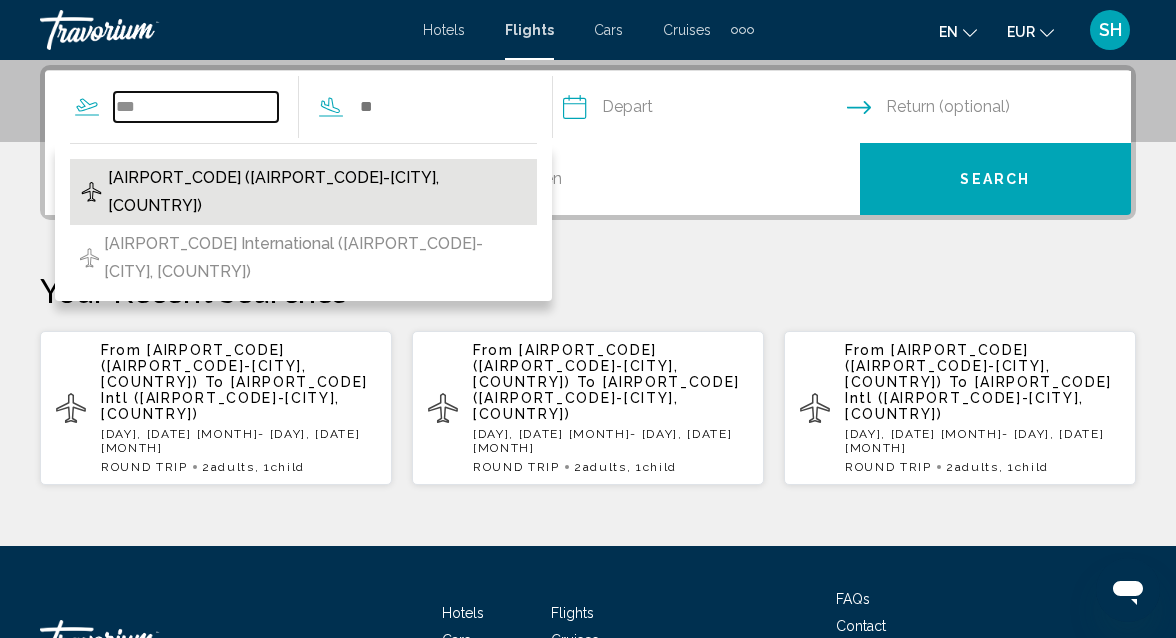 type on "**********" 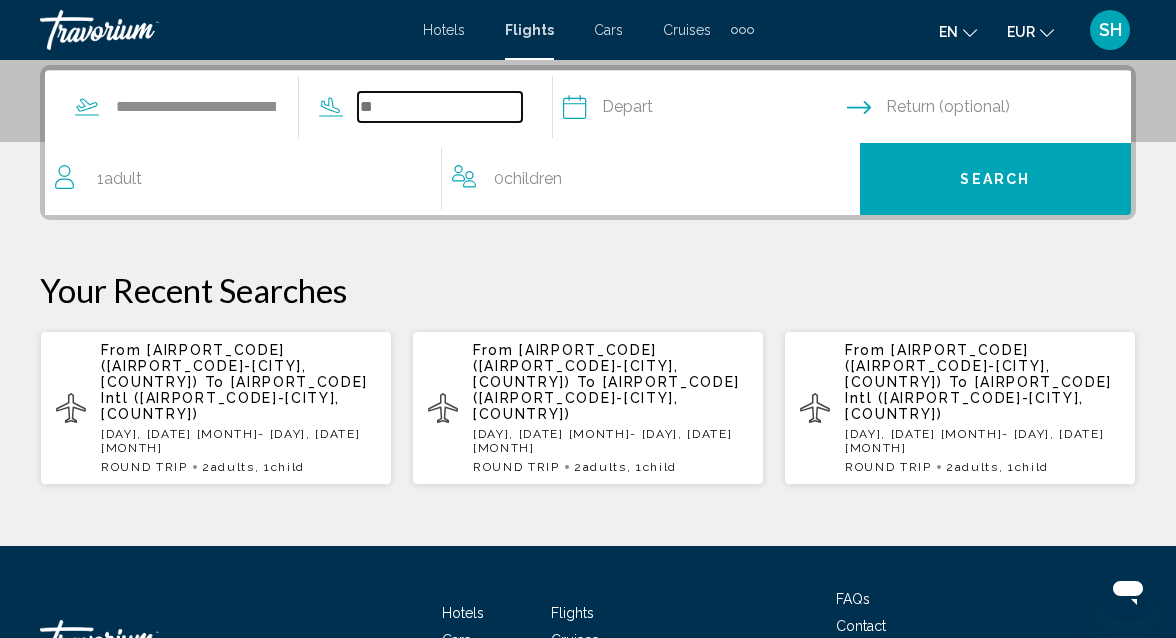 click at bounding box center (440, 107) 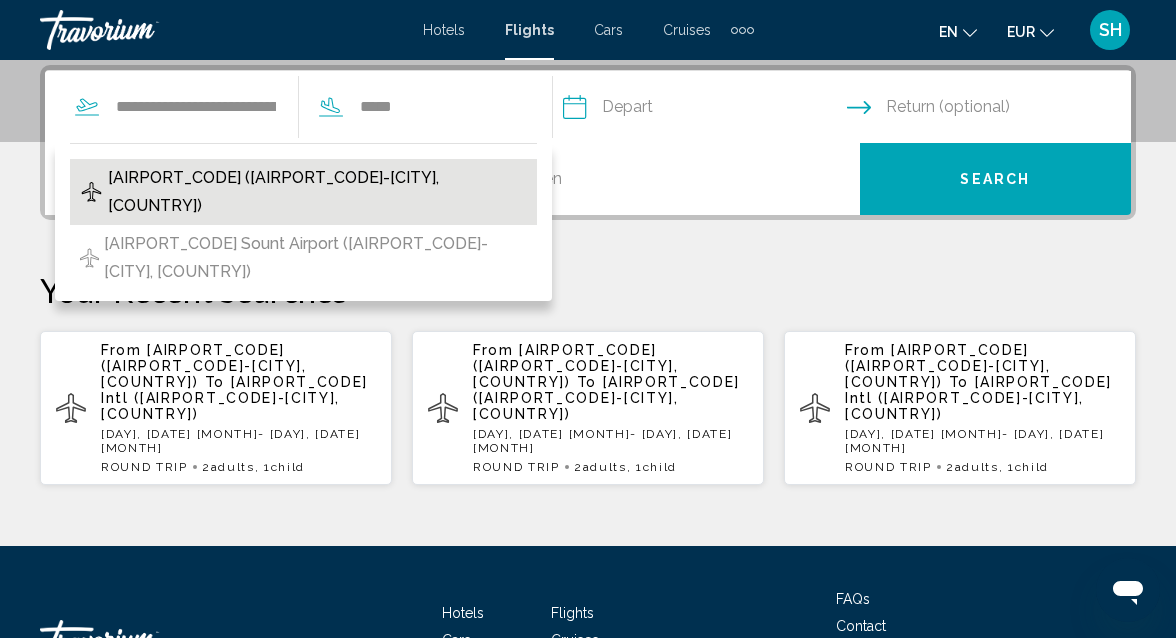 click on "[AIRPORT_CODE] ([AIRPORT_CODE]-[CITY], [COUNTRY])" at bounding box center [317, 192] 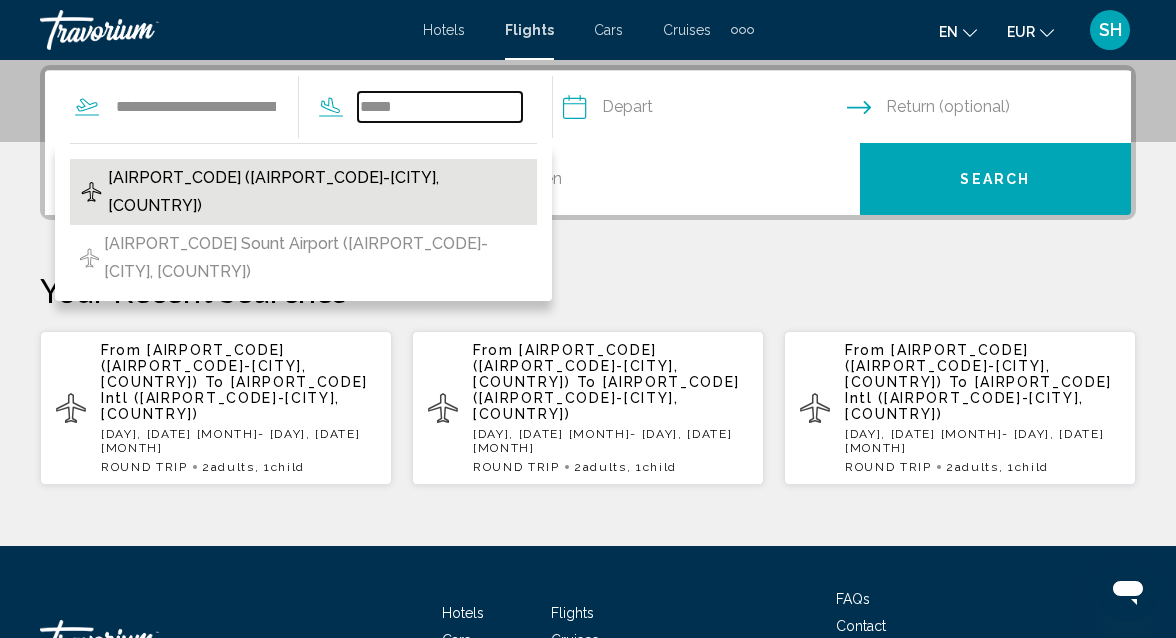 type on "**********" 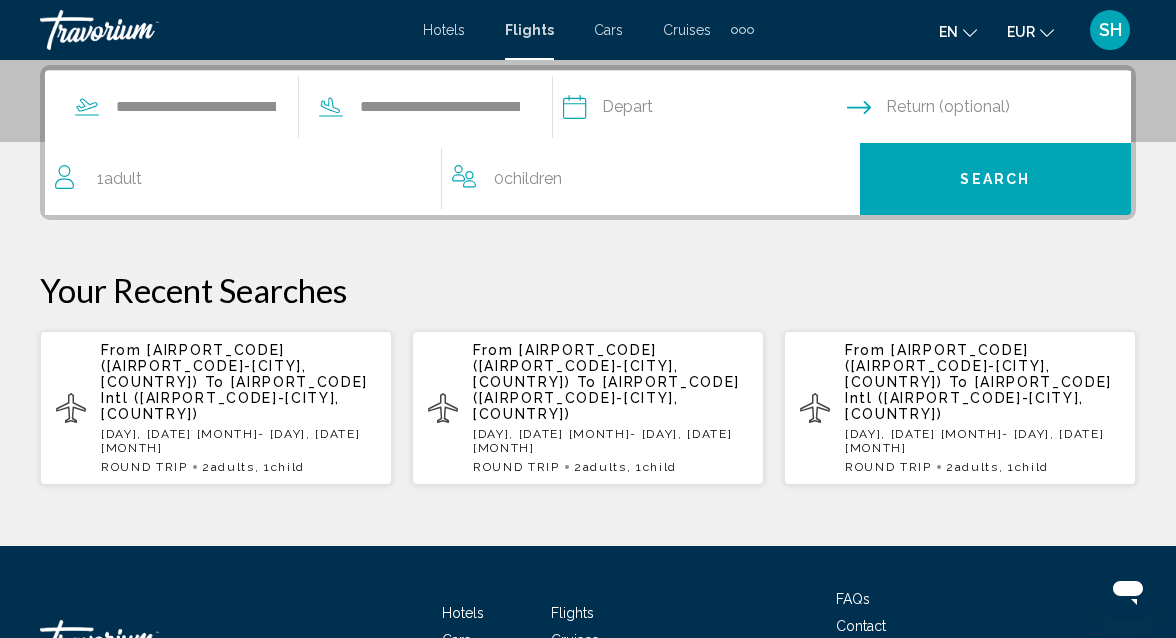 click at bounding box center (704, 110) 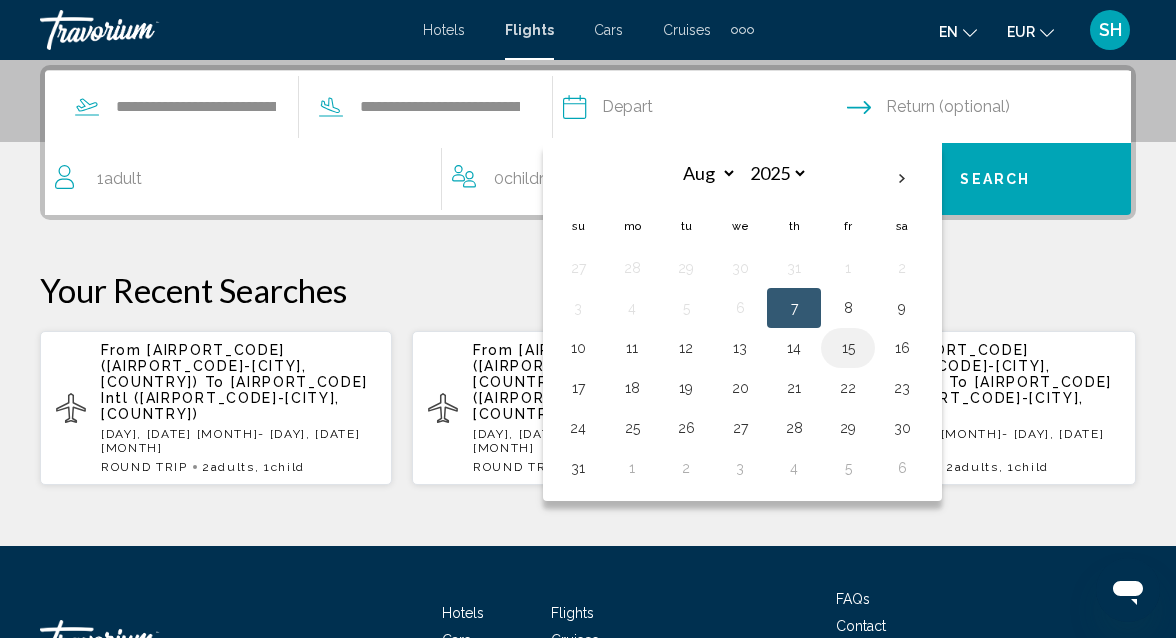 click on "15" at bounding box center [848, 348] 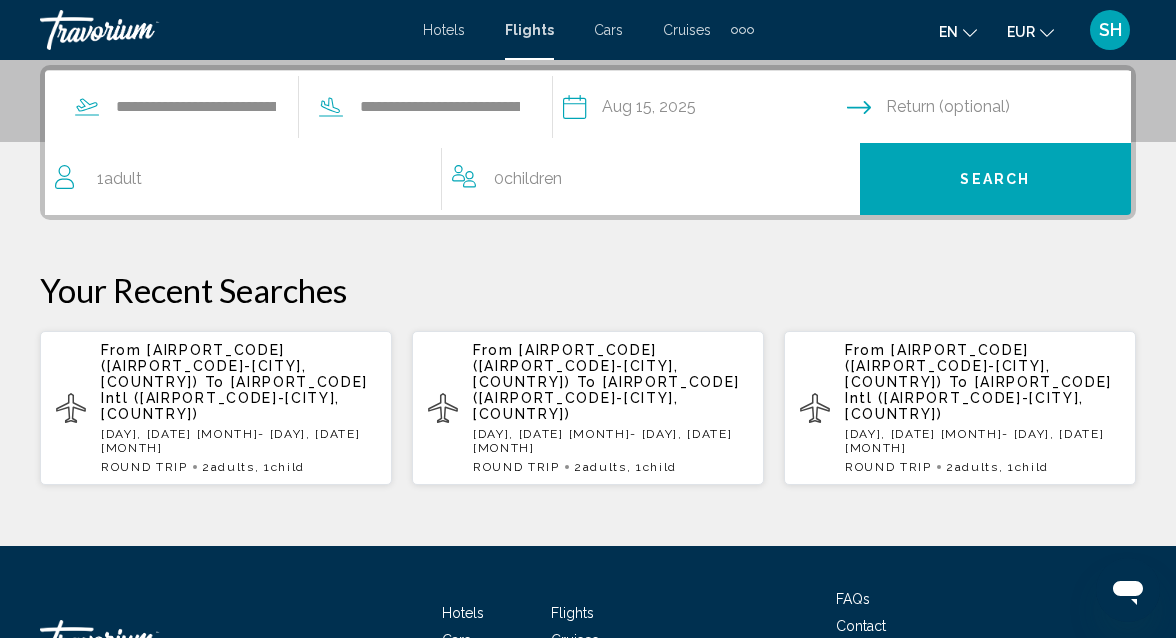click at bounding box center (993, 110) 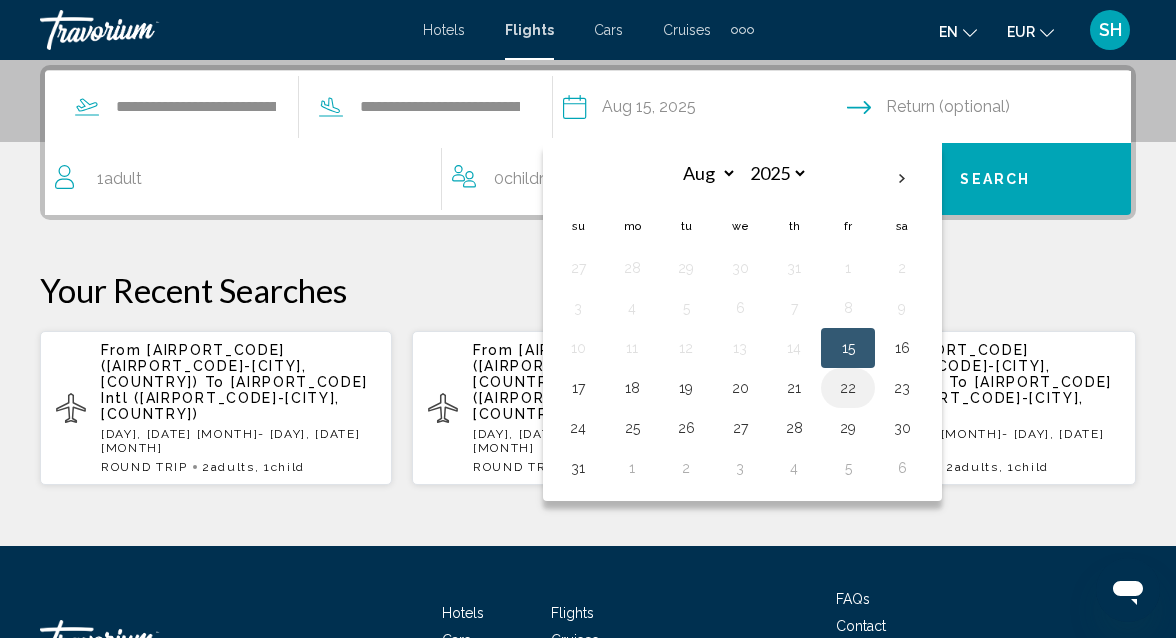 click on "22" at bounding box center (848, 388) 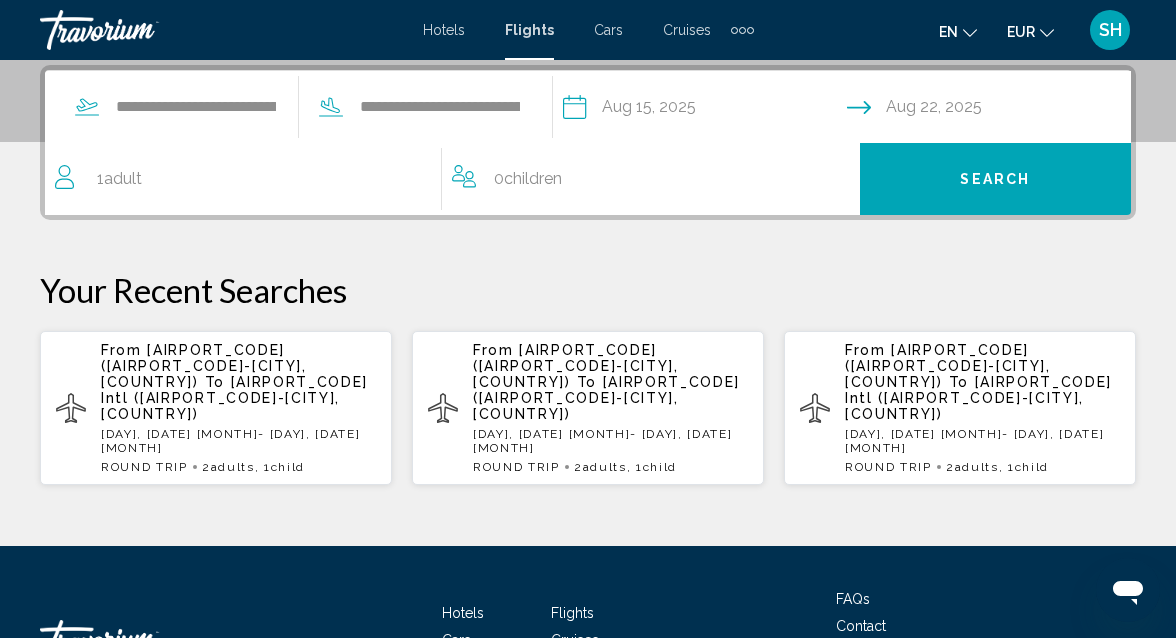 click on "Search" at bounding box center [996, 179] 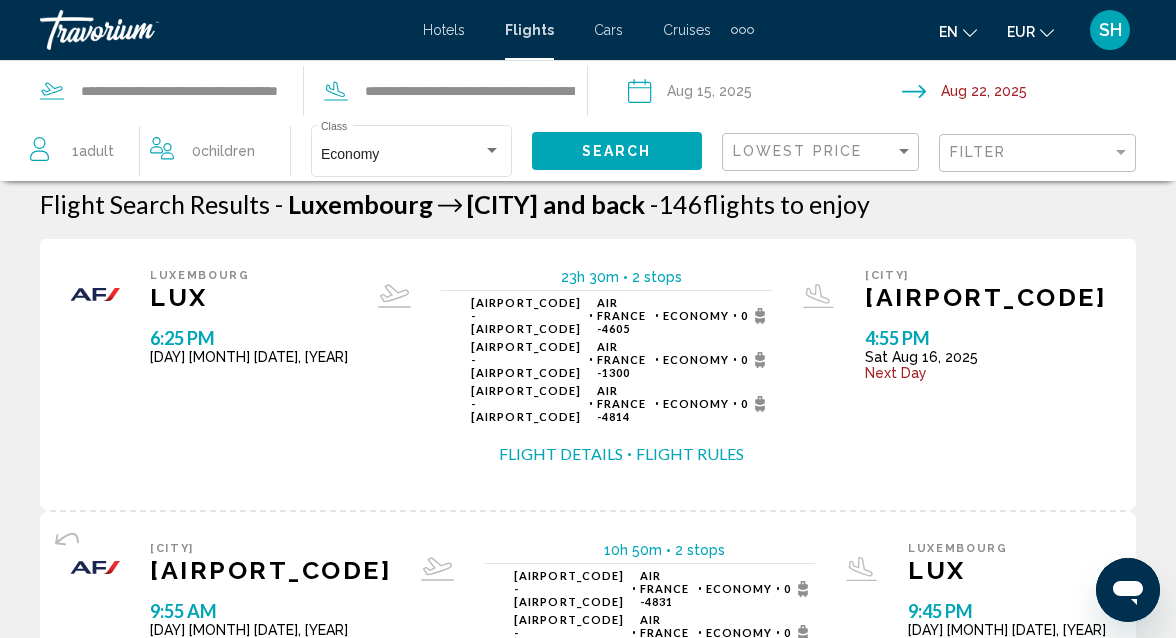 scroll, scrollTop: 0, scrollLeft: 0, axis: both 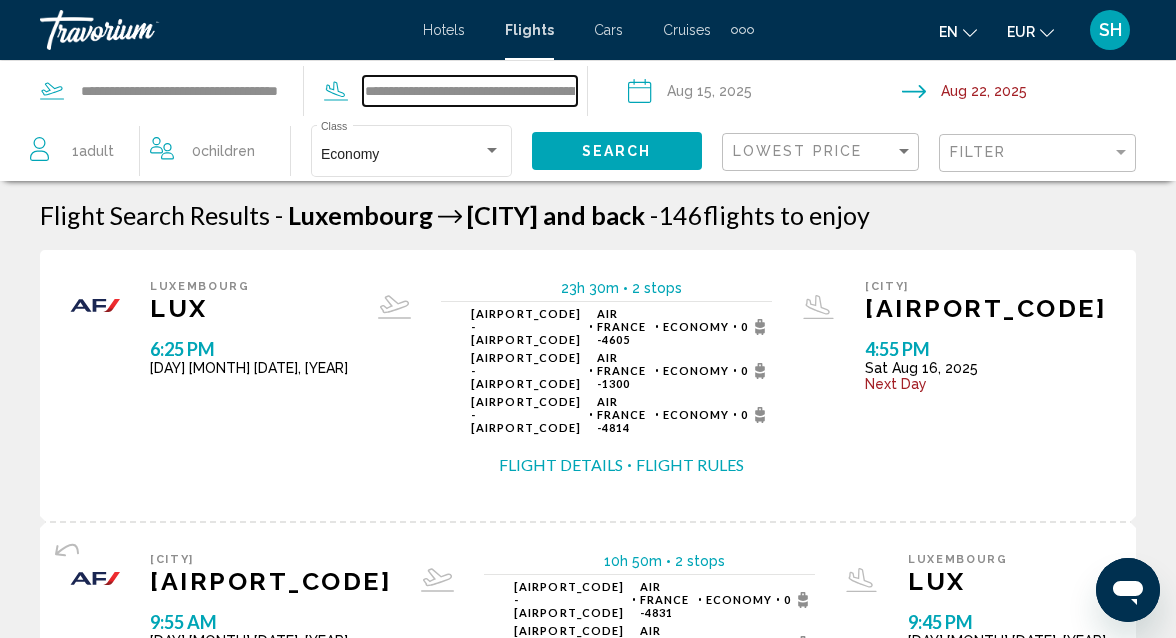 click on "**********" at bounding box center [470, 91] 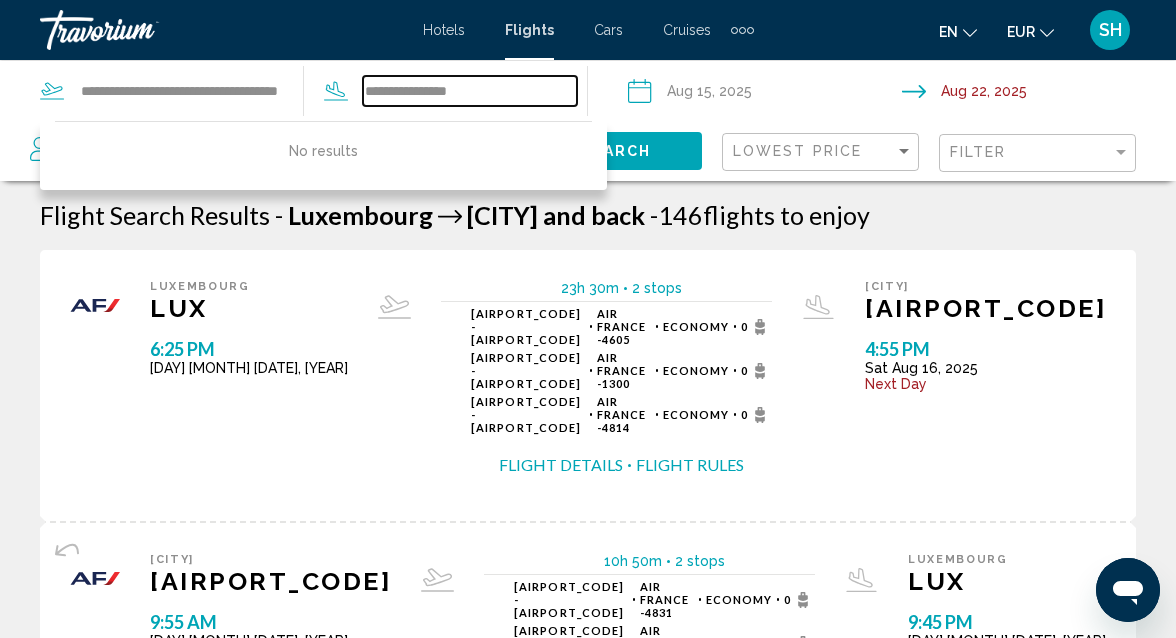 click on "**********" at bounding box center [470, 91] 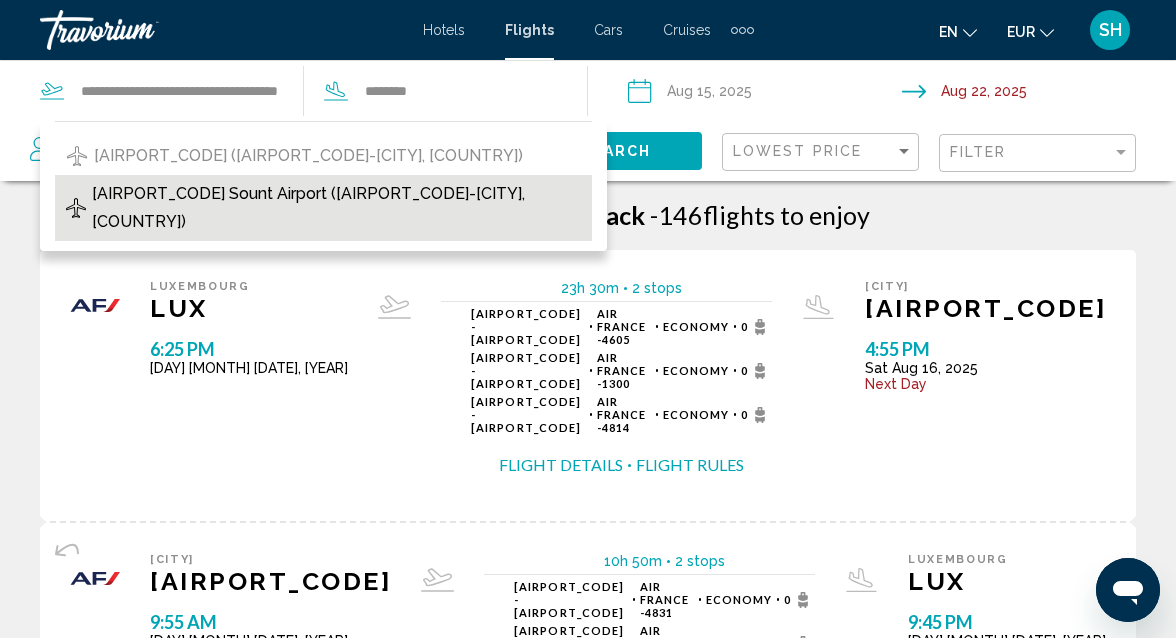 click on "[AIRPORT_CODE] Sount Airport ([AIRPORT_CODE]-[CITY], [COUNTRY])" at bounding box center (337, 208) 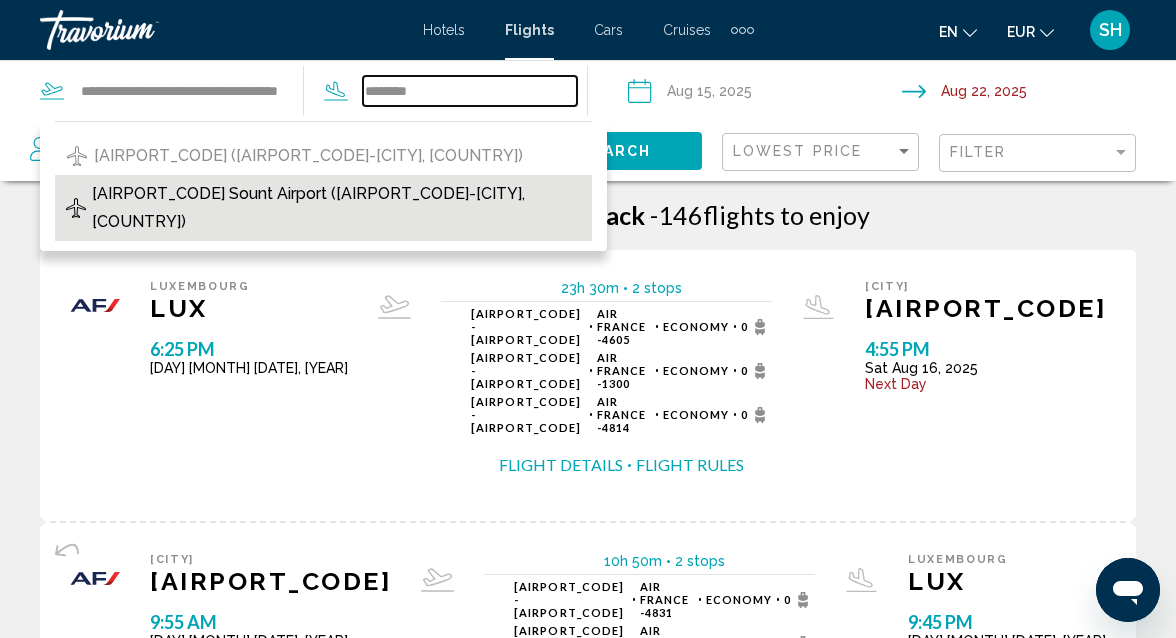 type on "**********" 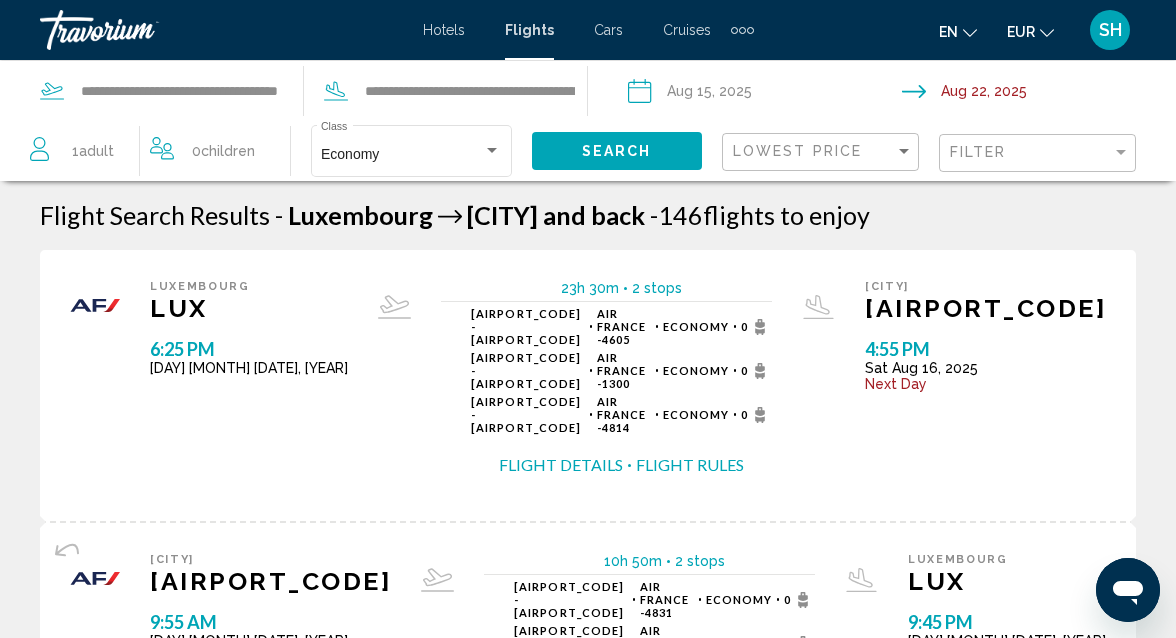 click on "Search" 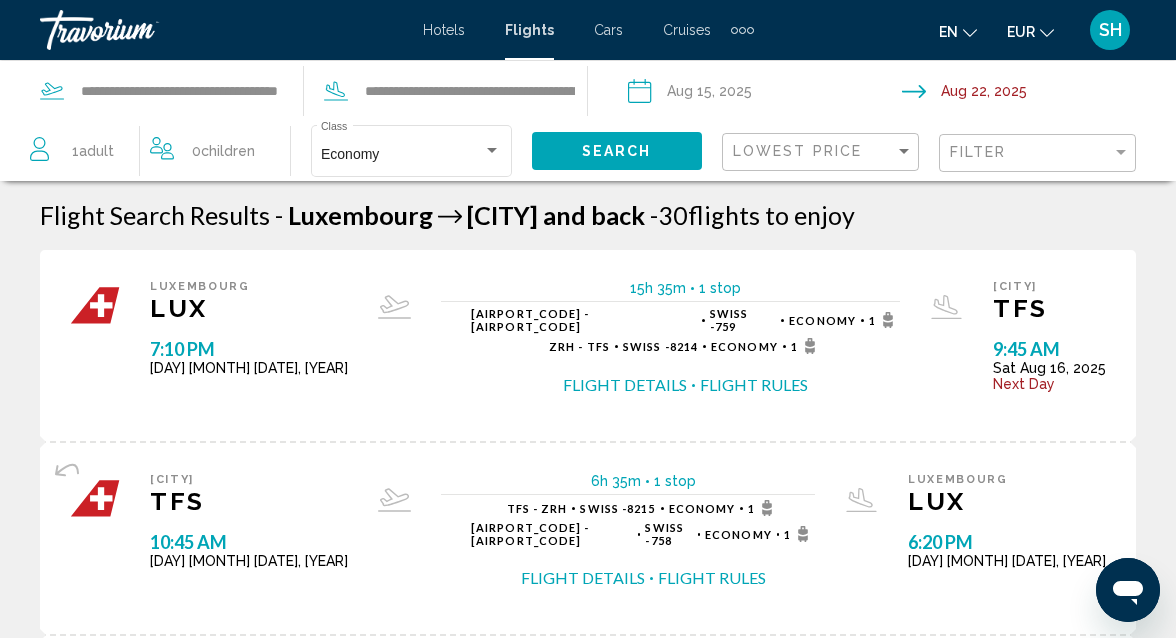 type 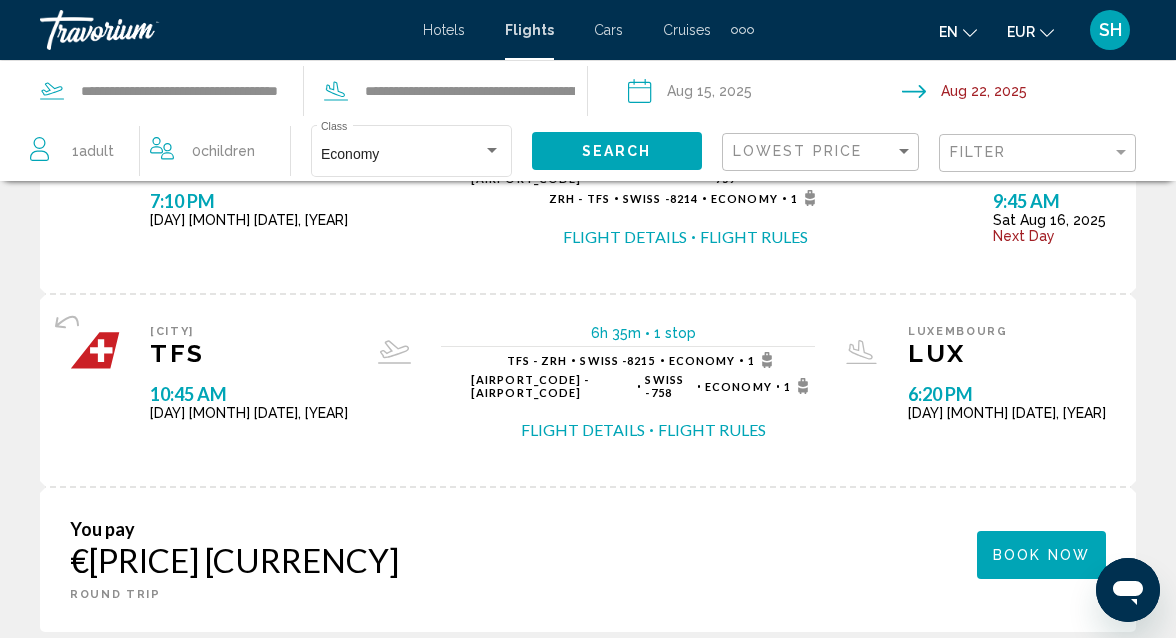 scroll, scrollTop: 160, scrollLeft: 0, axis: vertical 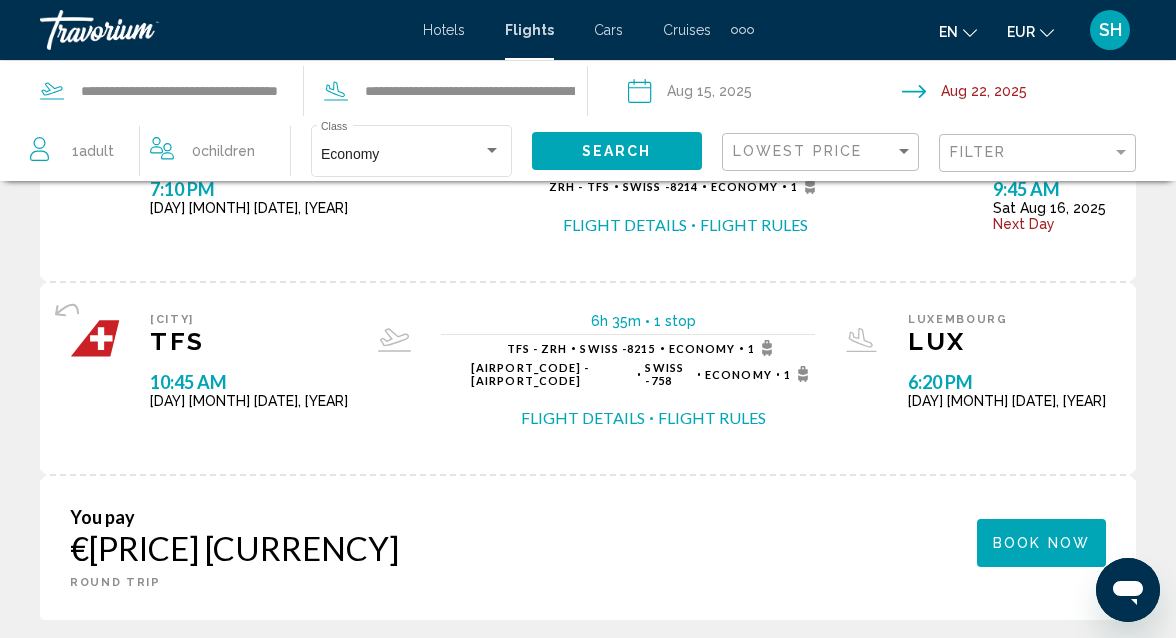 click on "Adult" 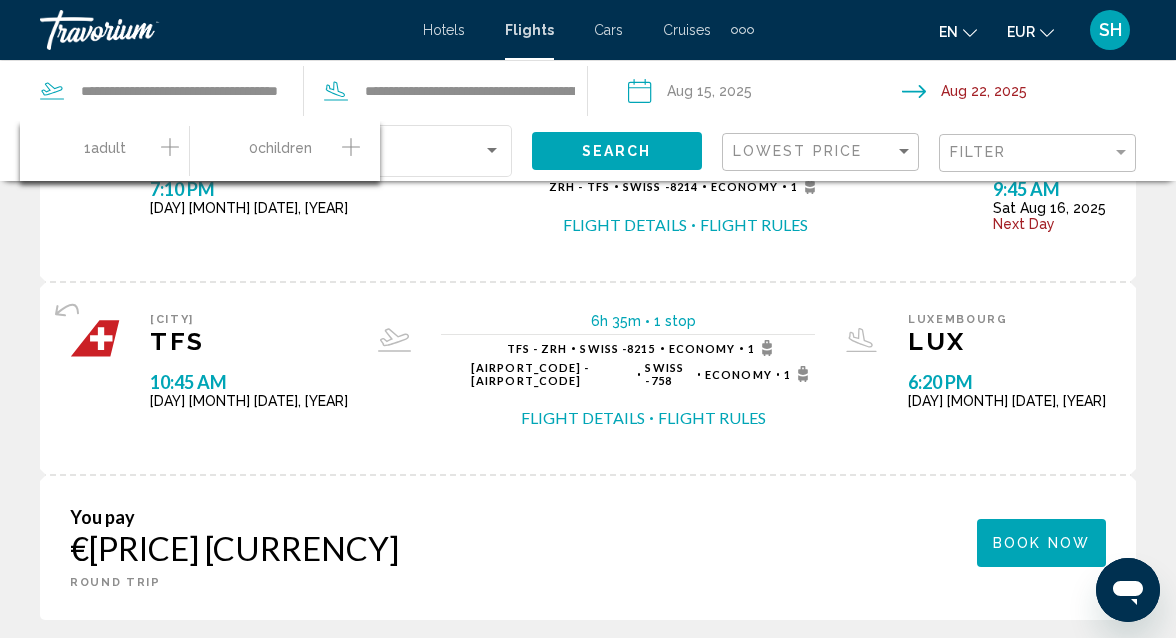 click 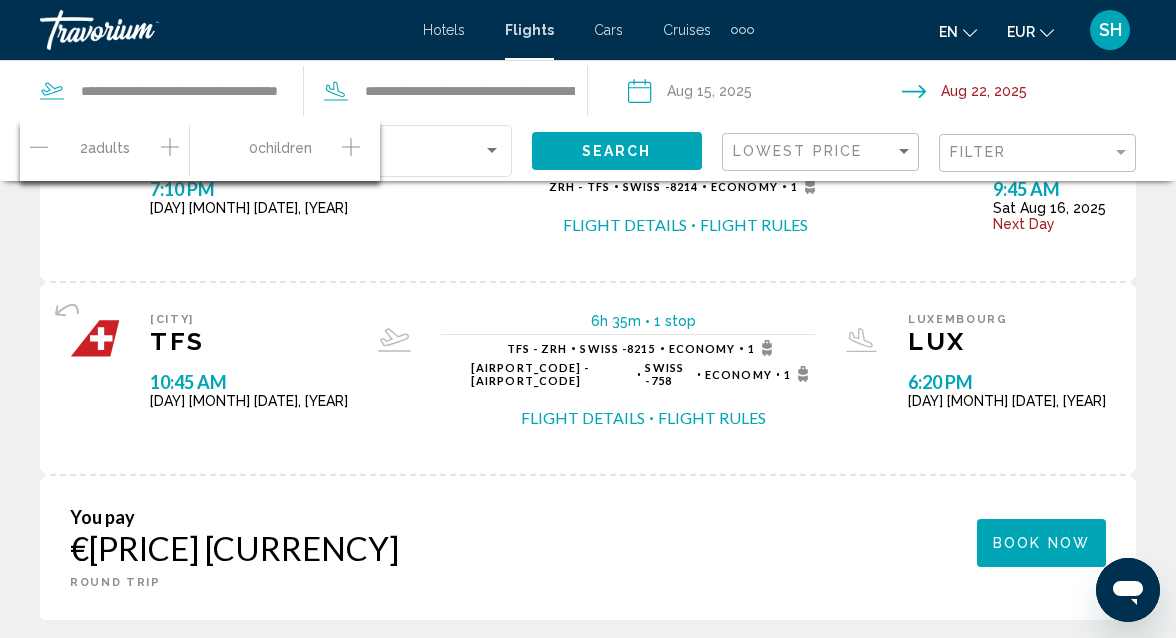 click 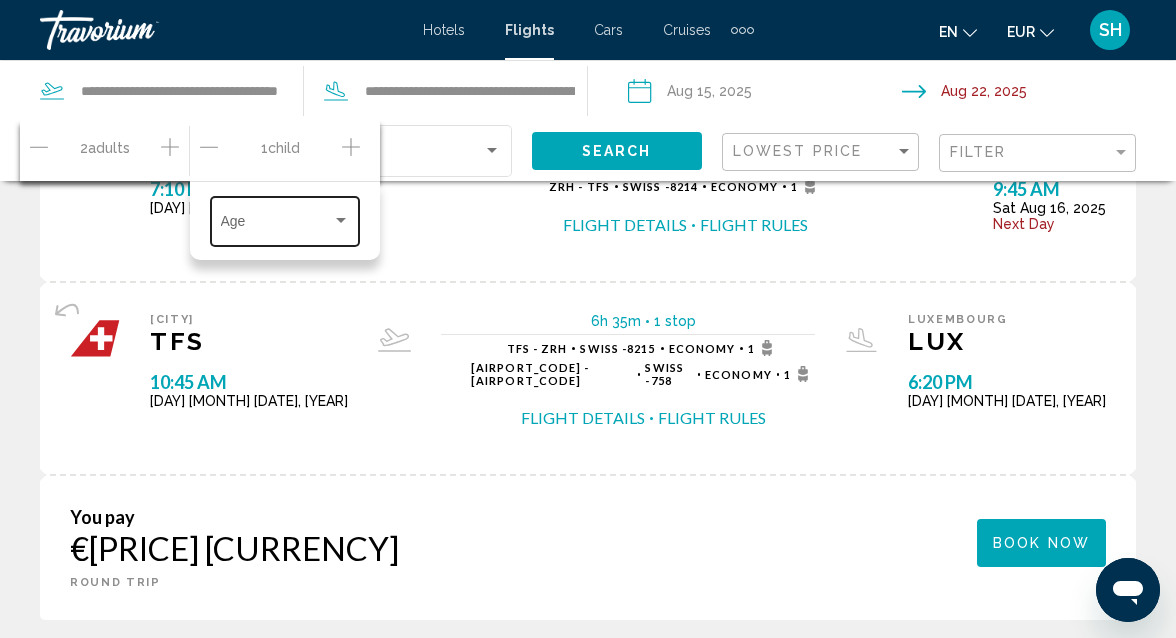 click at bounding box center (341, 221) 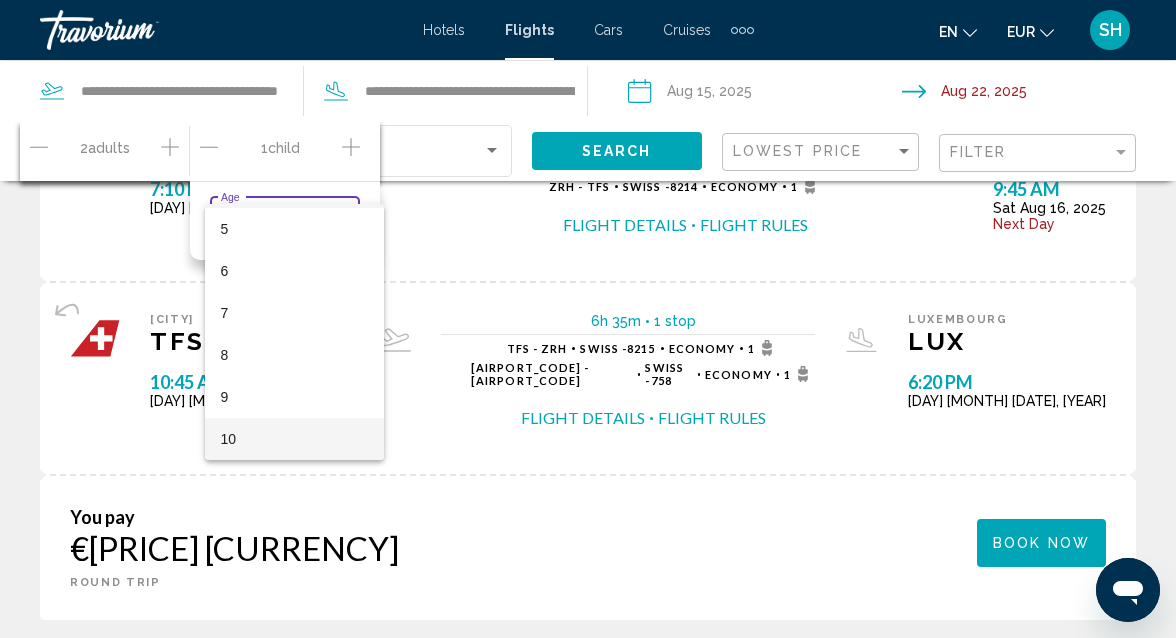 scroll, scrollTop: 248, scrollLeft: 0, axis: vertical 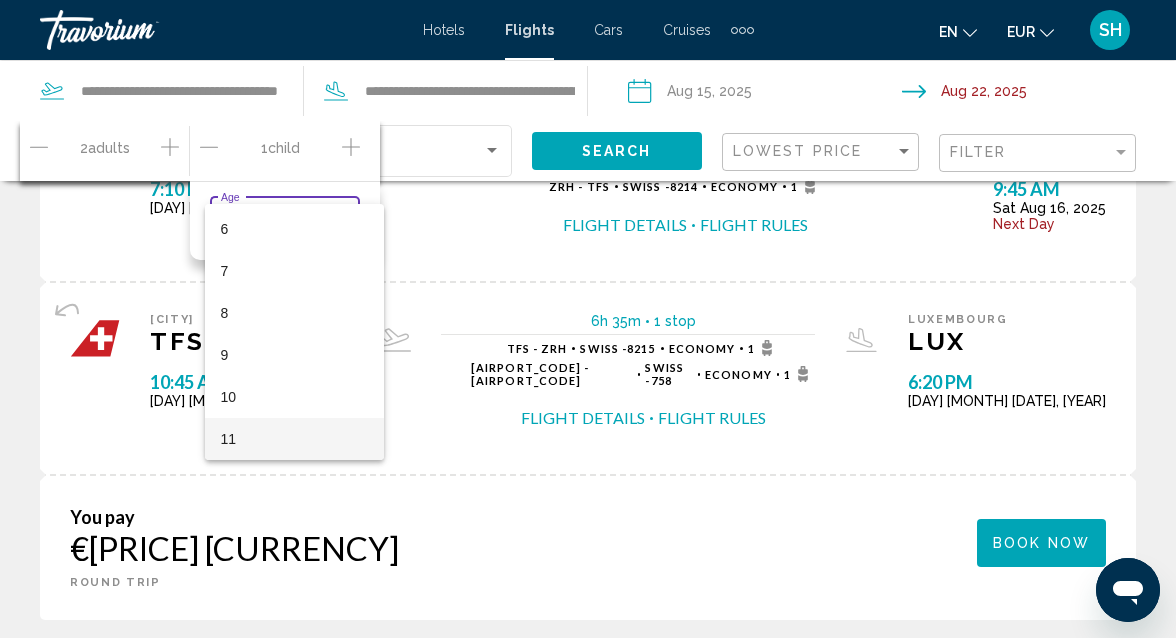 click on "11" at bounding box center (295, 439) 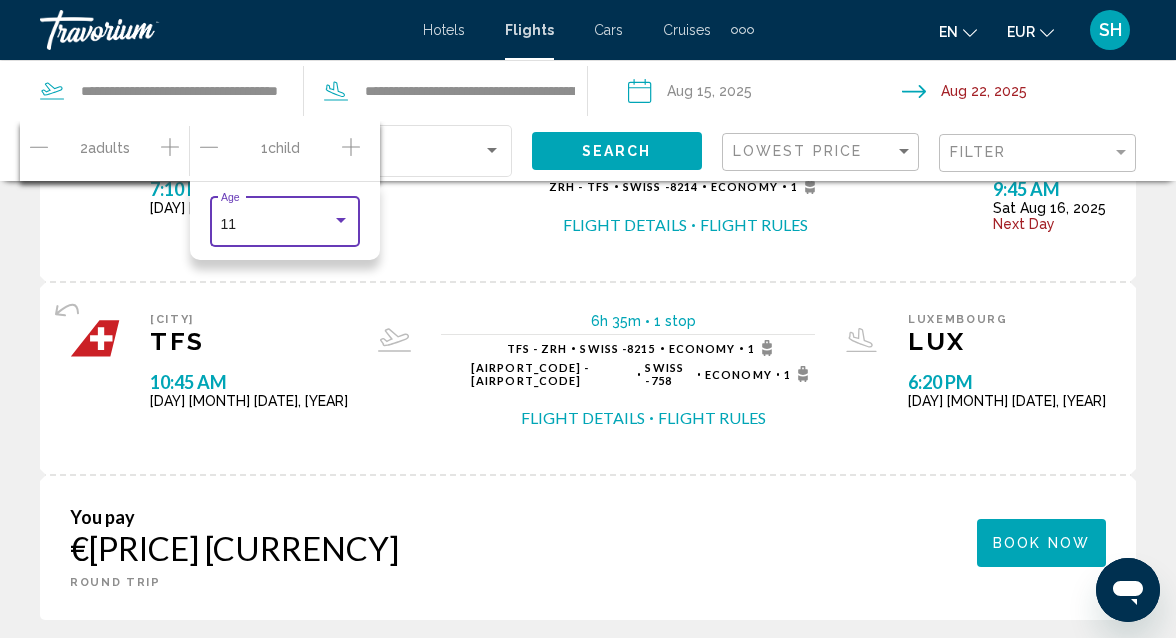 click on "Search" 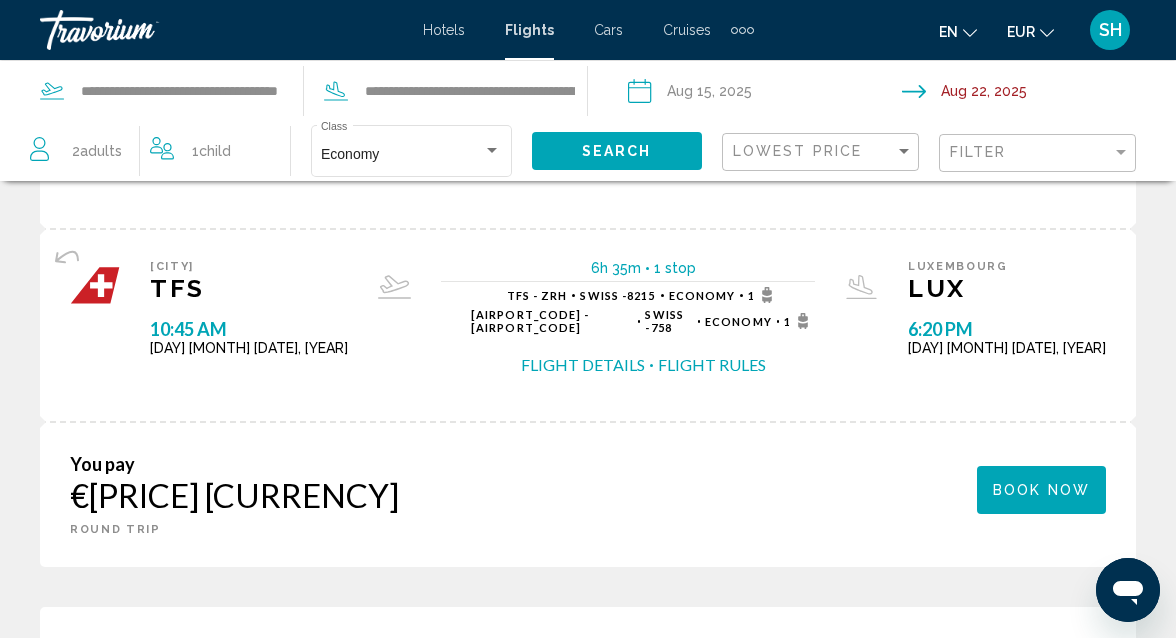 scroll, scrollTop: 2560, scrollLeft: 0, axis: vertical 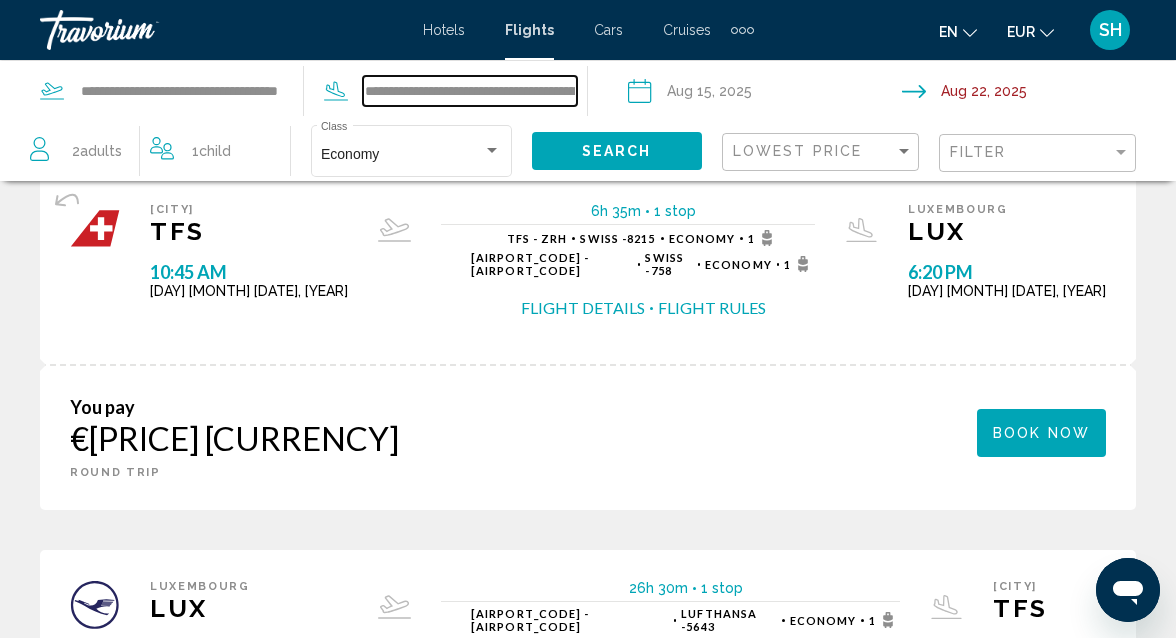 click on "**********" at bounding box center [470, 91] 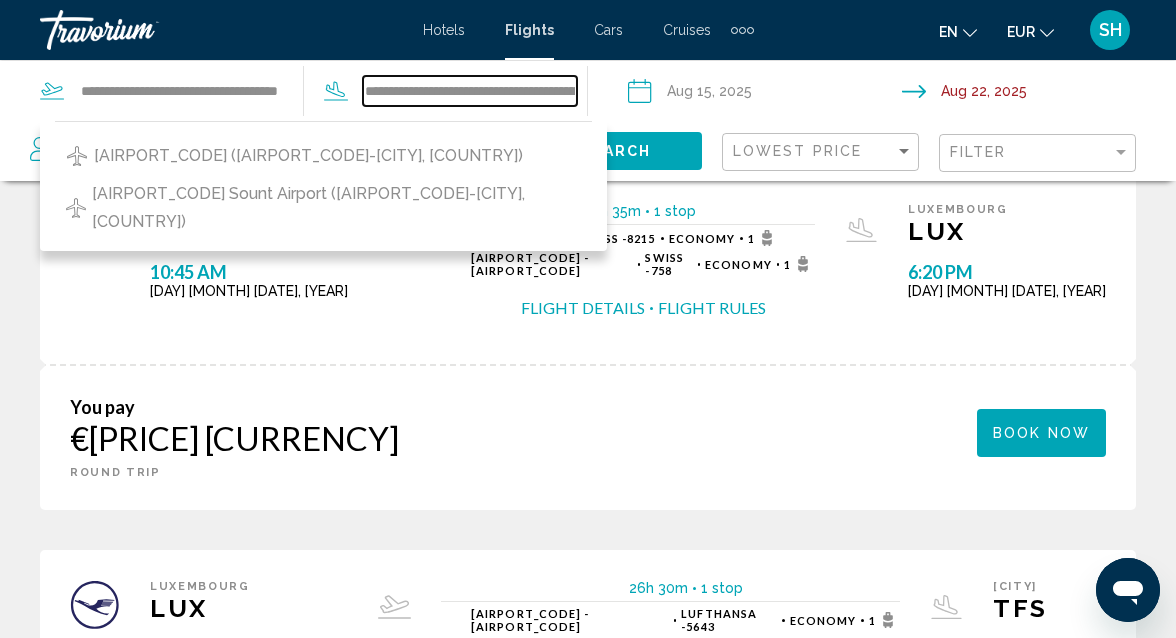 click on "**********" at bounding box center [470, 91] 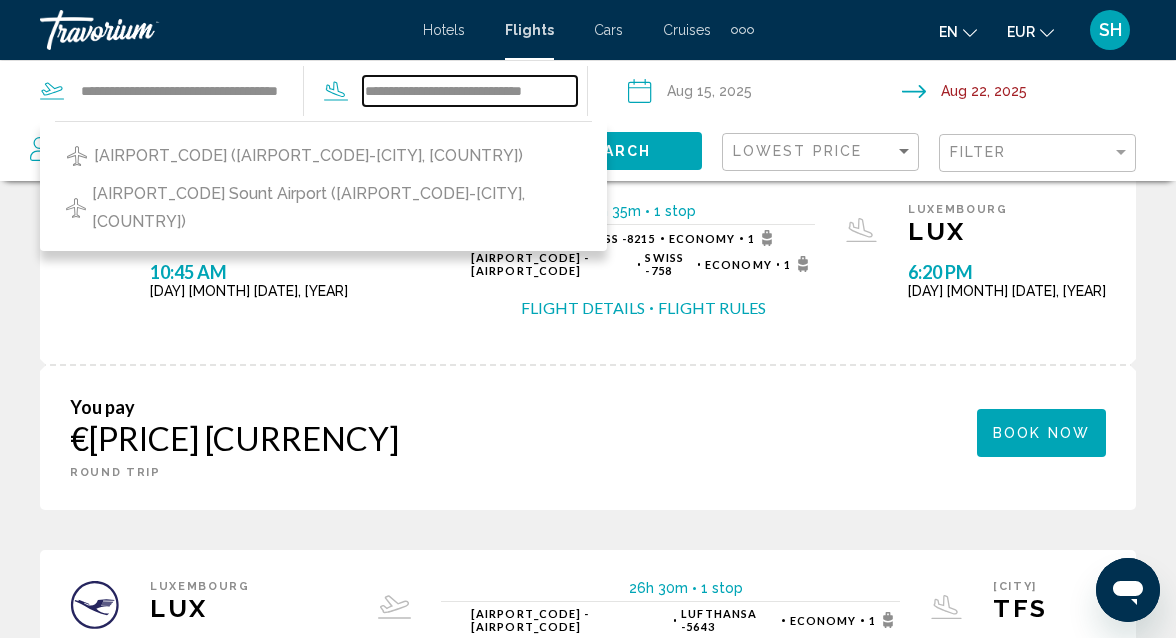 scroll, scrollTop: 0, scrollLeft: 0, axis: both 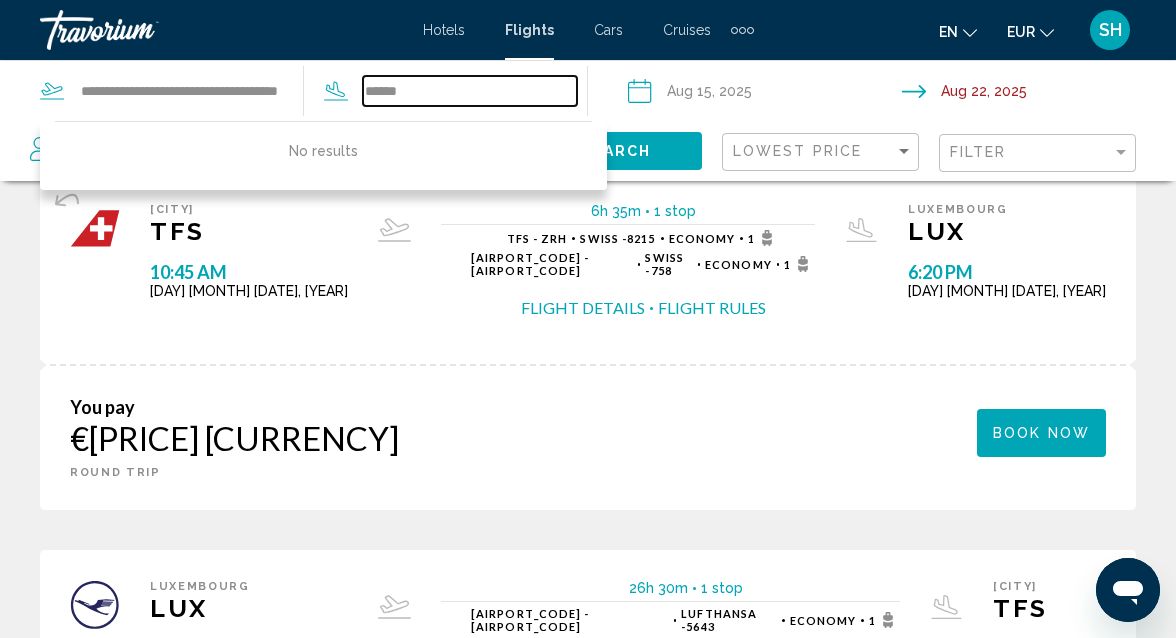 click on "******" at bounding box center [470, 91] 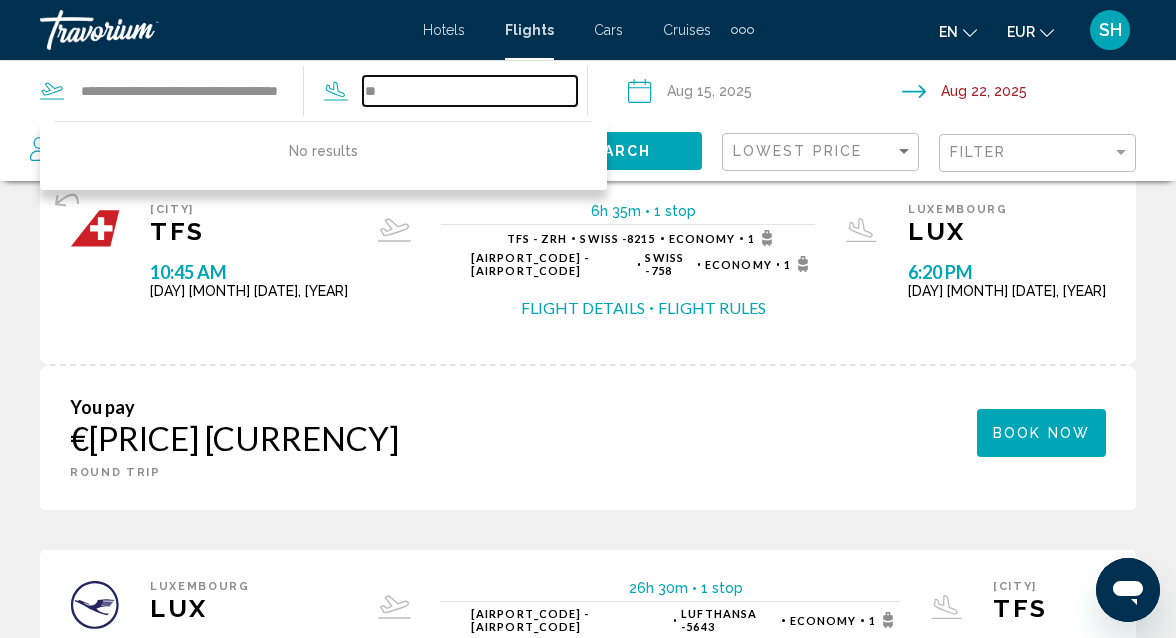 type on "*" 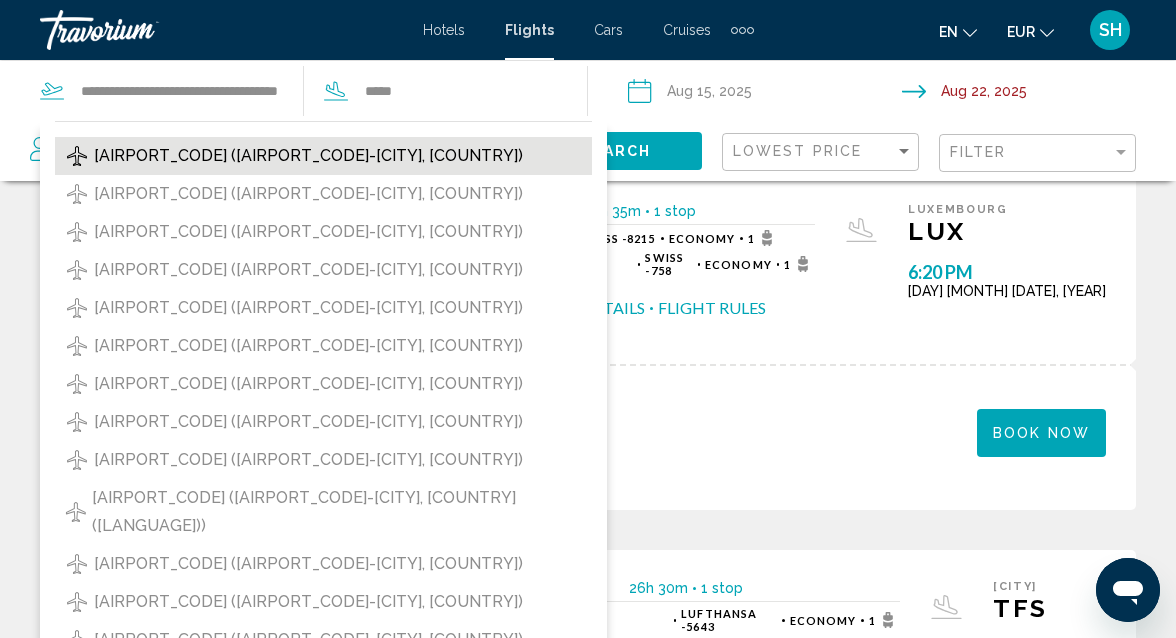 click on "[AIRPORT_CODE] ([AIRPORT_CODE]-[CITY], [COUNTRY])" at bounding box center [308, 156] 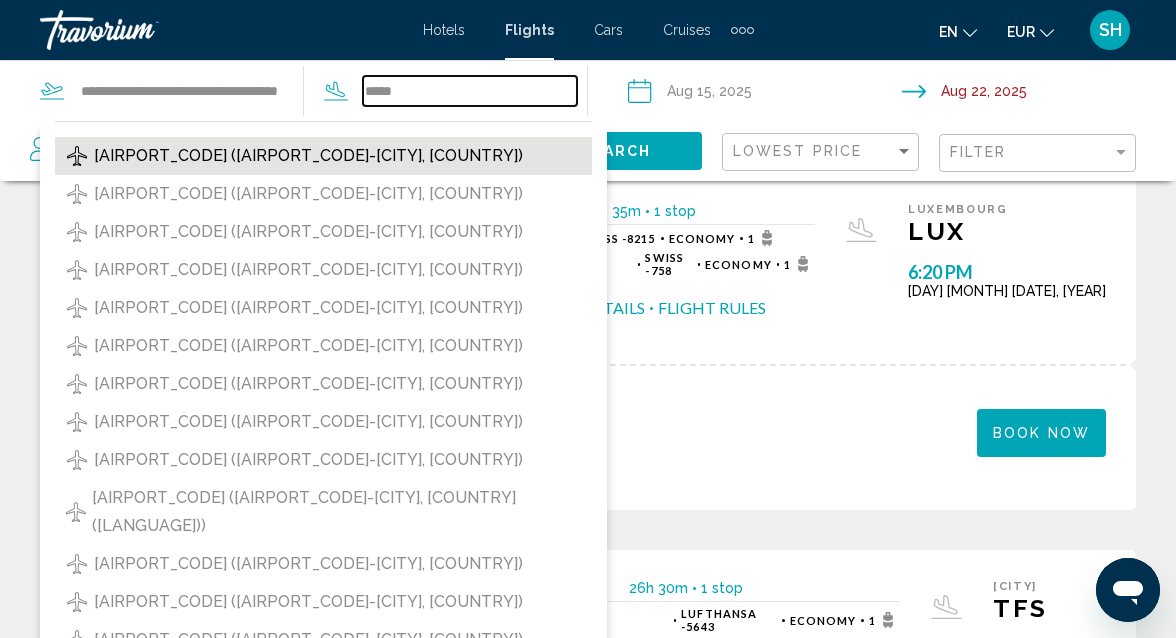 type on "**********" 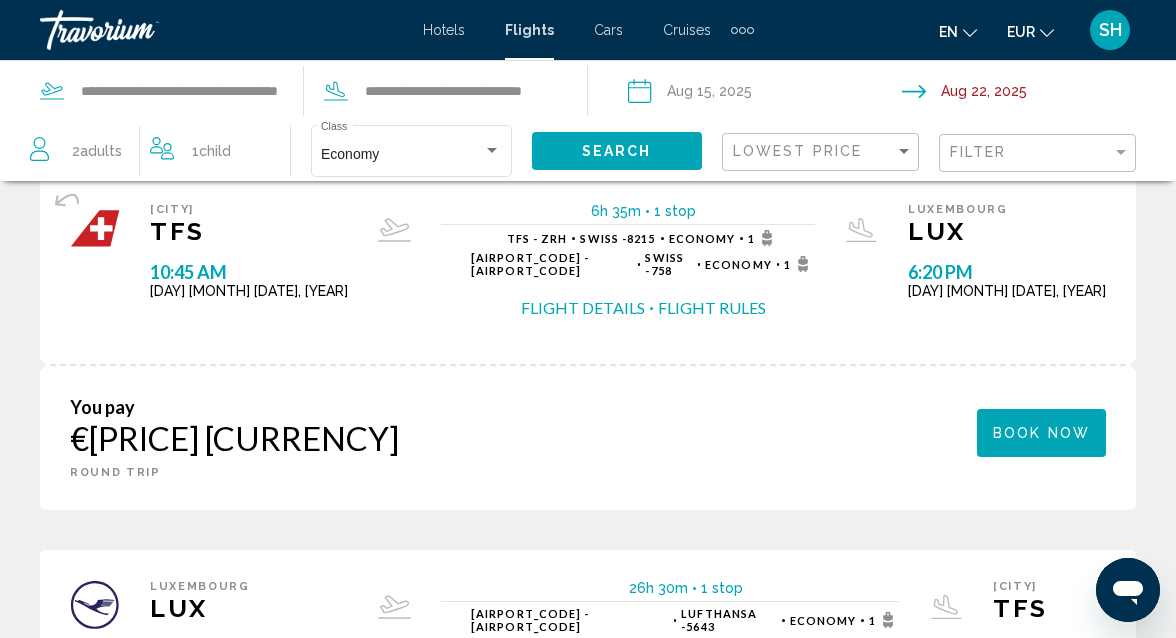 click at bounding box center [764, 94] 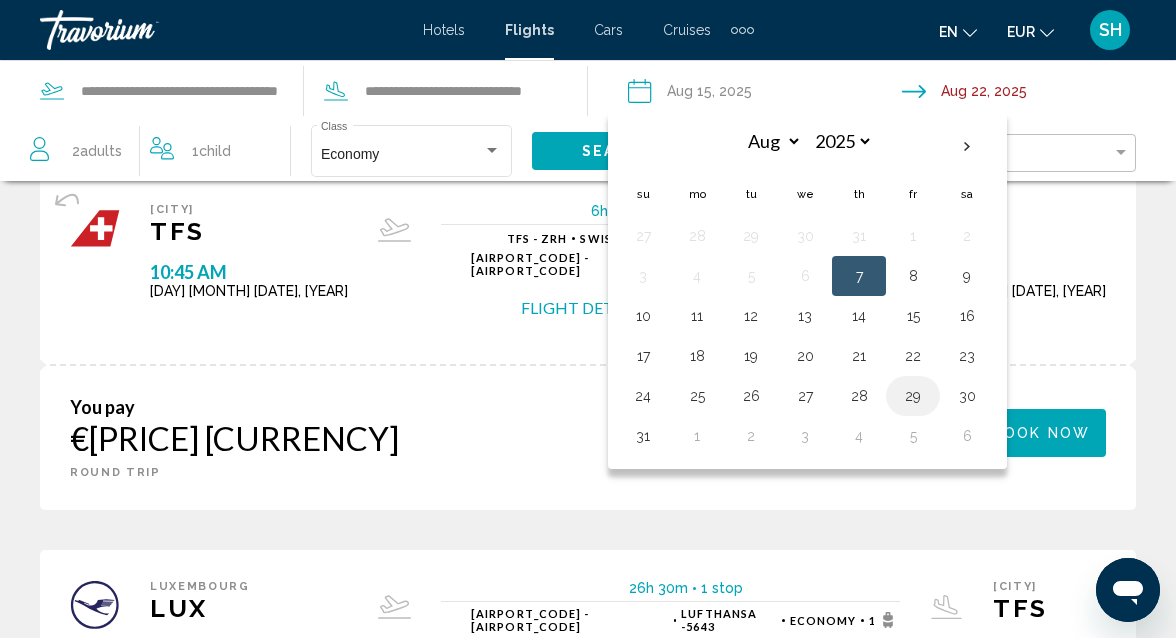 click on "29" at bounding box center (913, 396) 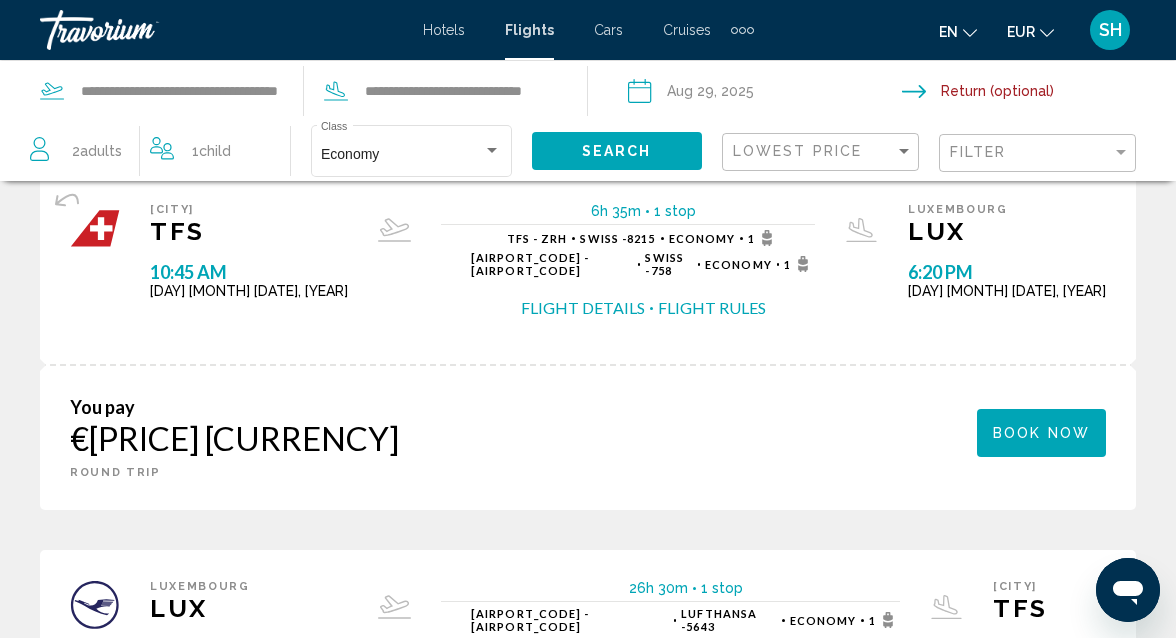 click on "**********" at bounding box center (764, 94) 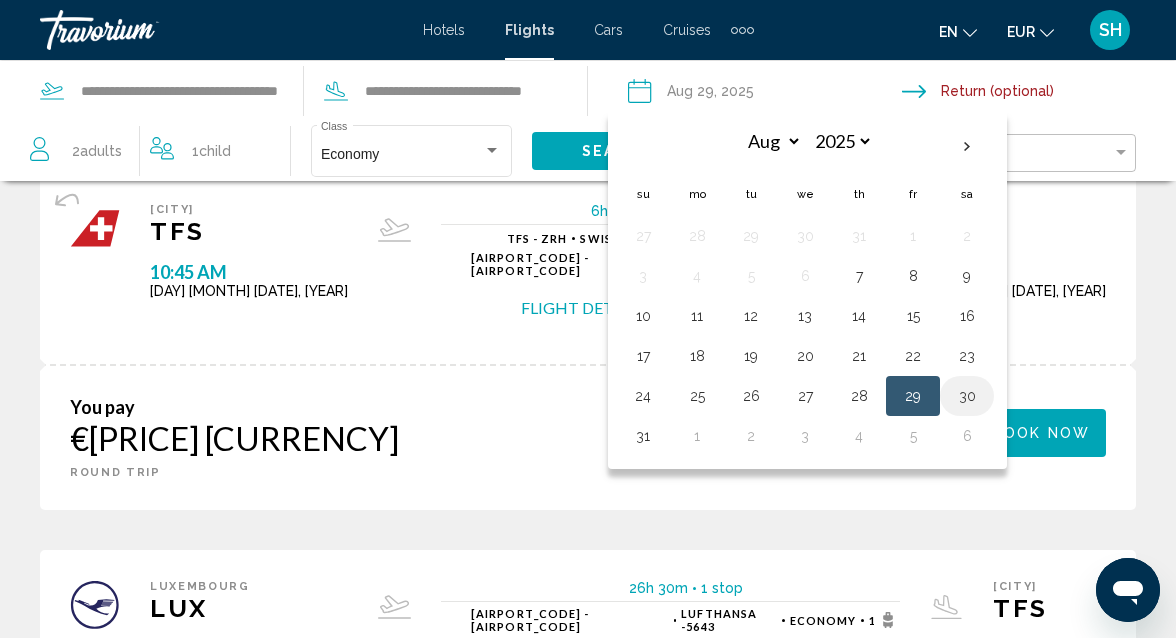 click on "30" at bounding box center [967, 396] 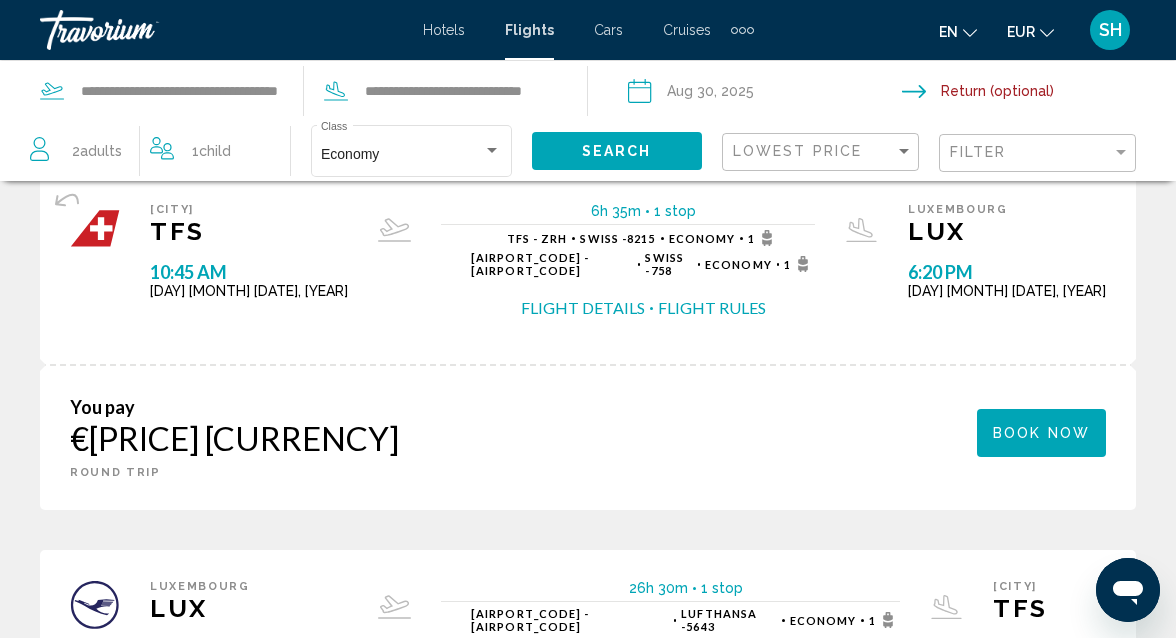 click at bounding box center [1043, 94] 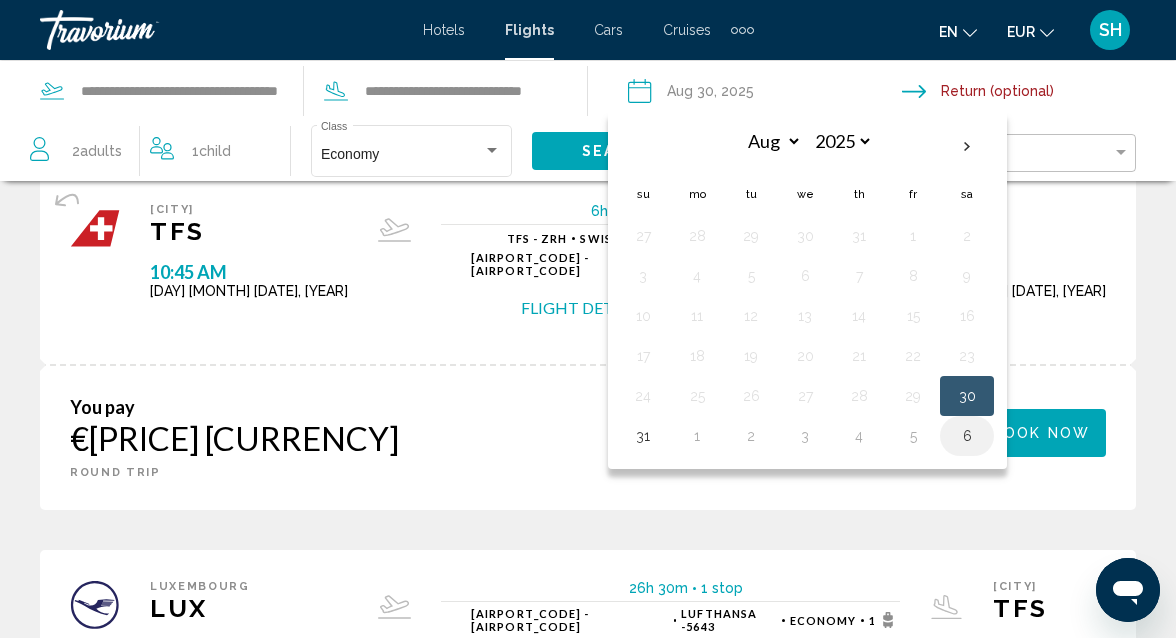 click on "6" at bounding box center (967, 436) 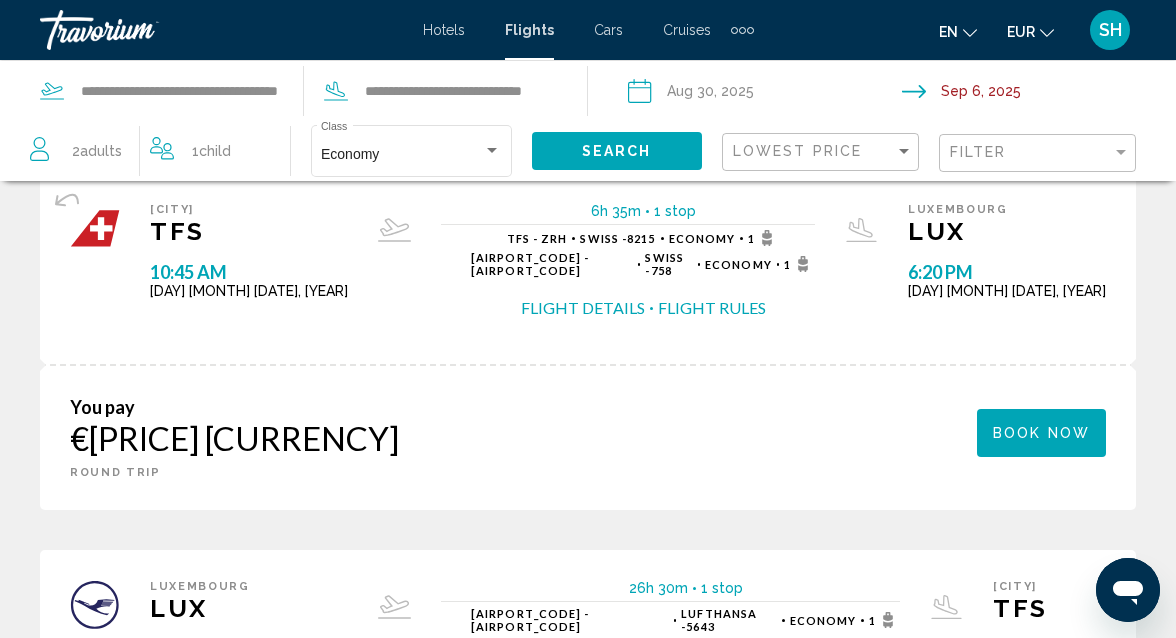 click on "Search" 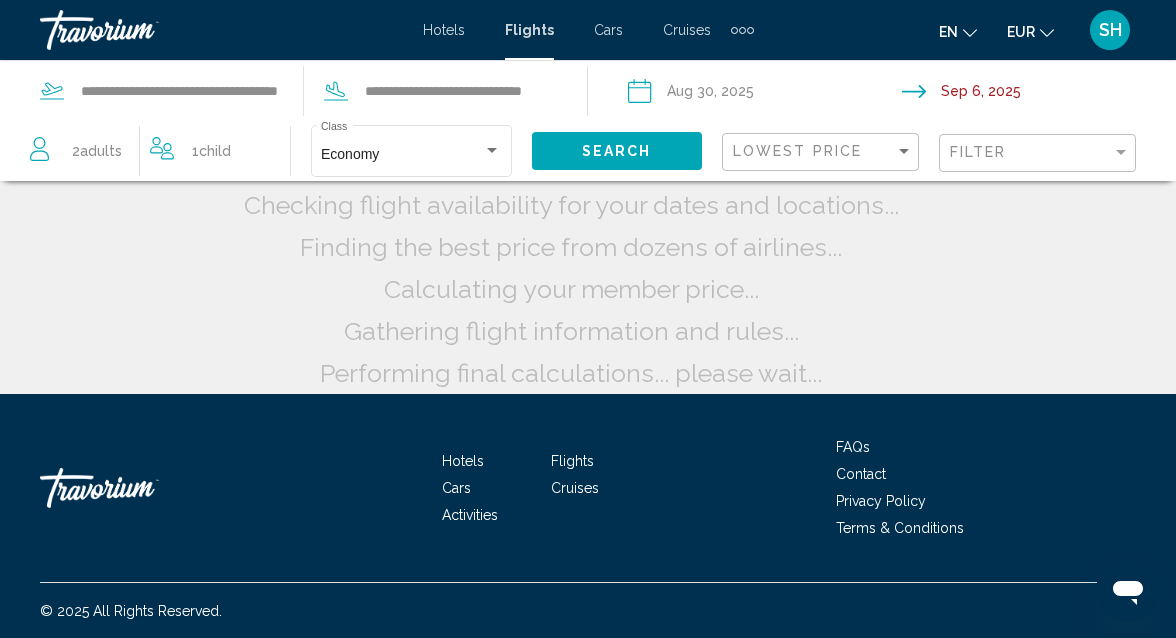 click on "Search" 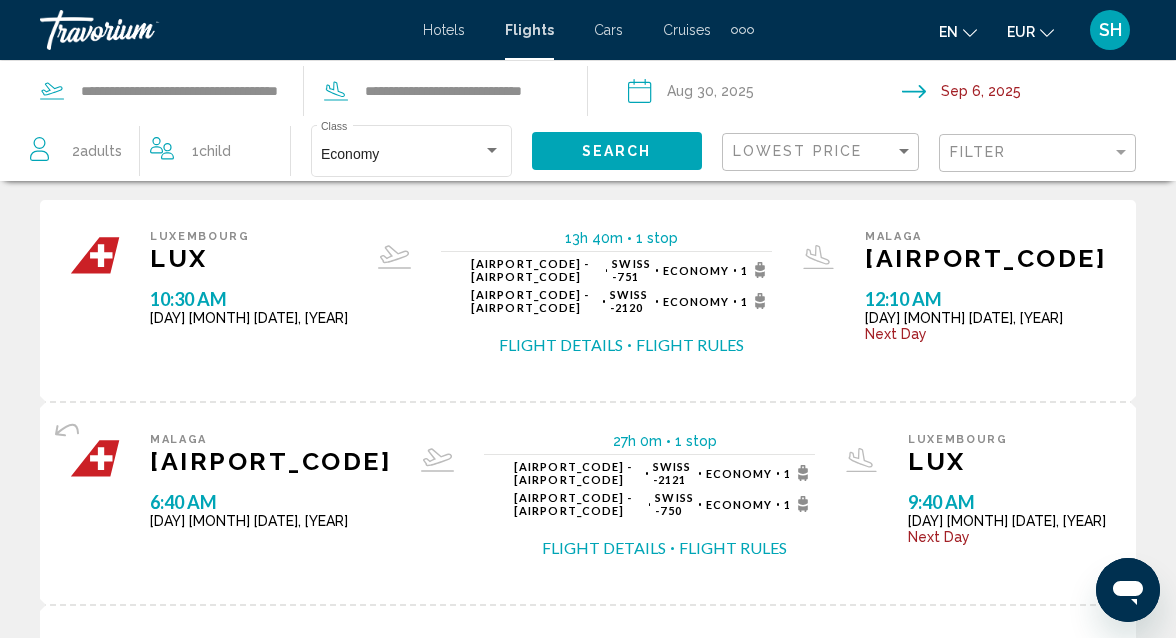 scroll, scrollTop: 672, scrollLeft: 0, axis: vertical 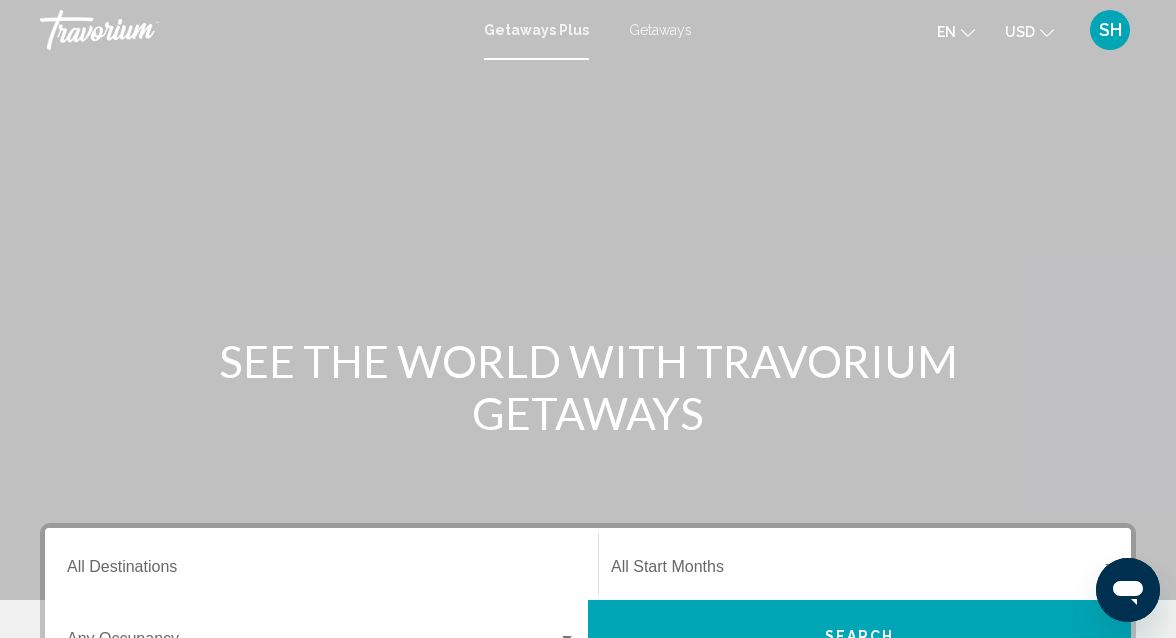 click on "Getaways" at bounding box center [660, 30] 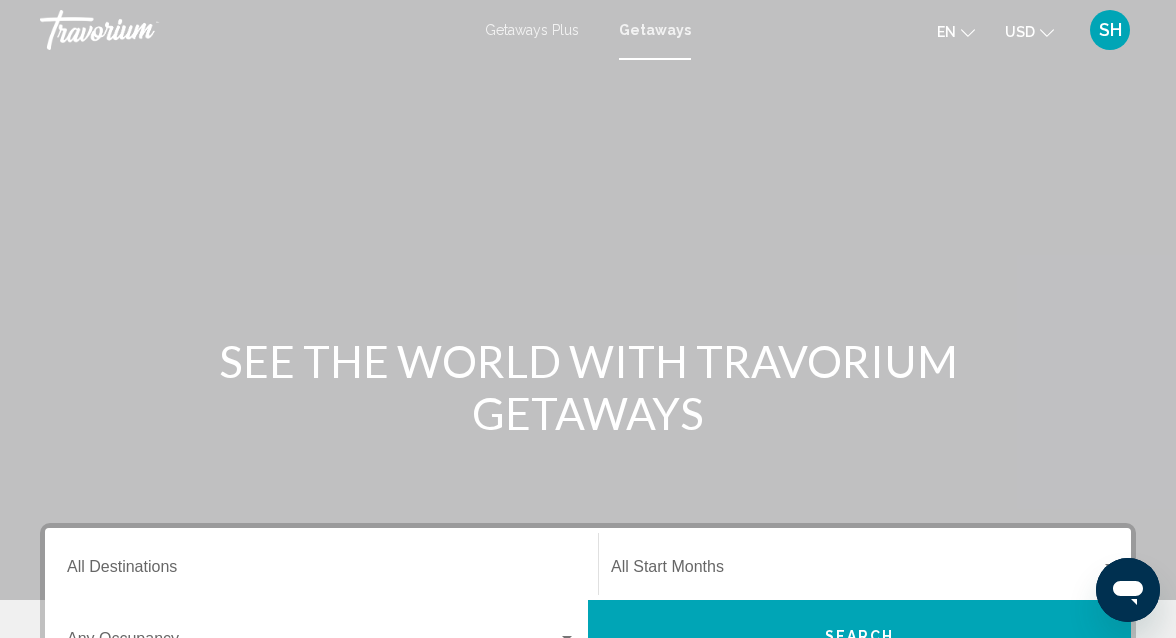 click on "Destination All Destinations" at bounding box center [321, 571] 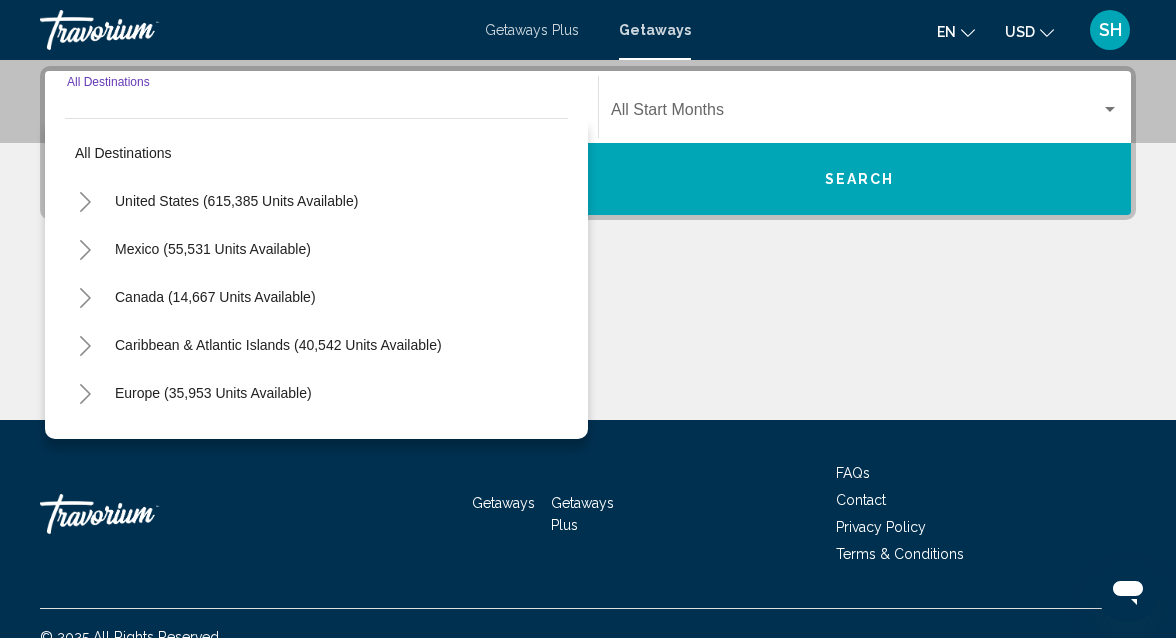 scroll, scrollTop: 458, scrollLeft: 0, axis: vertical 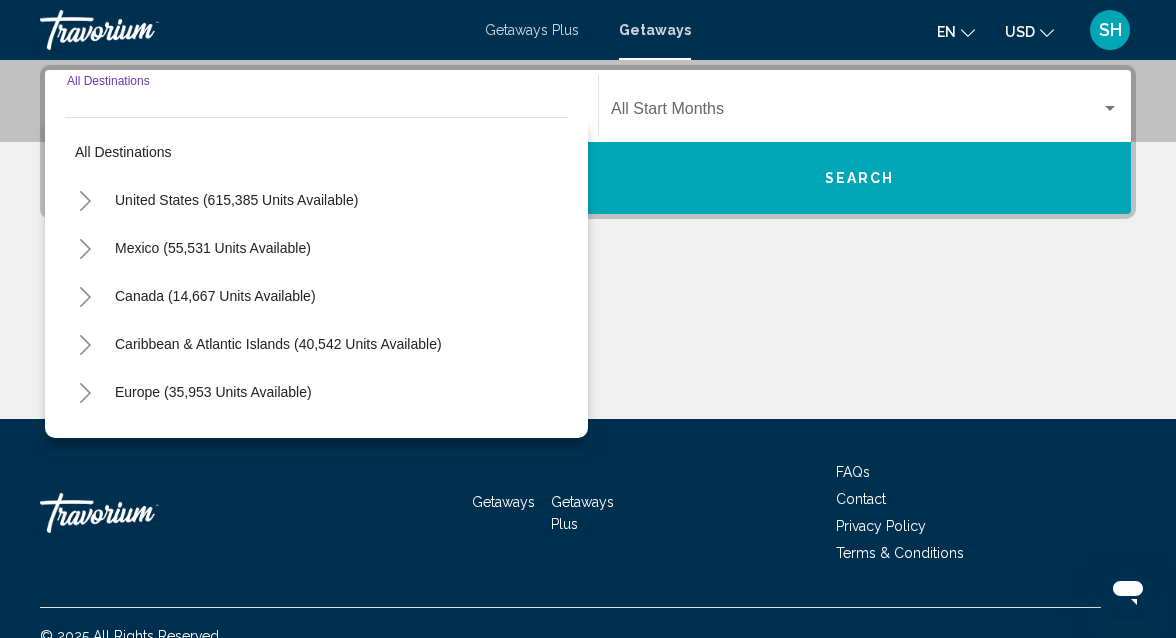 click 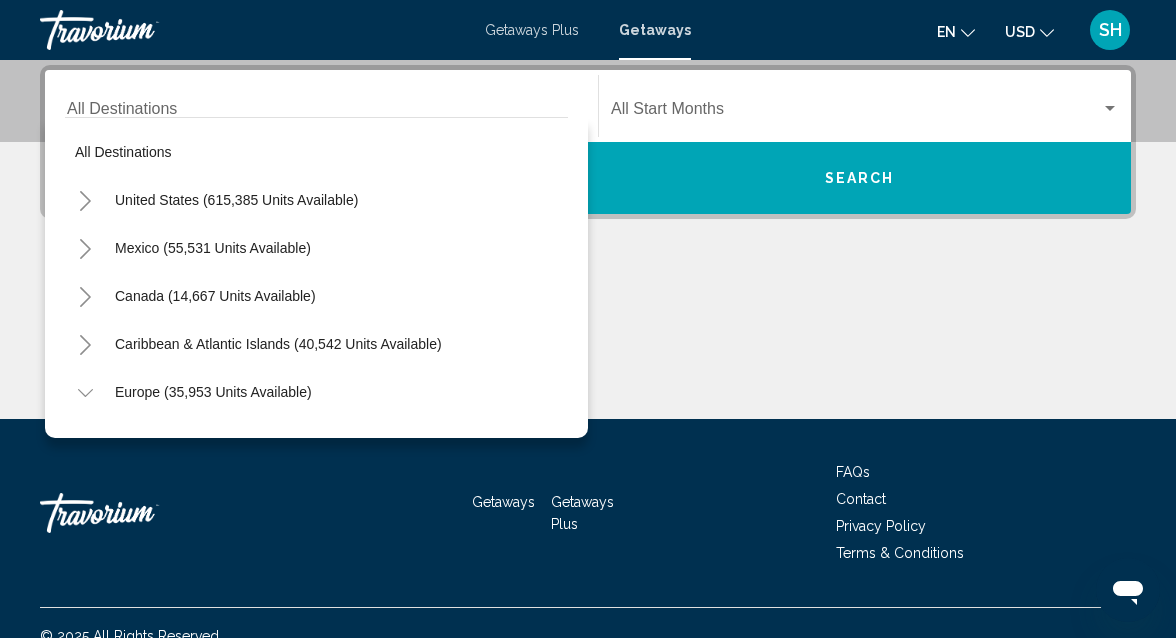 type 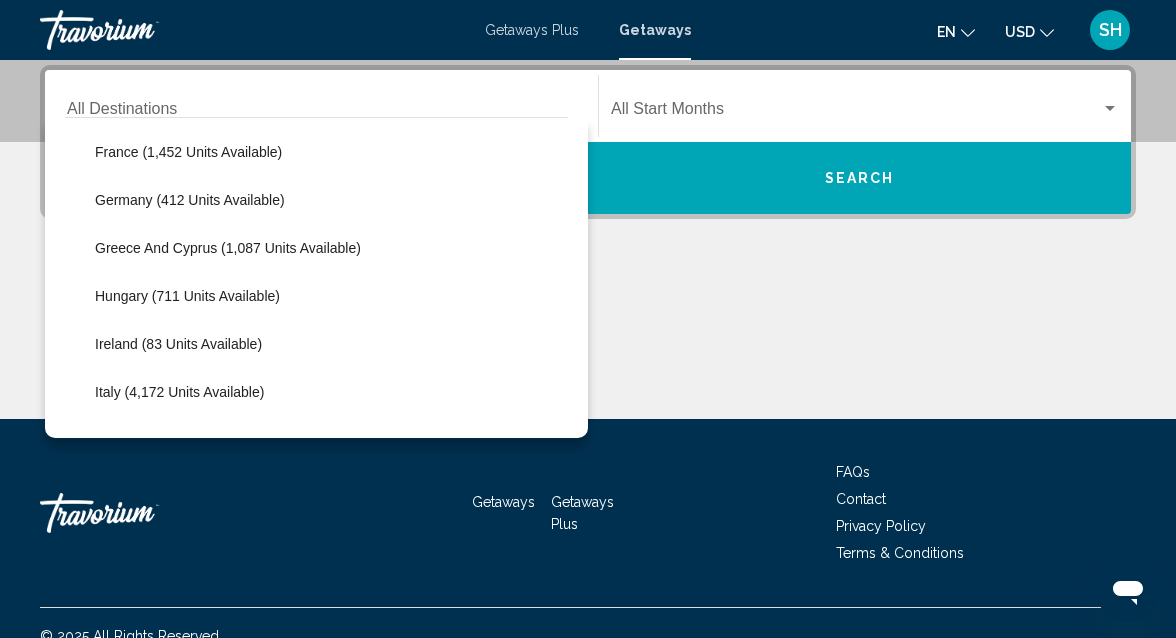 scroll, scrollTop: 544, scrollLeft: 0, axis: vertical 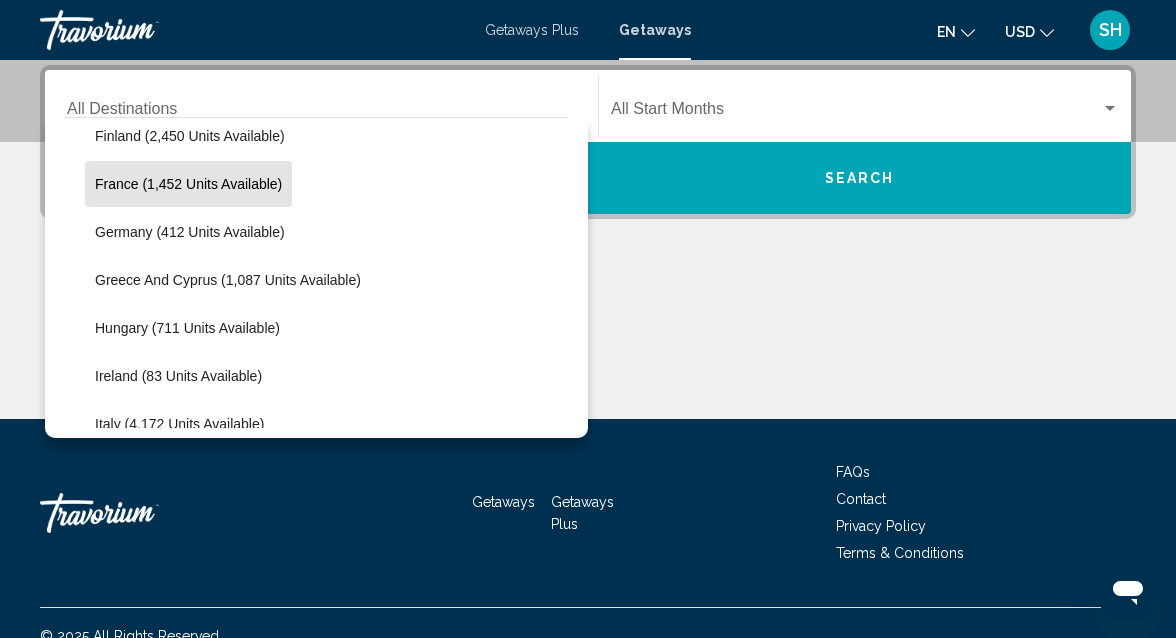 click on "France (1,452 units available)" 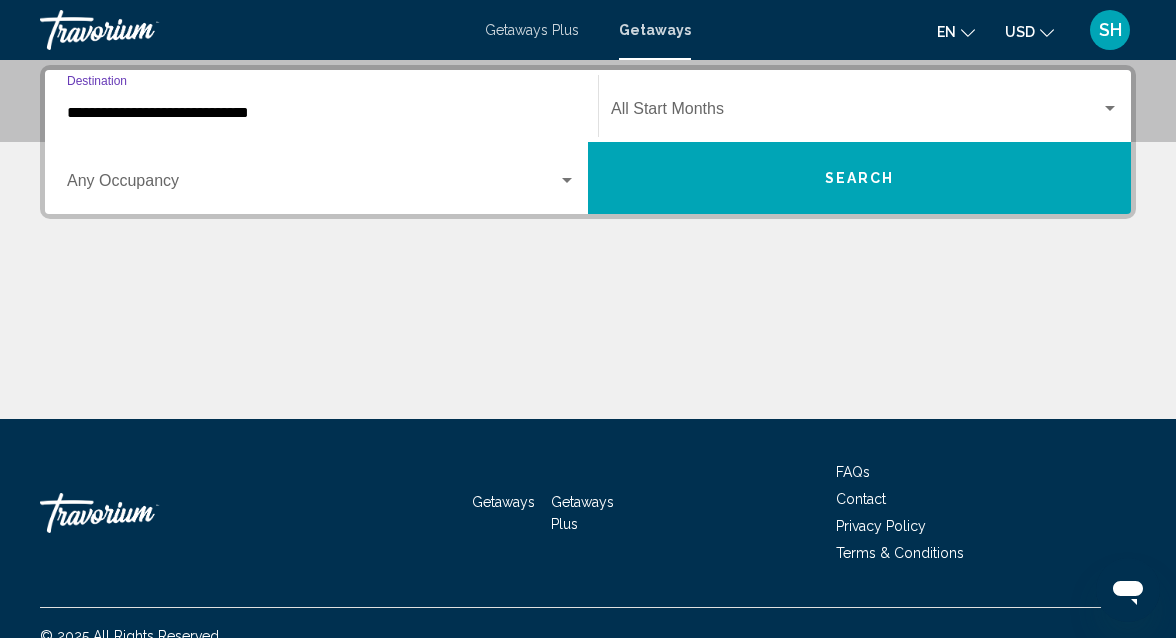click at bounding box center [1110, 108] 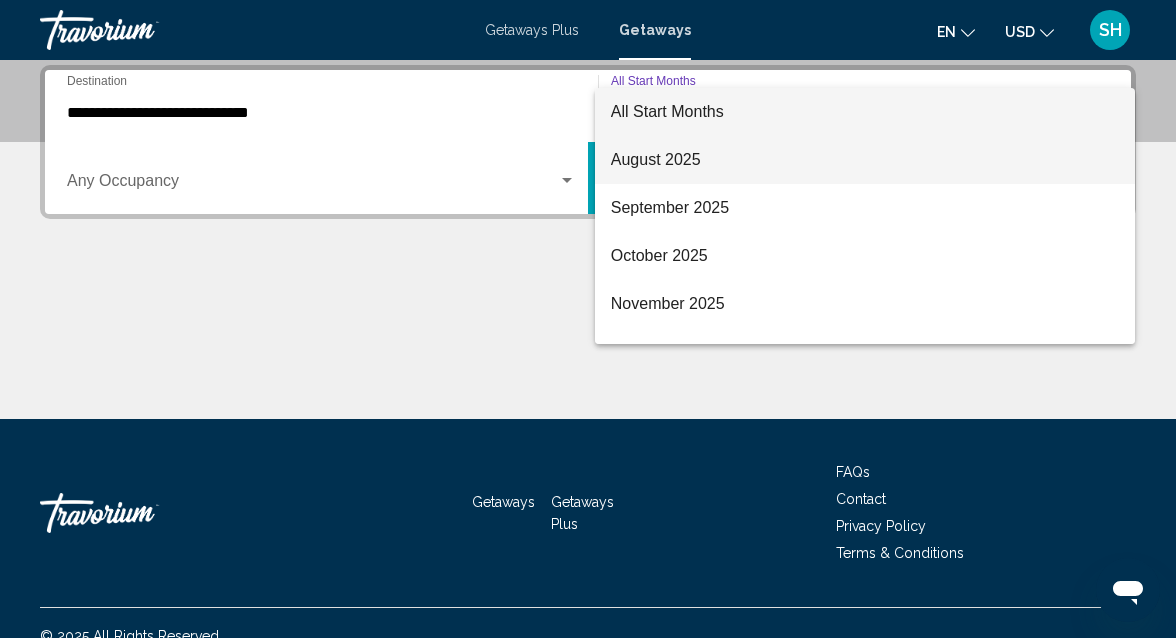 click on "August 2025" at bounding box center [865, 160] 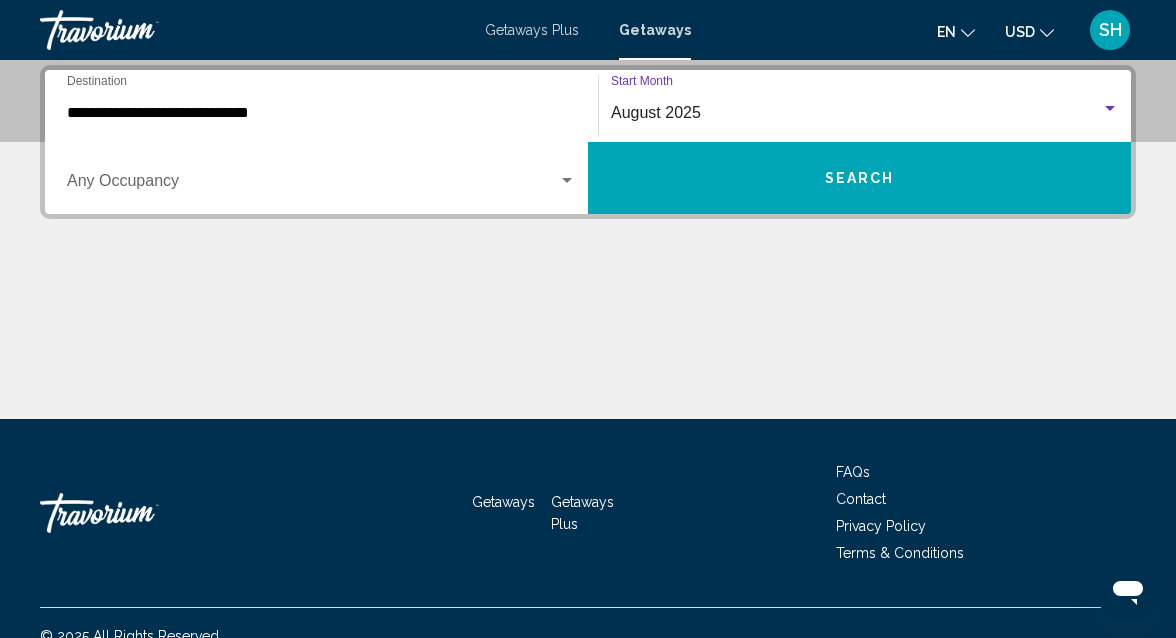 click on "Search" at bounding box center (859, 178) 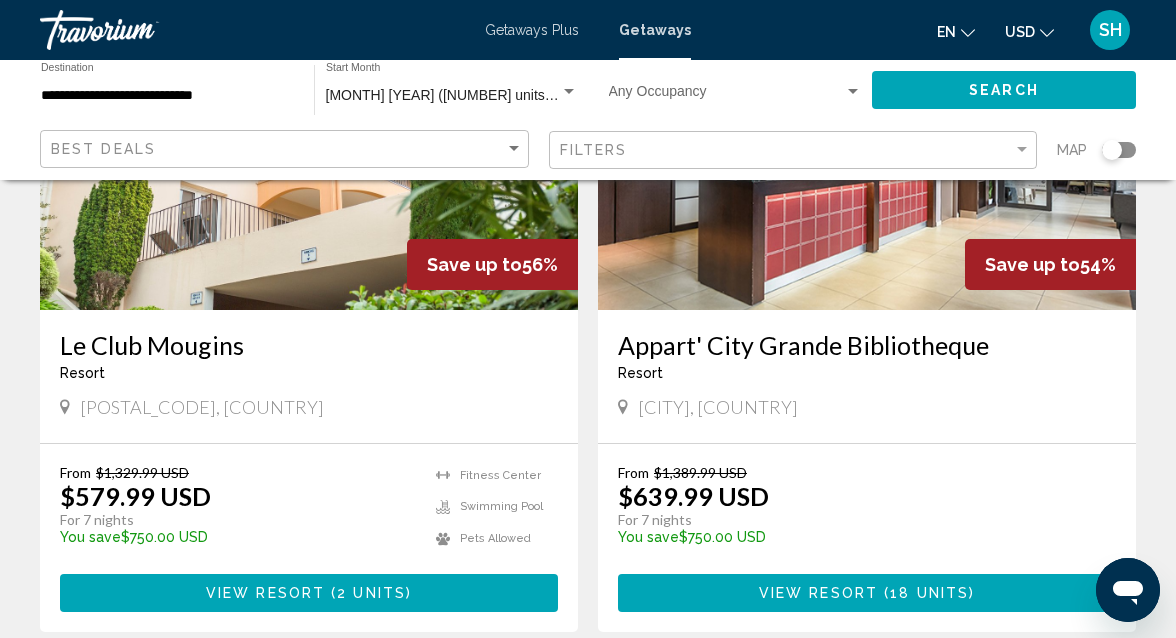 scroll, scrollTop: 3008, scrollLeft: 0, axis: vertical 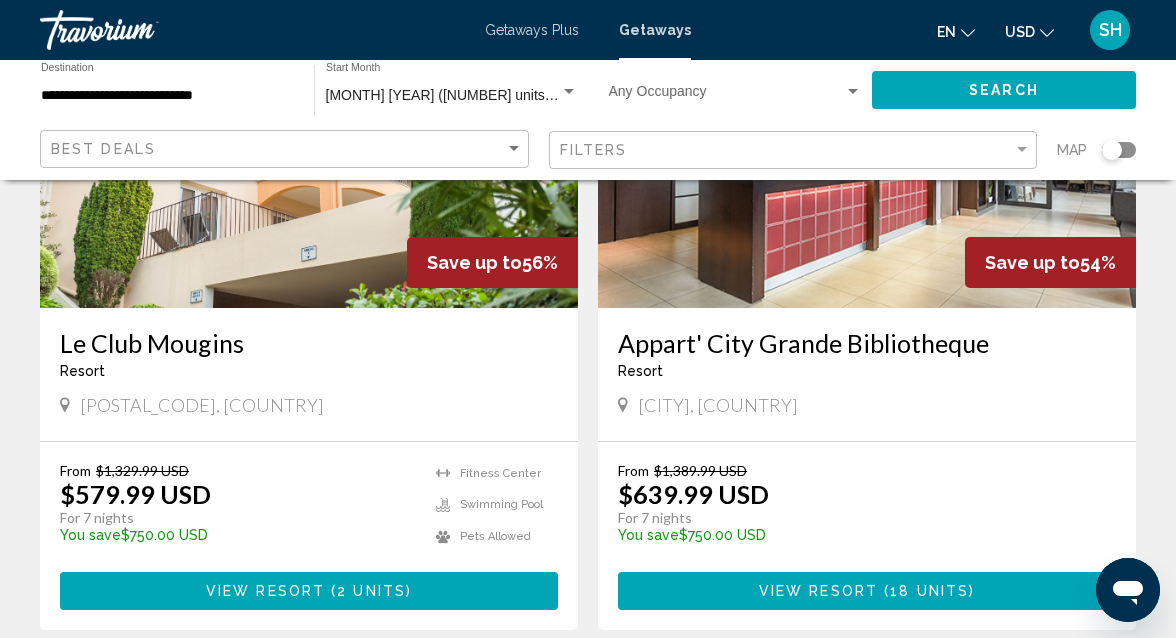 click on "View Resort    ( 2 units )" at bounding box center (309, 590) 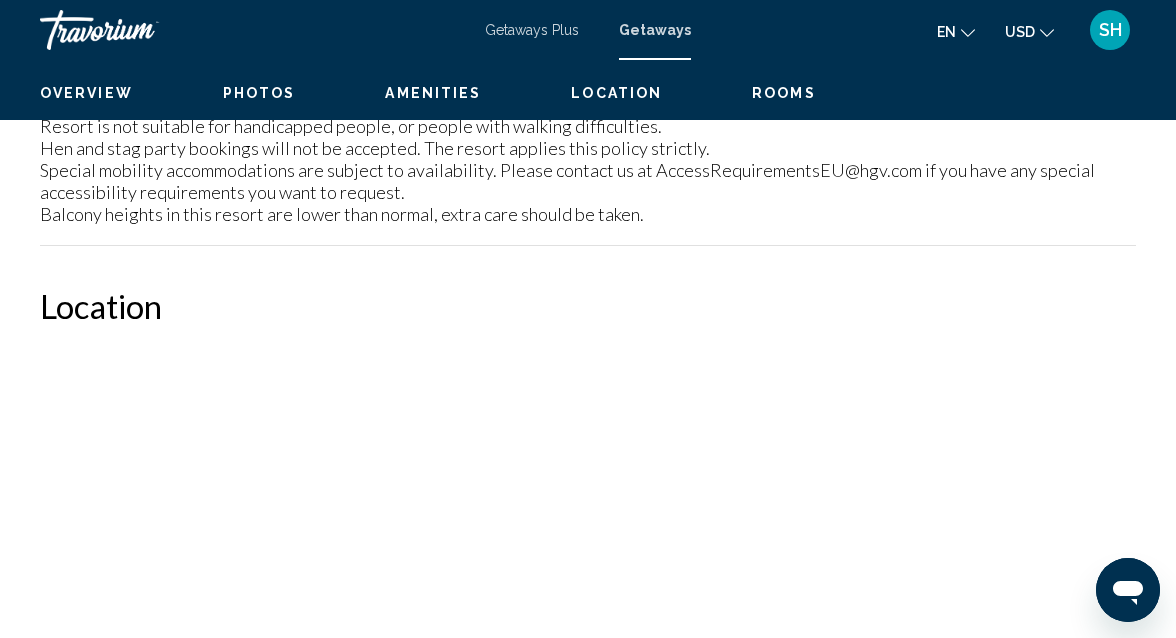 scroll, scrollTop: 216, scrollLeft: 0, axis: vertical 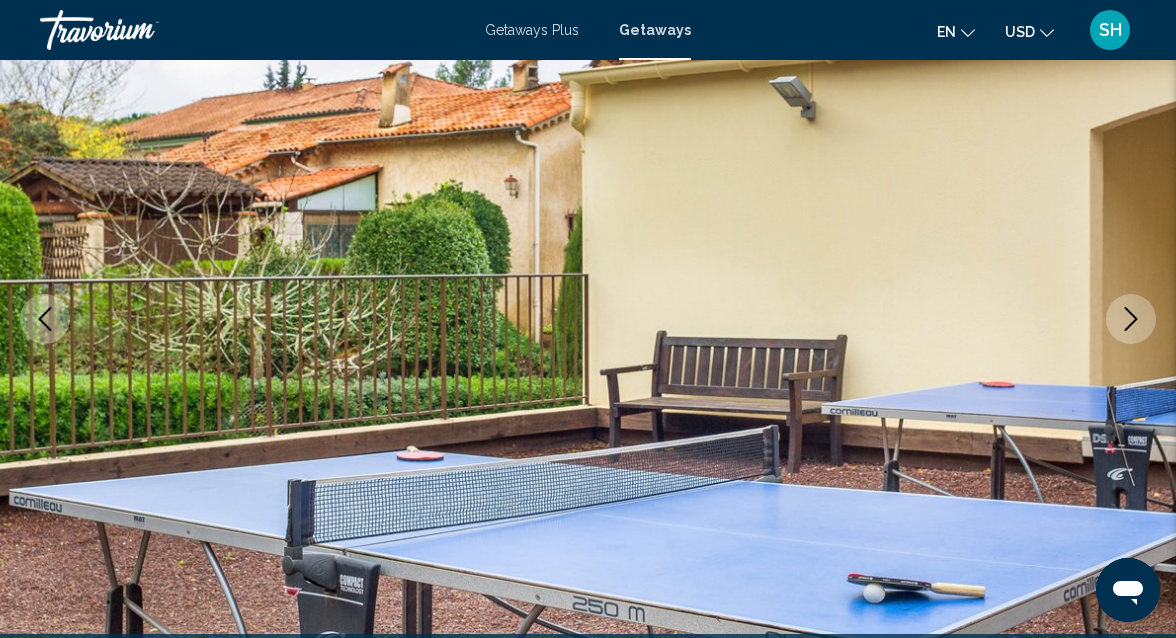type 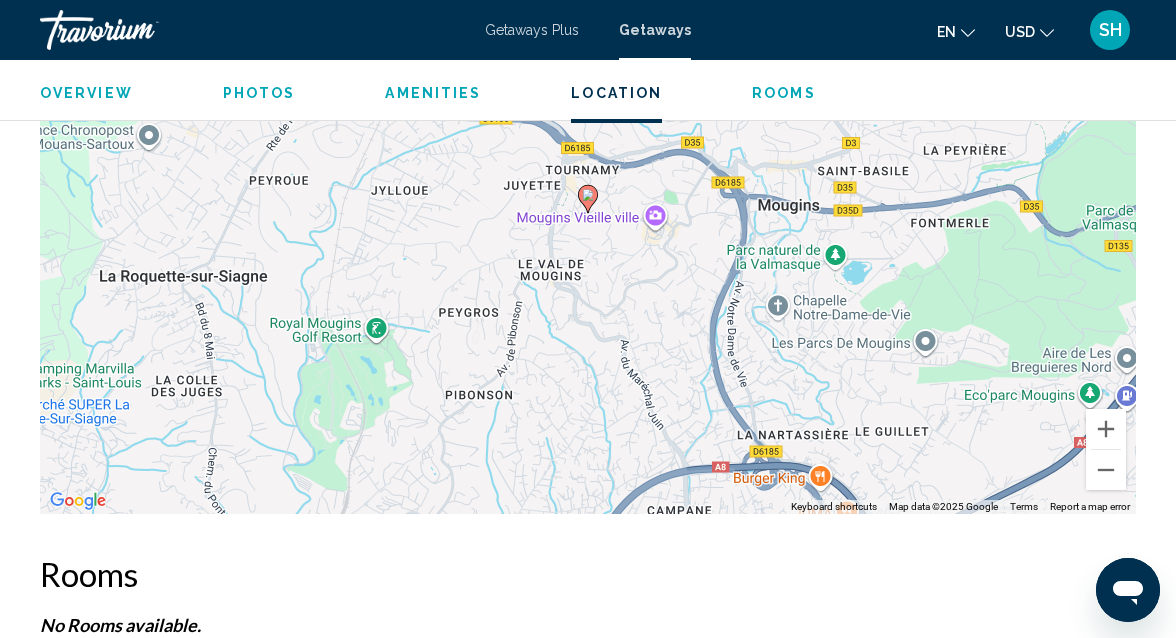 scroll, scrollTop: 3448, scrollLeft: 0, axis: vertical 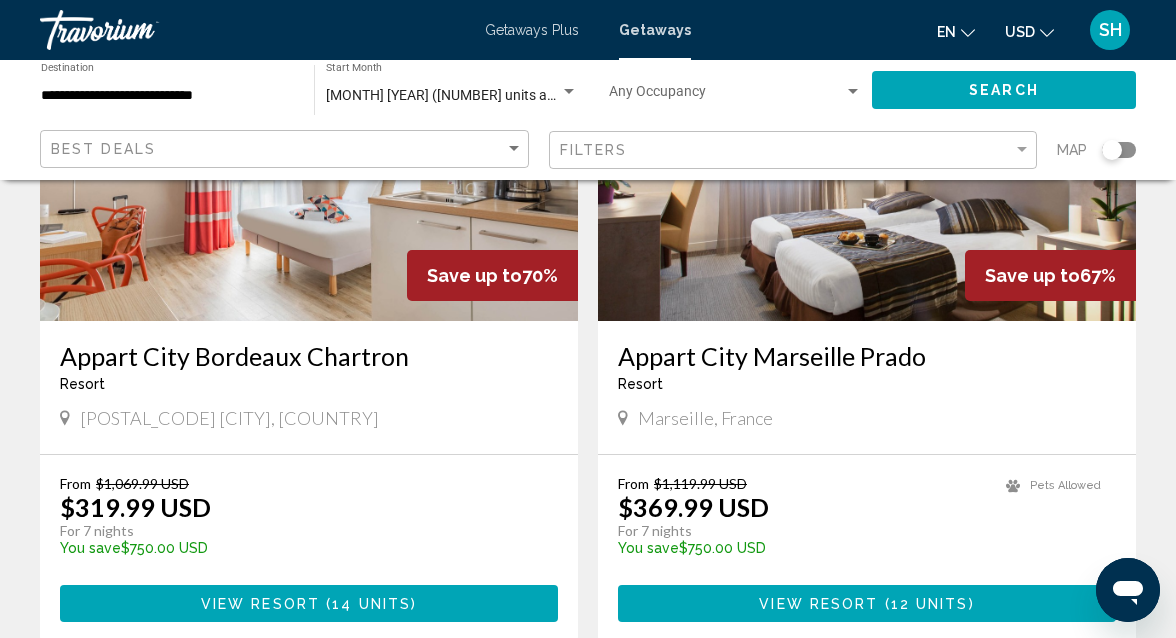 click on "View Resort    ( 12 units )" at bounding box center (867, 603) 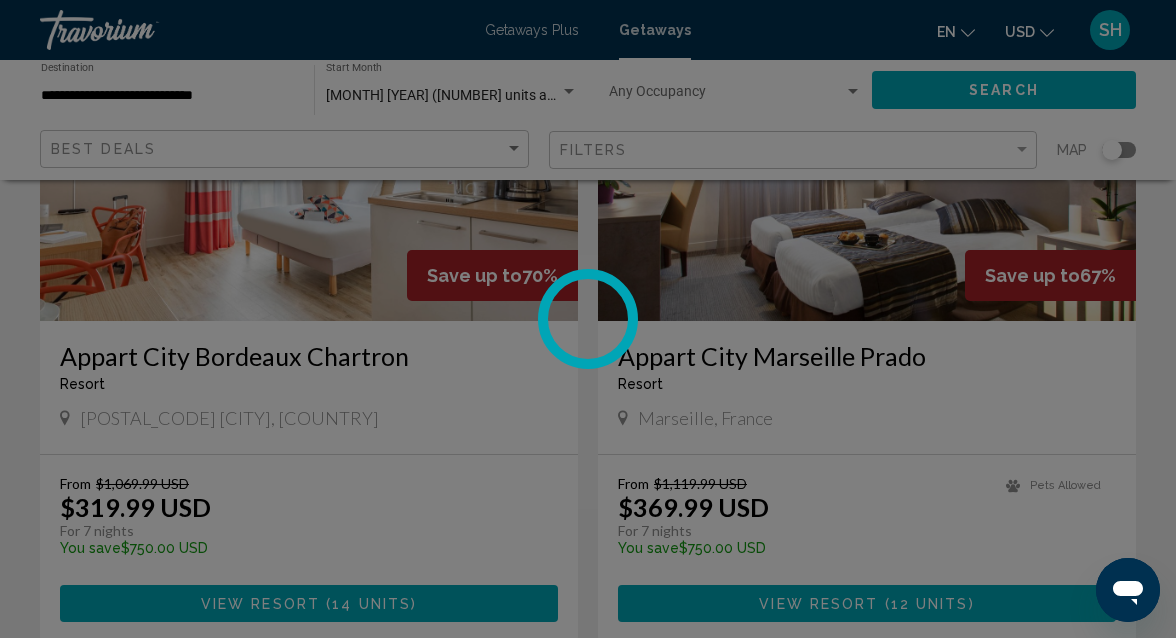 scroll, scrollTop: 216, scrollLeft: 0, axis: vertical 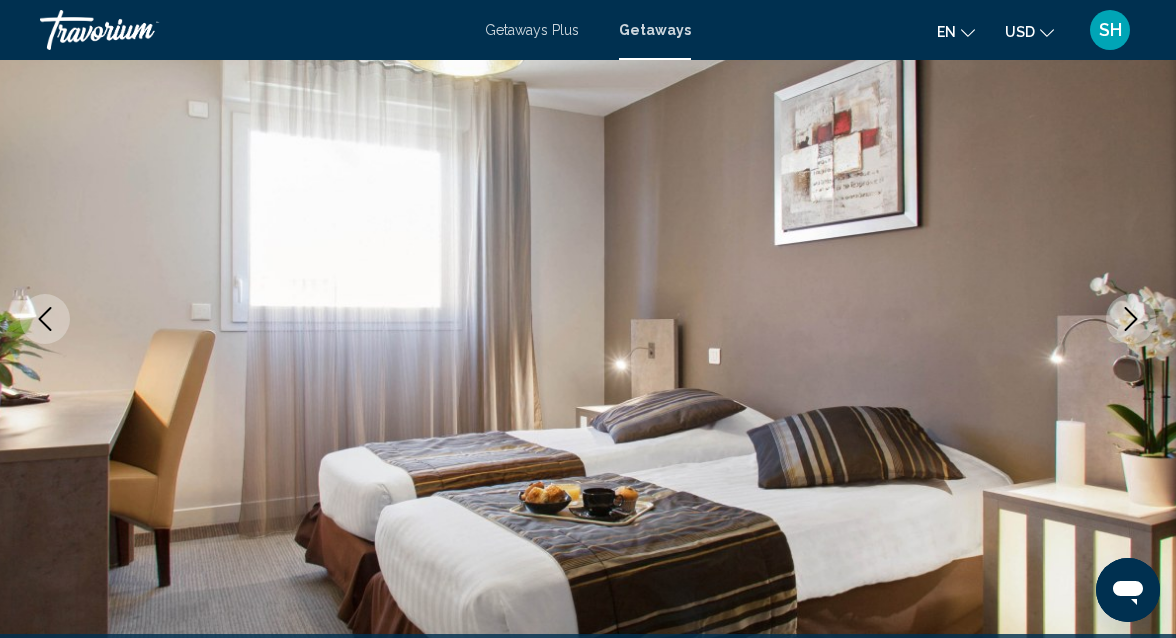 type 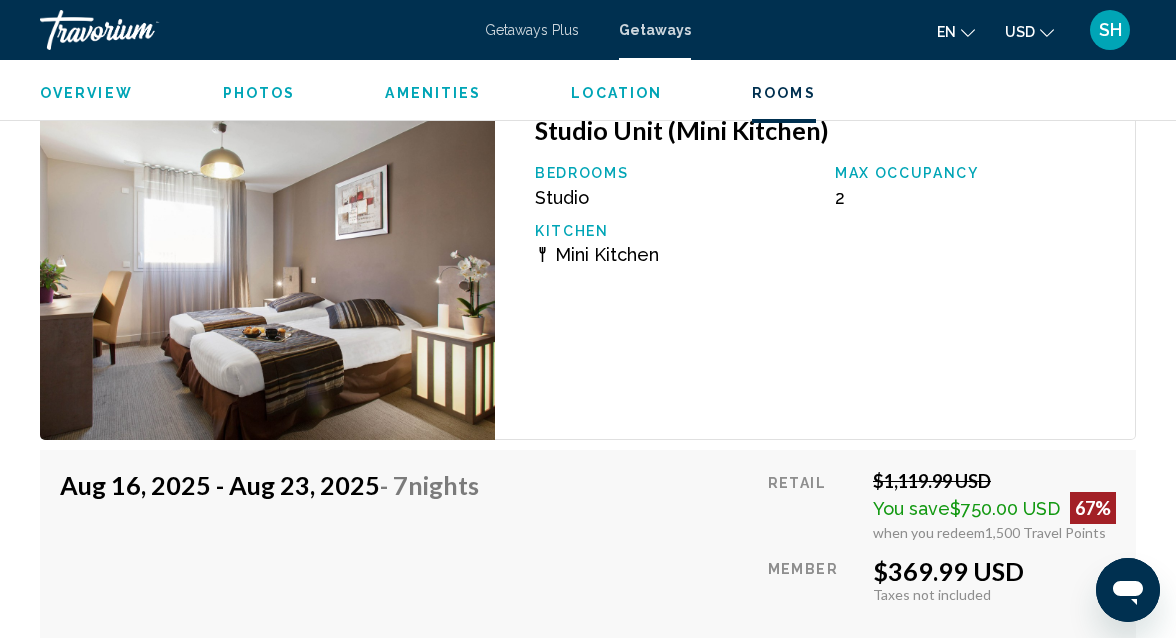 scroll, scrollTop: 3320, scrollLeft: 0, axis: vertical 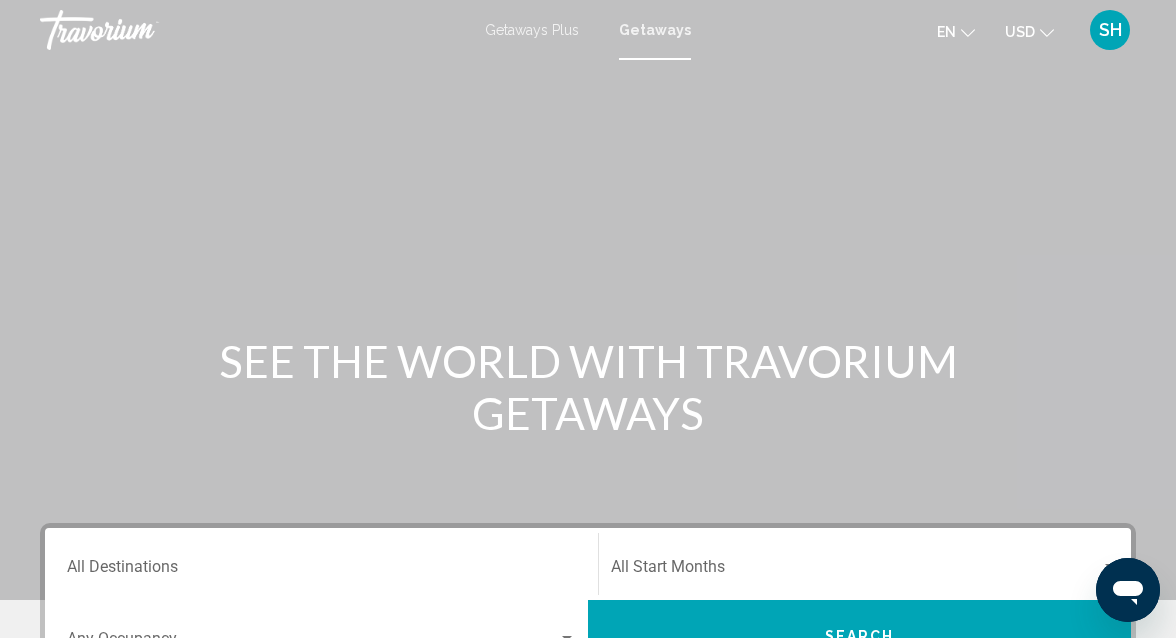 click on "Destination All Destinations" at bounding box center (321, 571) 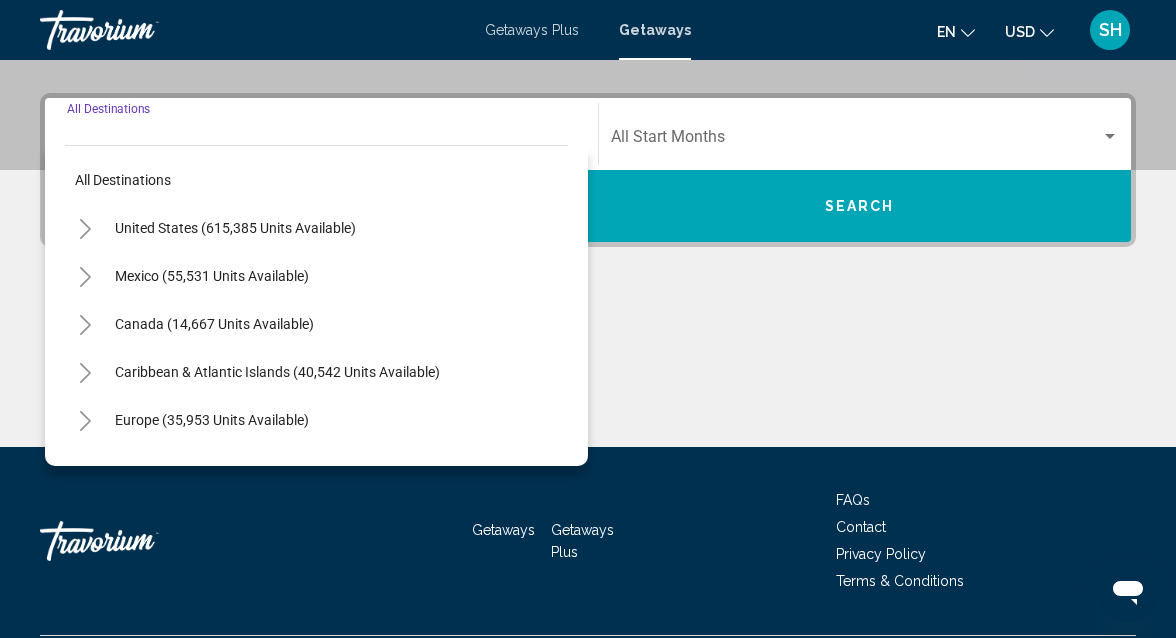 scroll, scrollTop: 458, scrollLeft: 0, axis: vertical 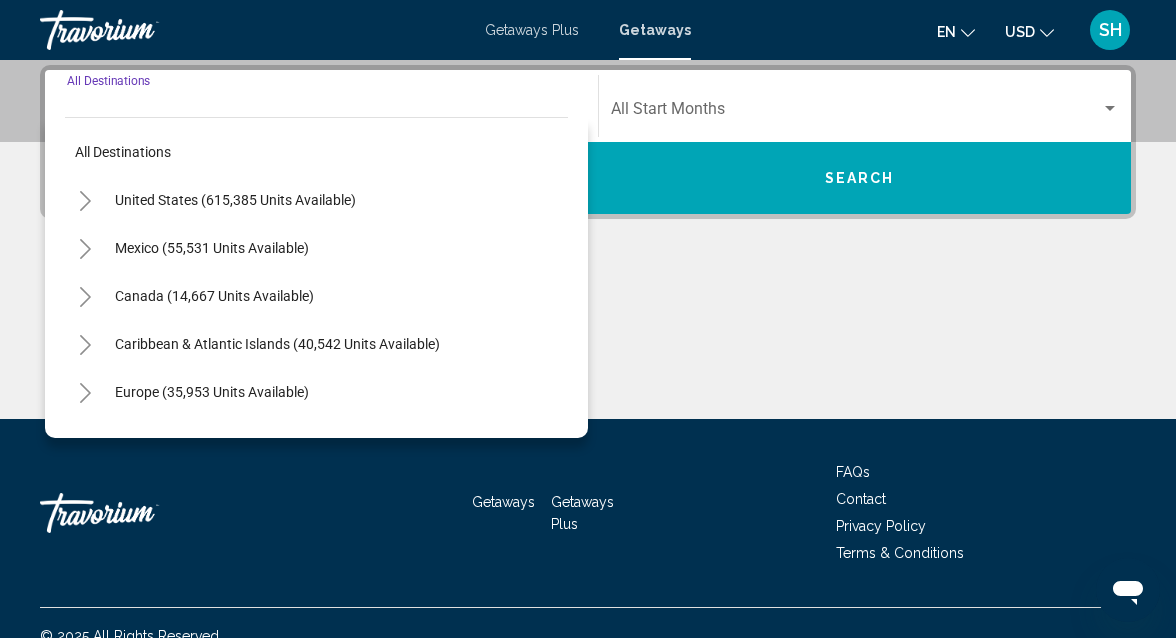 click 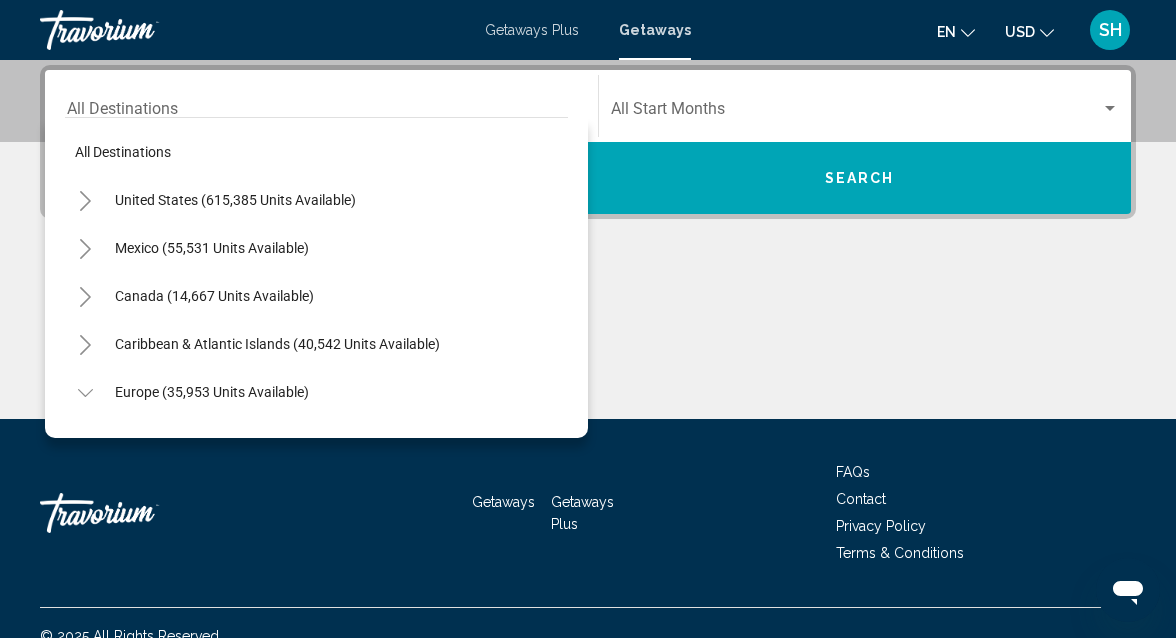 type 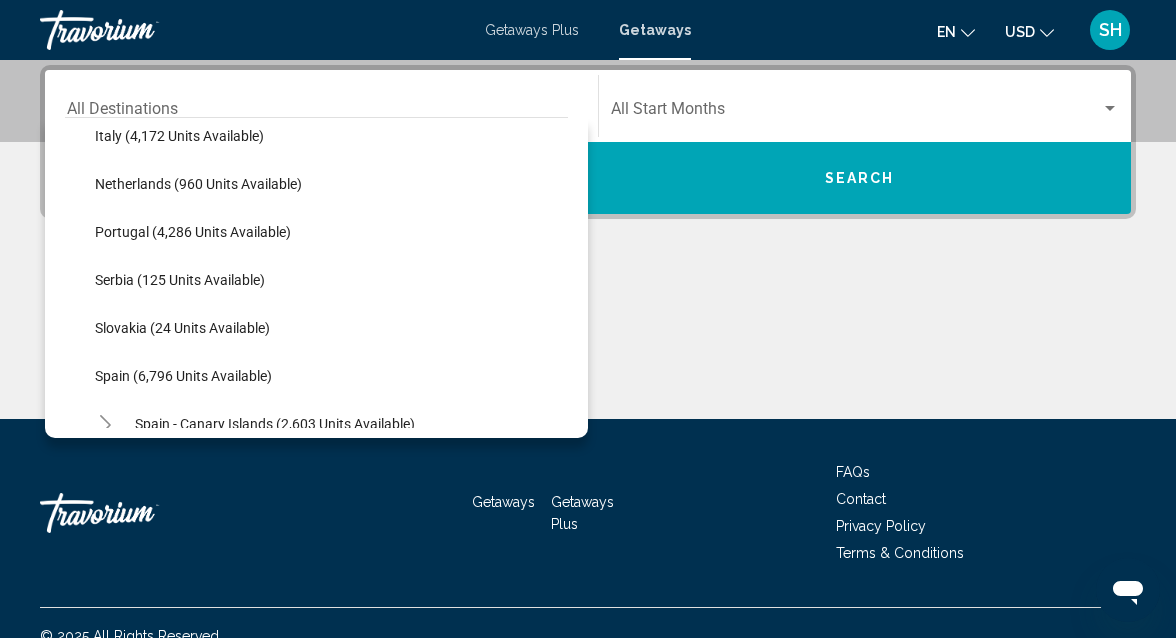 scroll, scrollTop: 864, scrollLeft: 0, axis: vertical 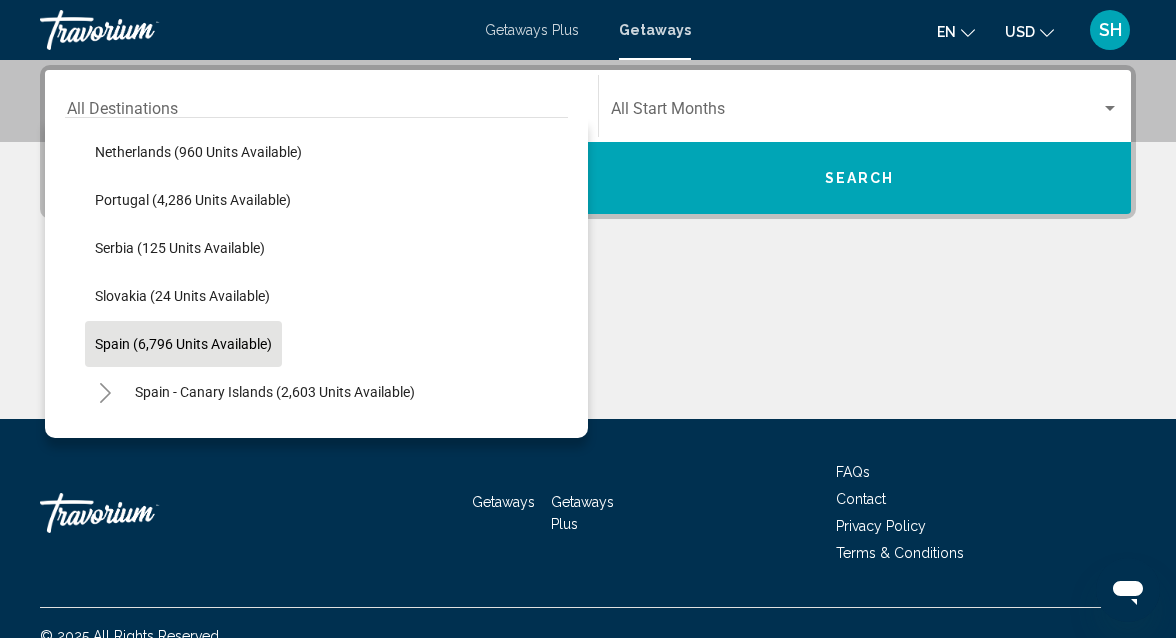 click on "Spain (6,796 units available)" 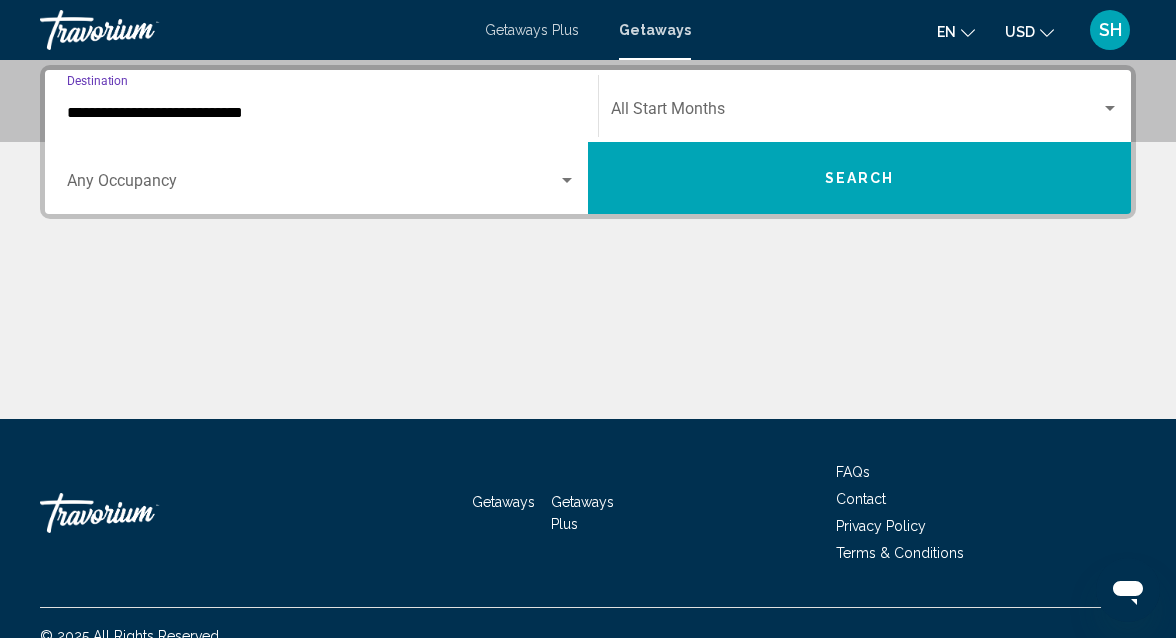 click on "Start Month All Start Months" 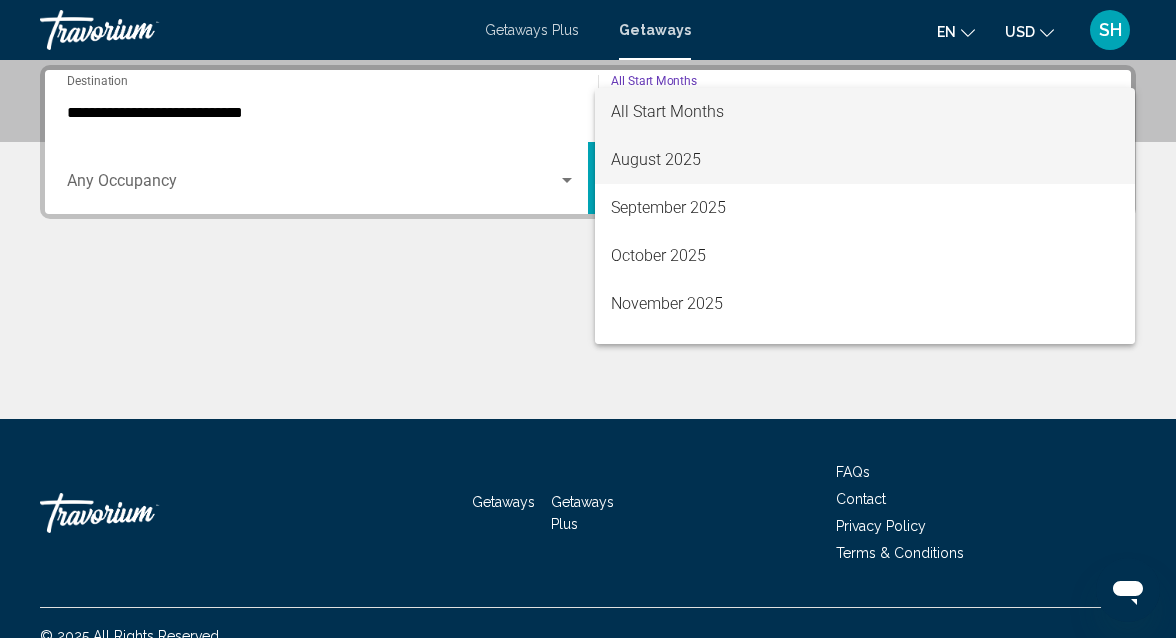 click on "August 2025" at bounding box center [865, 160] 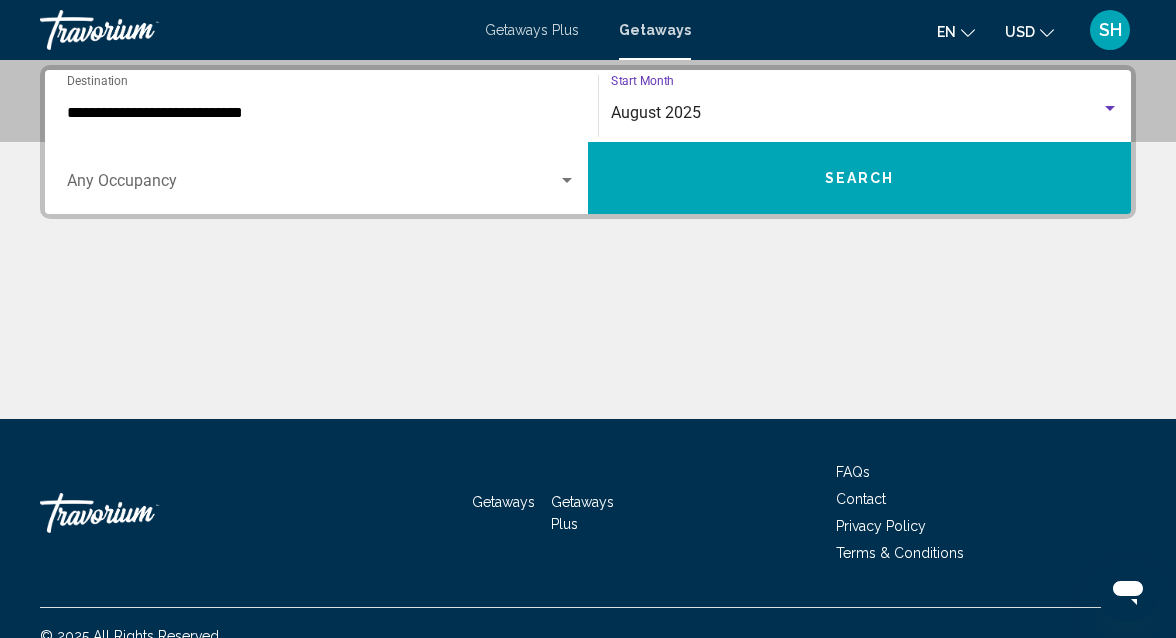 click at bounding box center [588, 344] 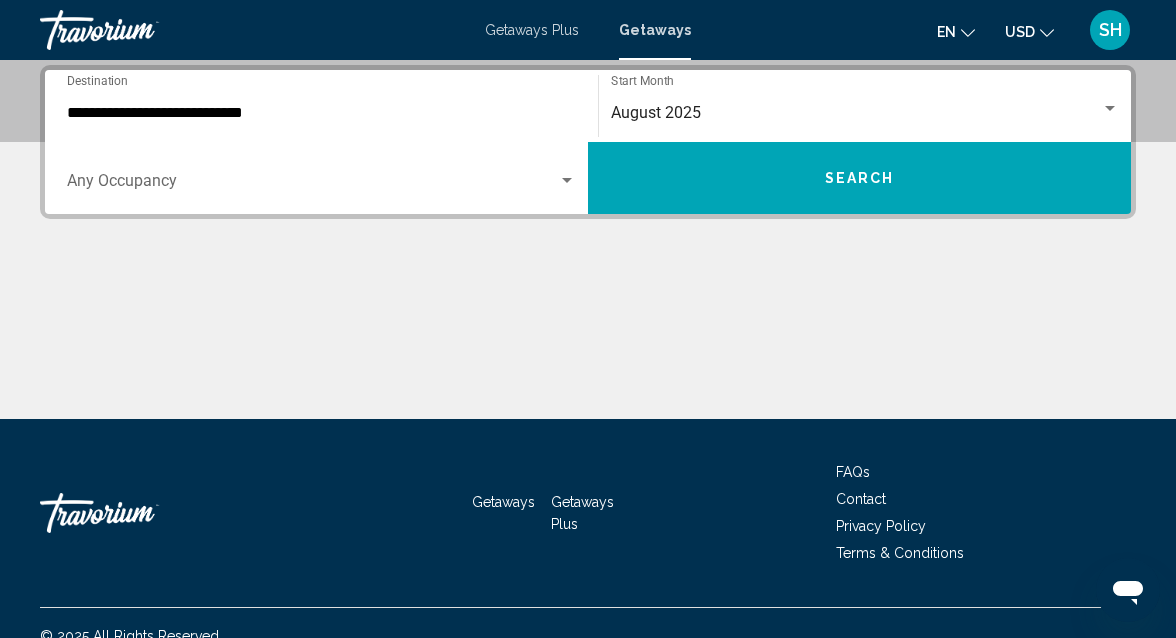 click on "Search" at bounding box center (859, 178) 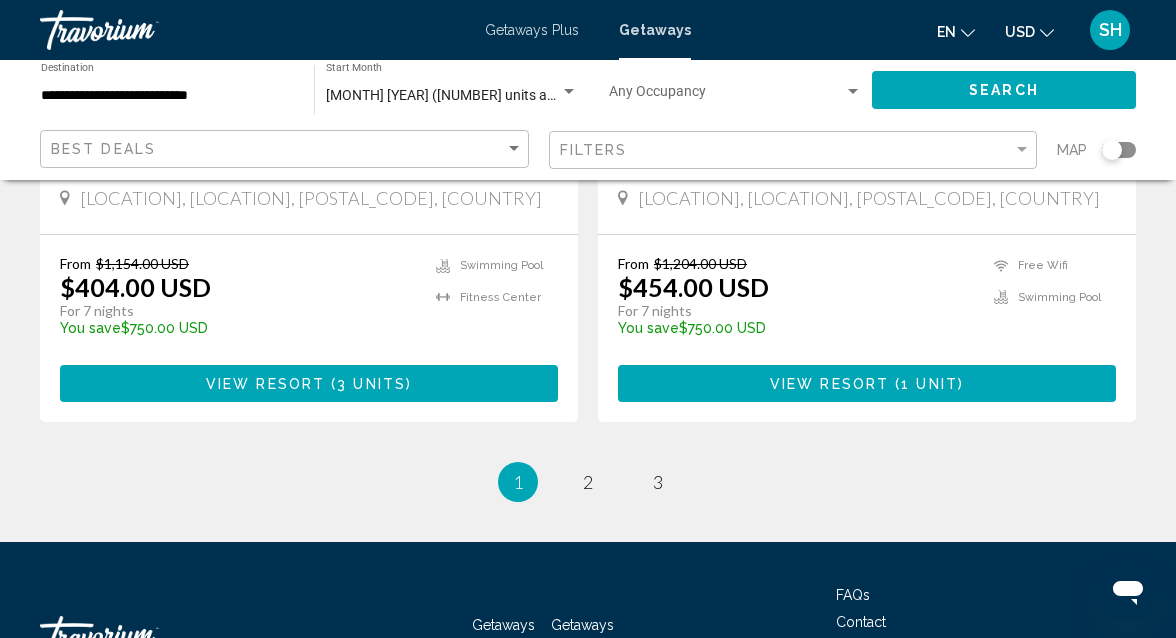 scroll, scrollTop: 3872, scrollLeft: 0, axis: vertical 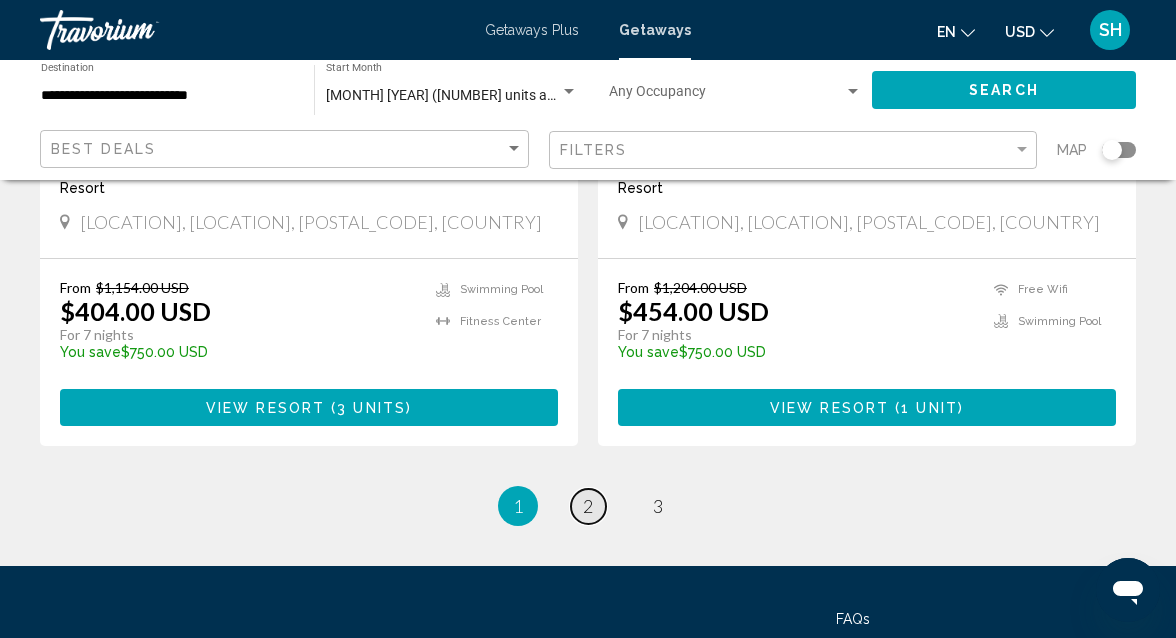 click on "2" at bounding box center (588, 506) 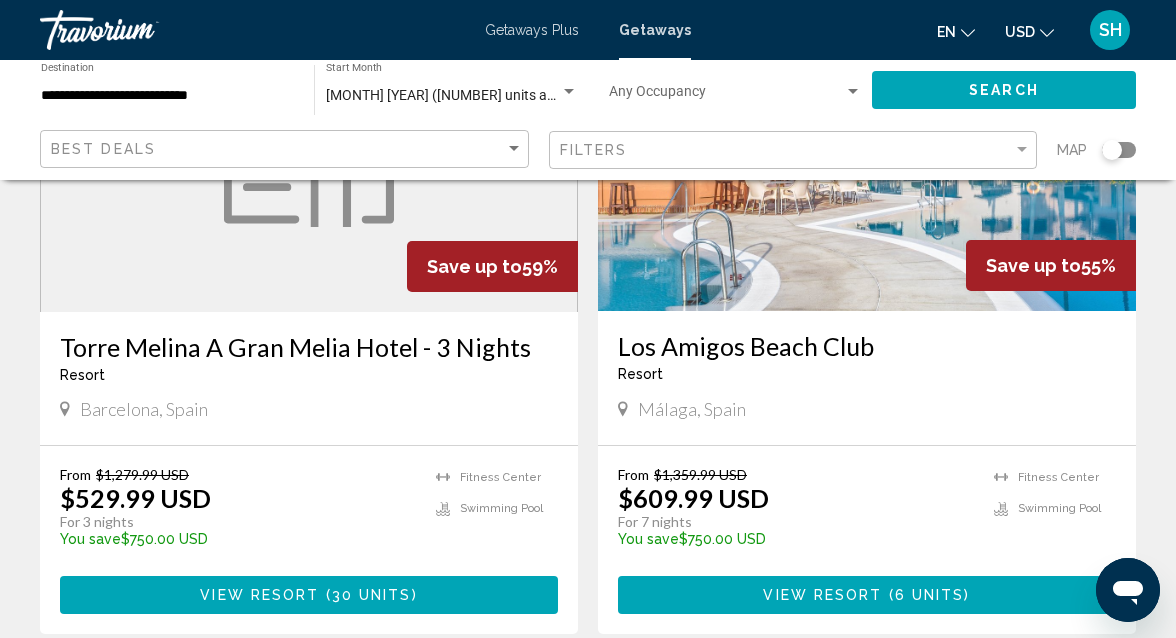 scroll, scrollTop: 992, scrollLeft: 0, axis: vertical 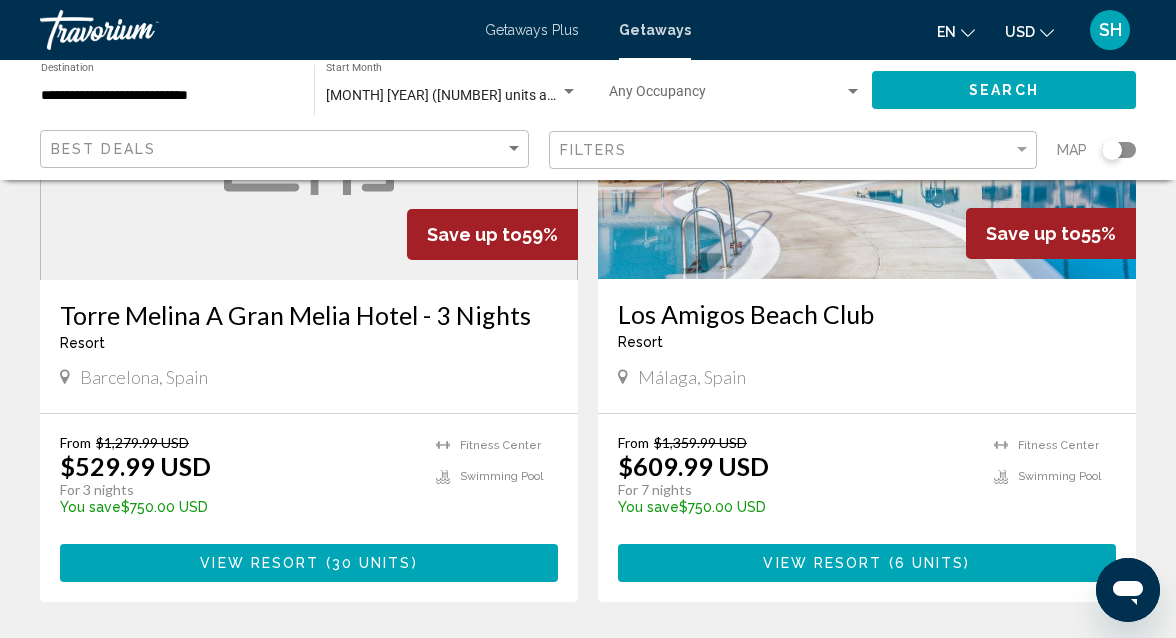 click on "View Resort    ( 30 units )" at bounding box center [309, 562] 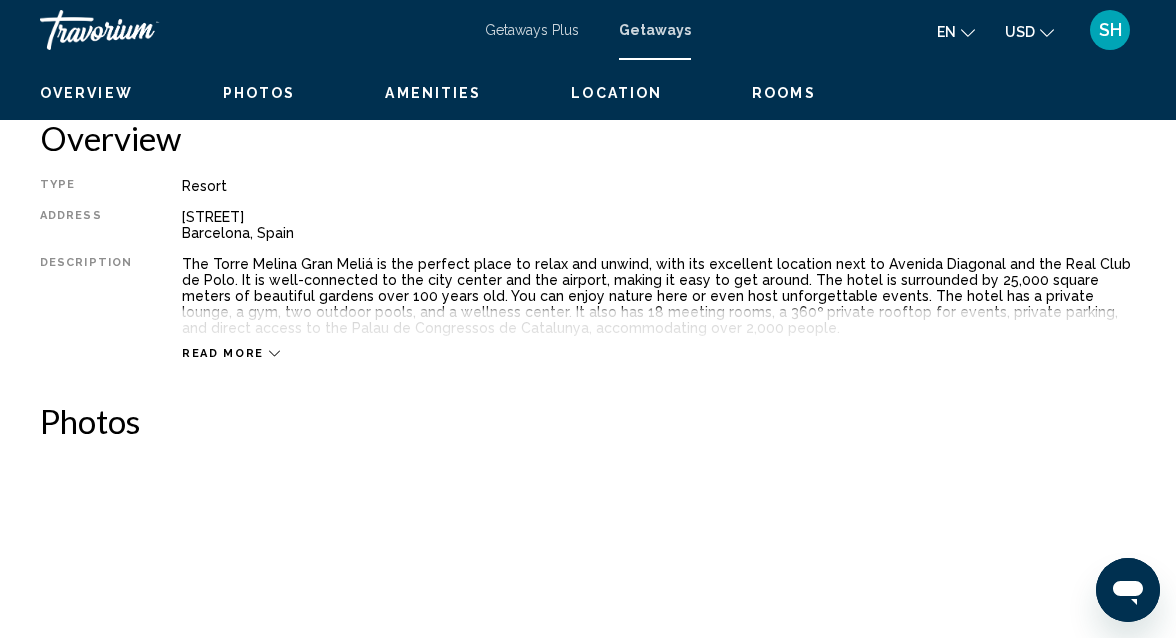 scroll, scrollTop: 216, scrollLeft: 0, axis: vertical 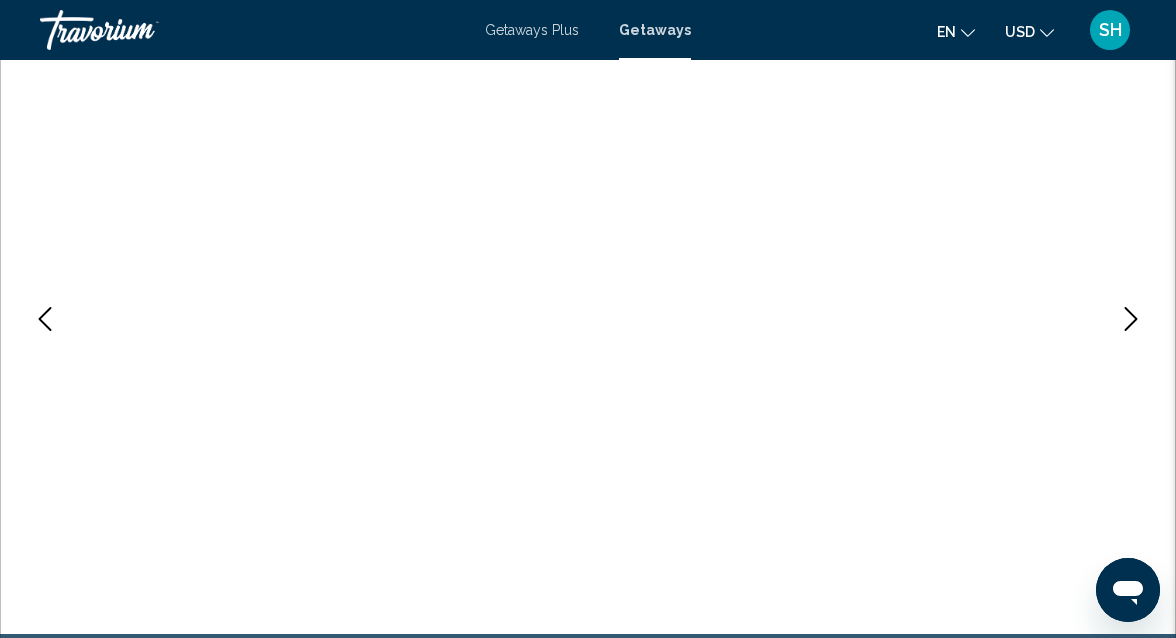 type 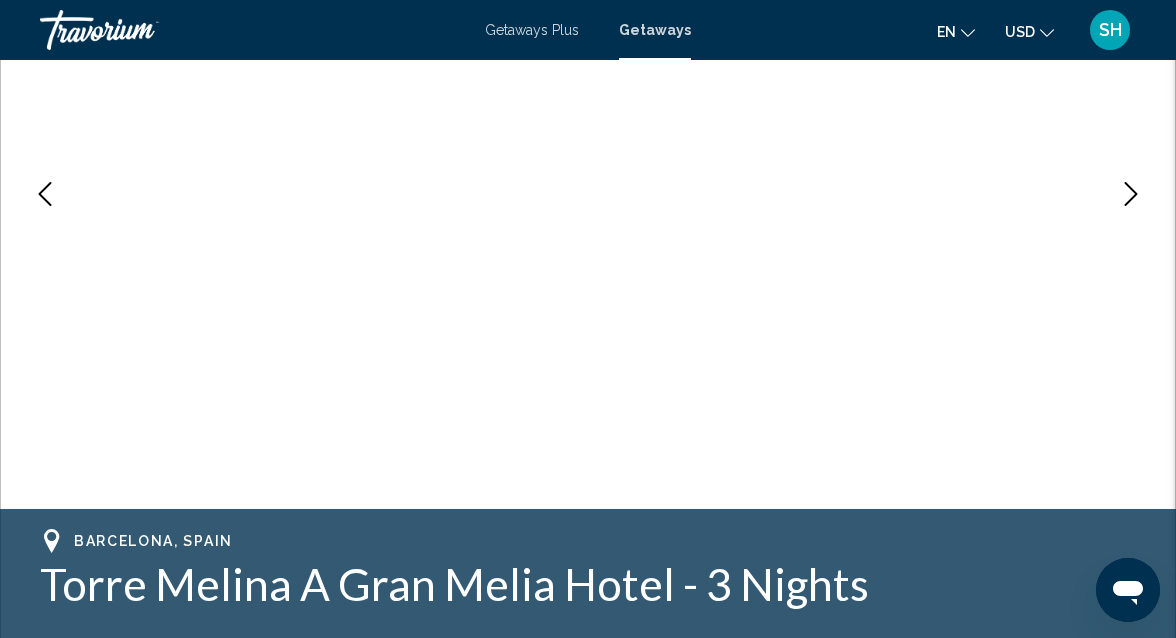 scroll, scrollTop: 344, scrollLeft: 0, axis: vertical 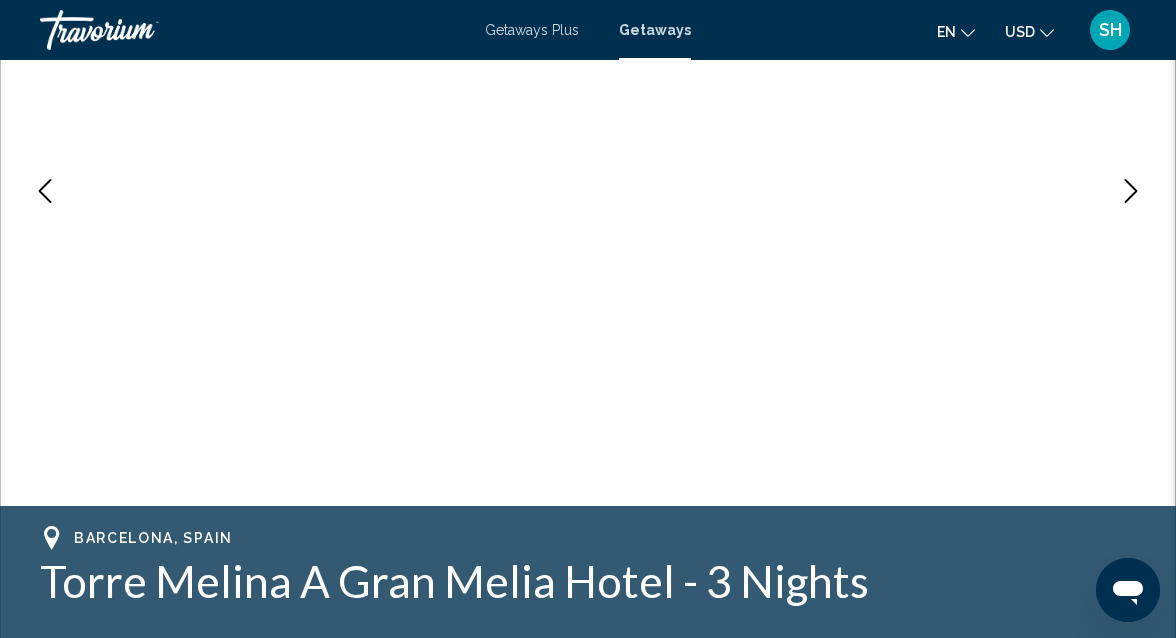 click 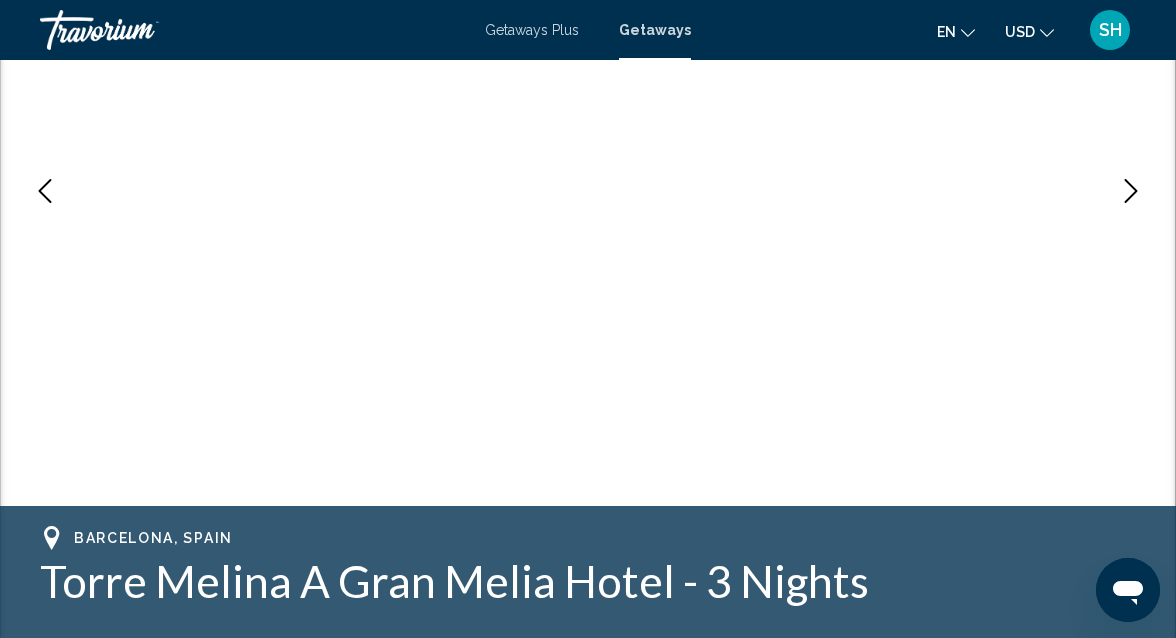 click 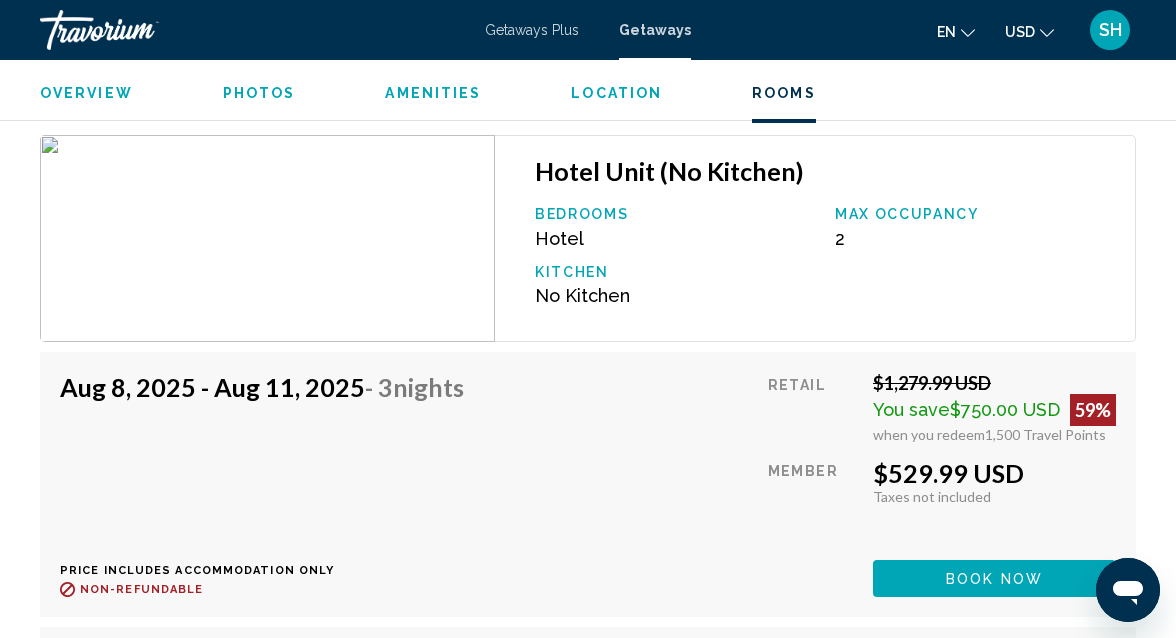 scroll, scrollTop: 3328, scrollLeft: 0, axis: vertical 